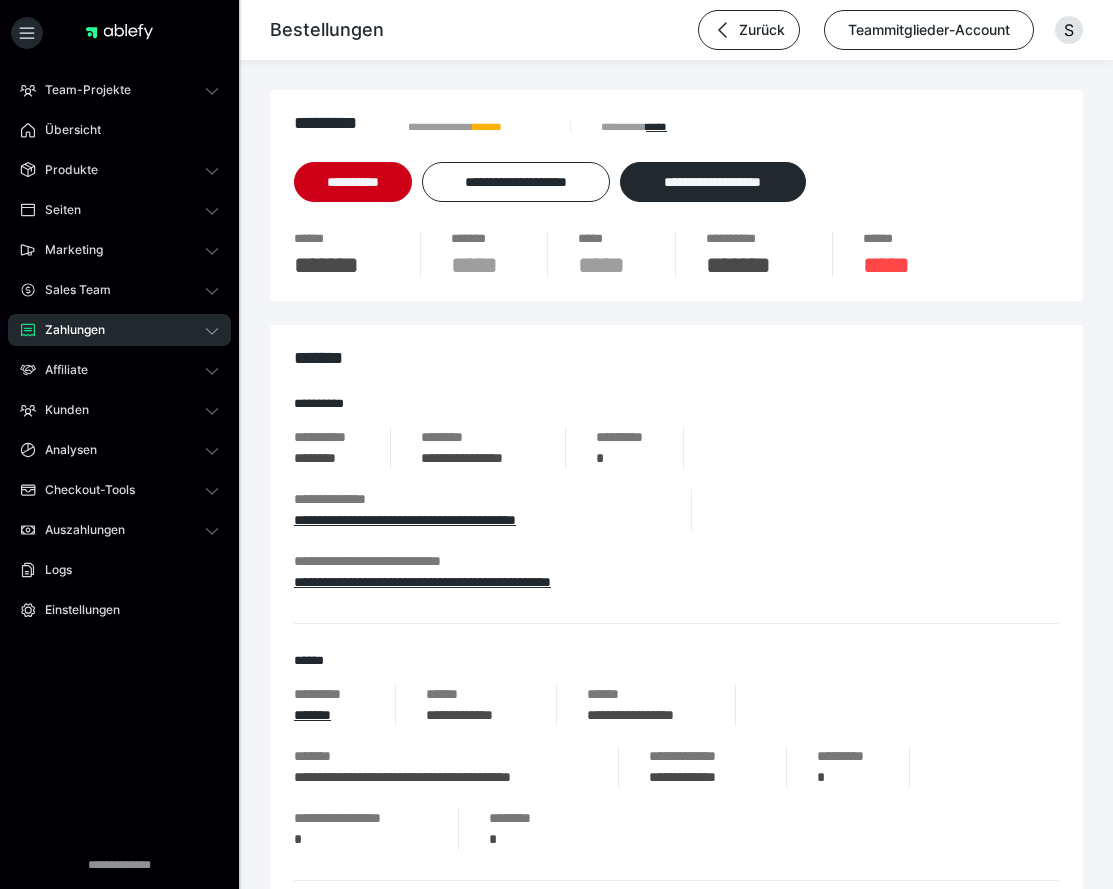 scroll, scrollTop: 0, scrollLeft: 0, axis: both 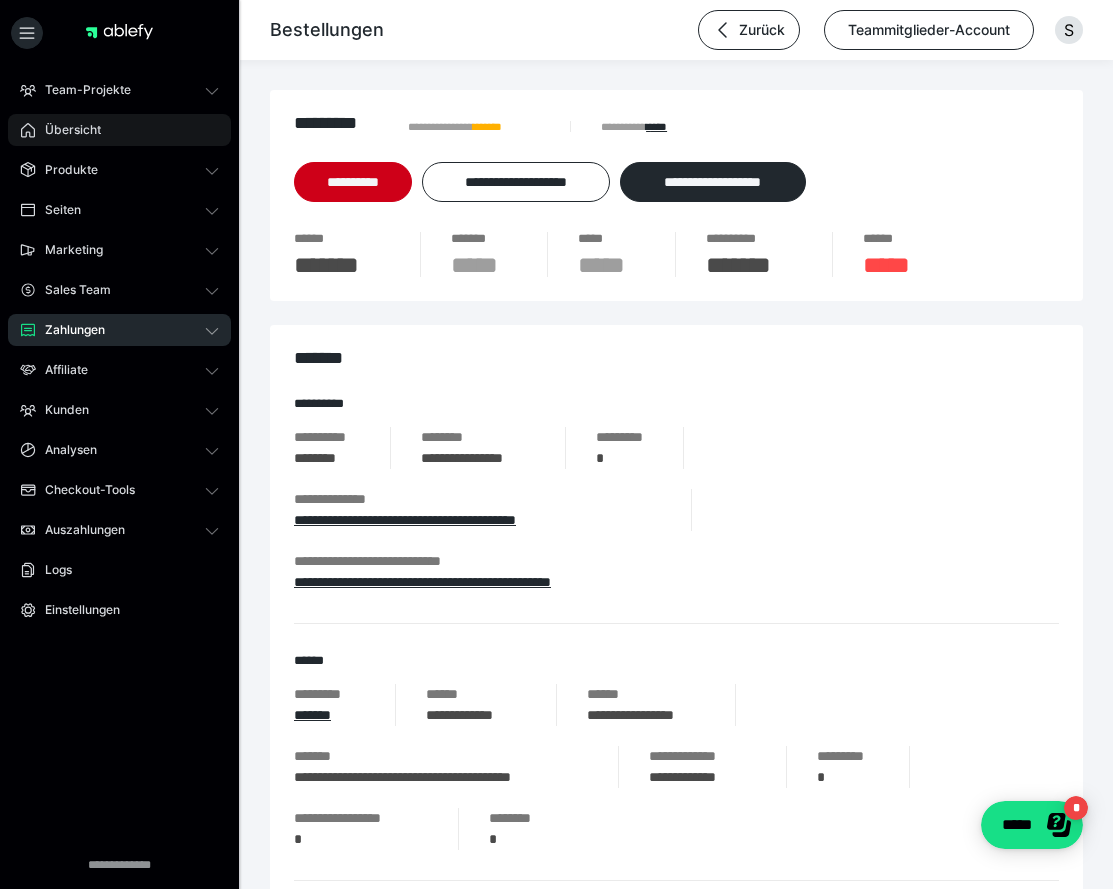 click on "Übersicht" at bounding box center (66, 130) 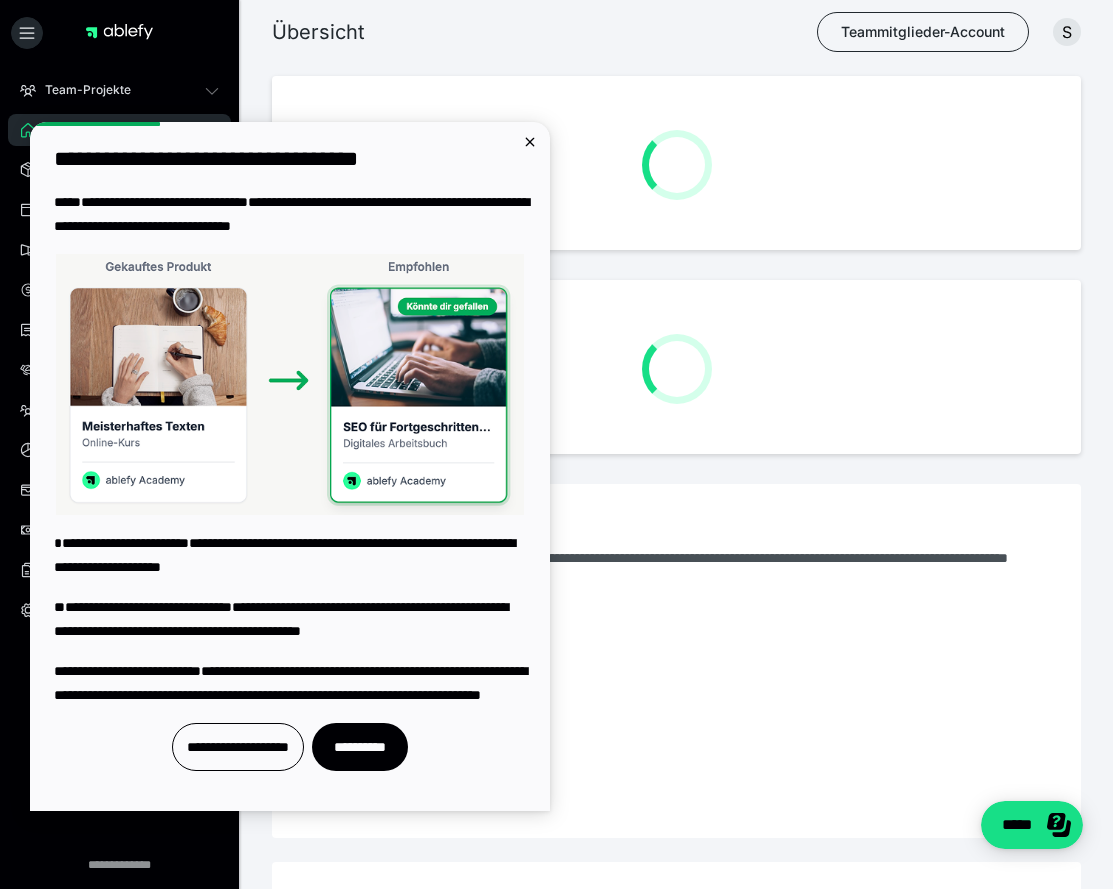 scroll, scrollTop: 0, scrollLeft: 0, axis: both 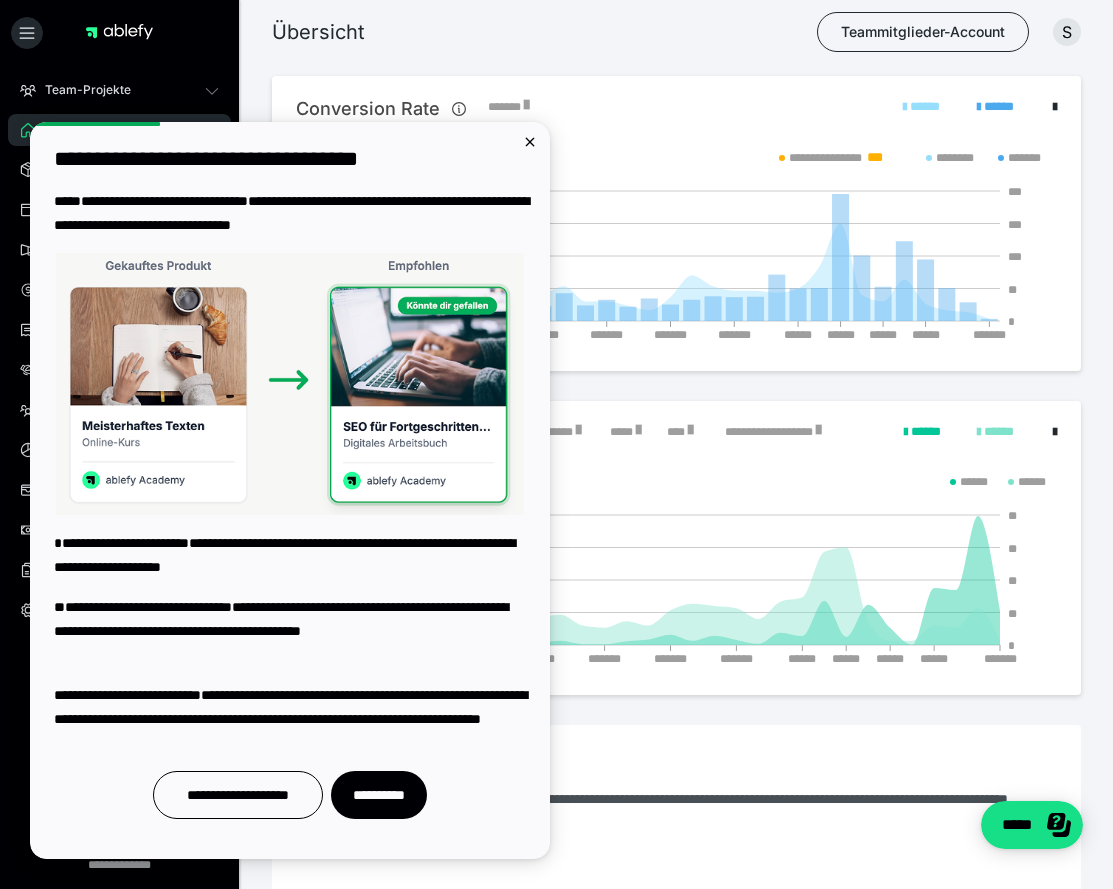 click on "Übersicht Teammitglieder-Account S" at bounding box center (556, 32) 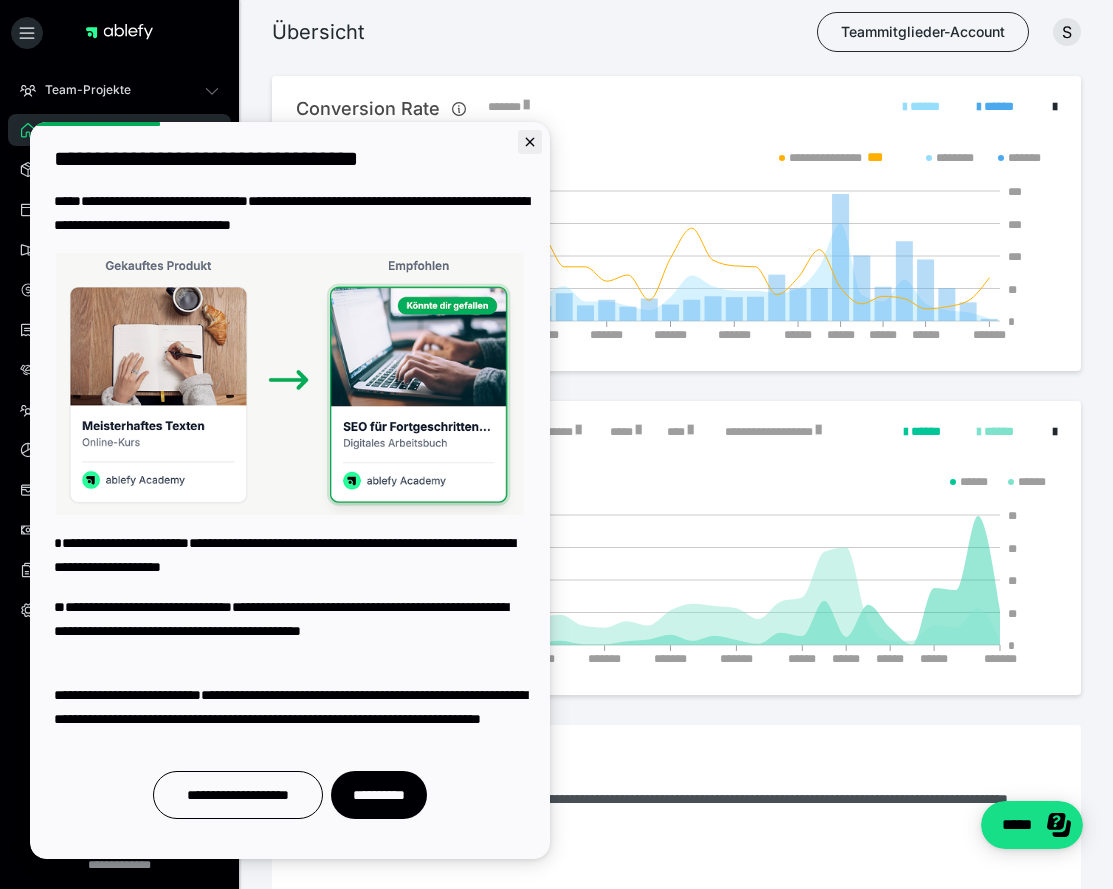 click 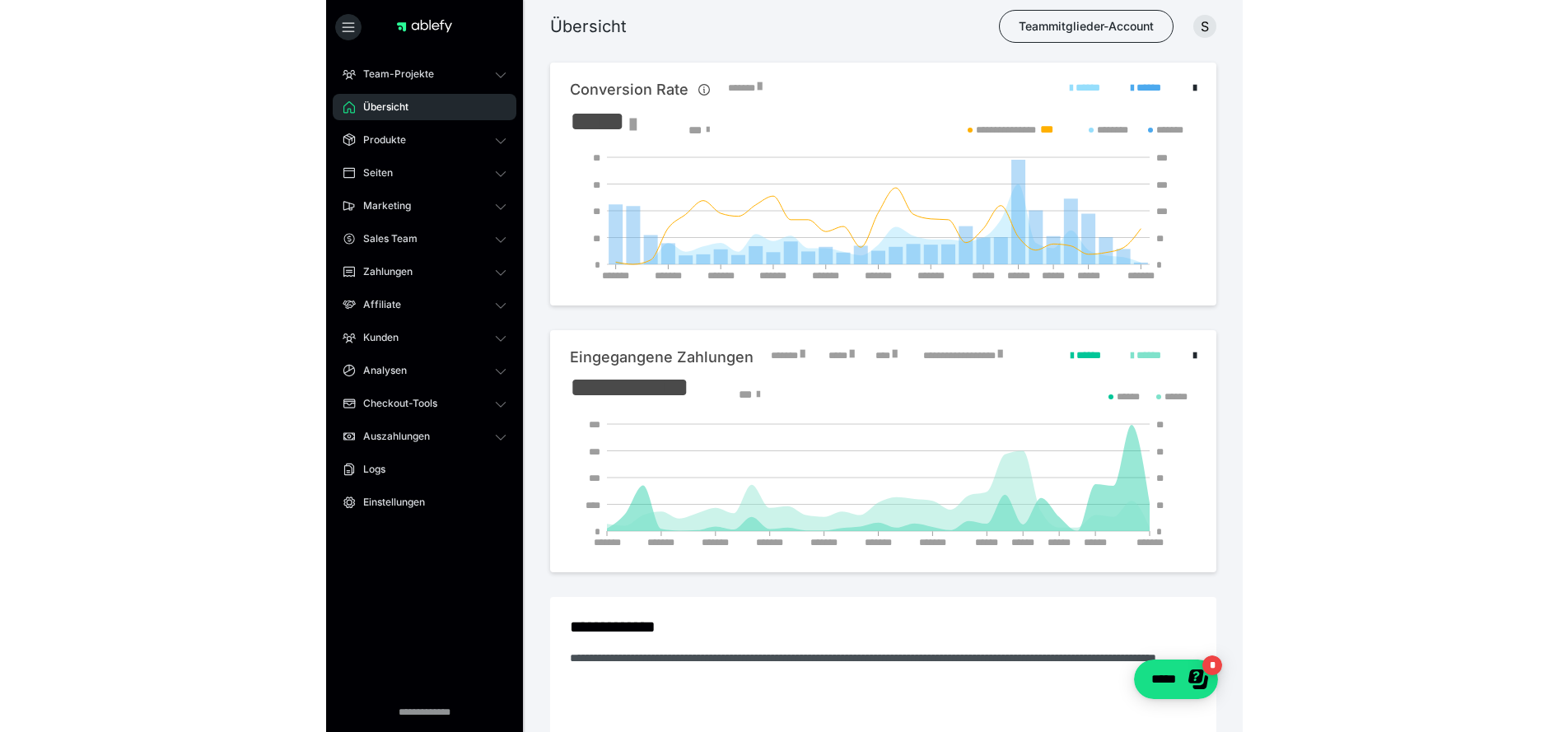 scroll, scrollTop: 0, scrollLeft: 0, axis: both 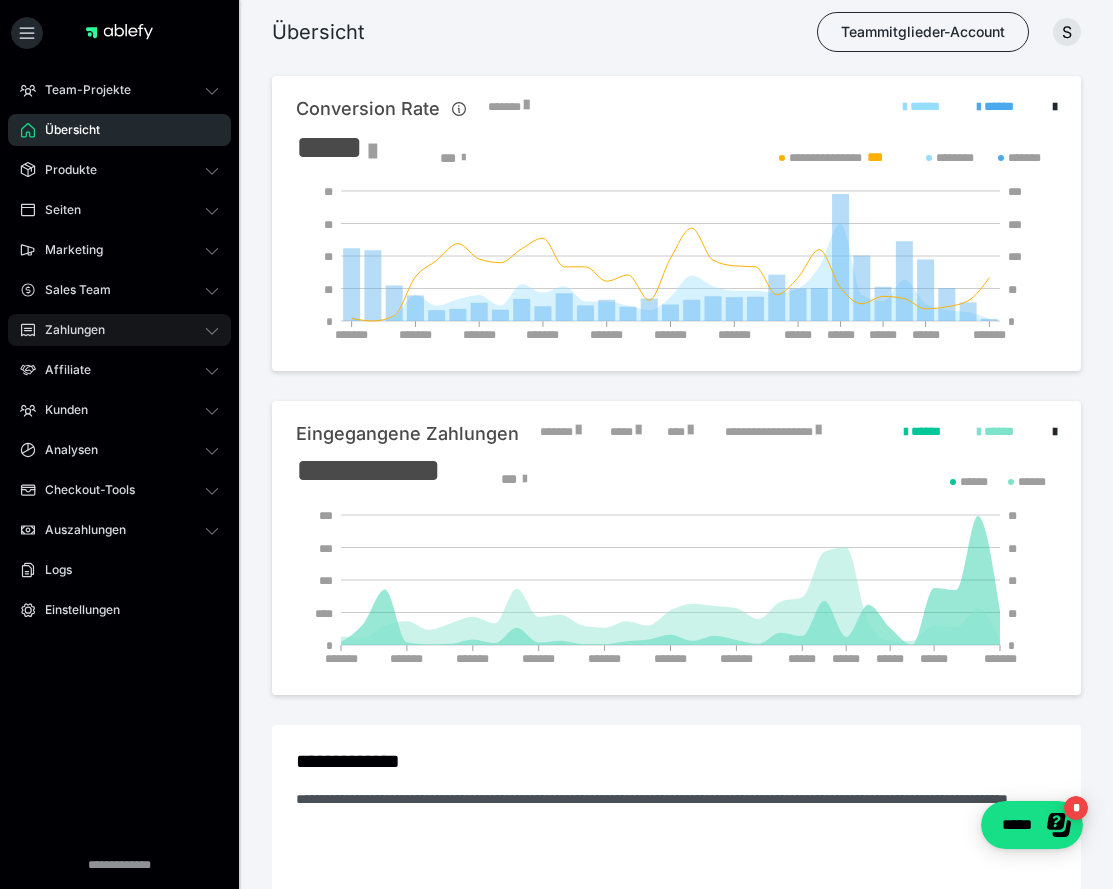 click on "Zahlungen" at bounding box center [119, 330] 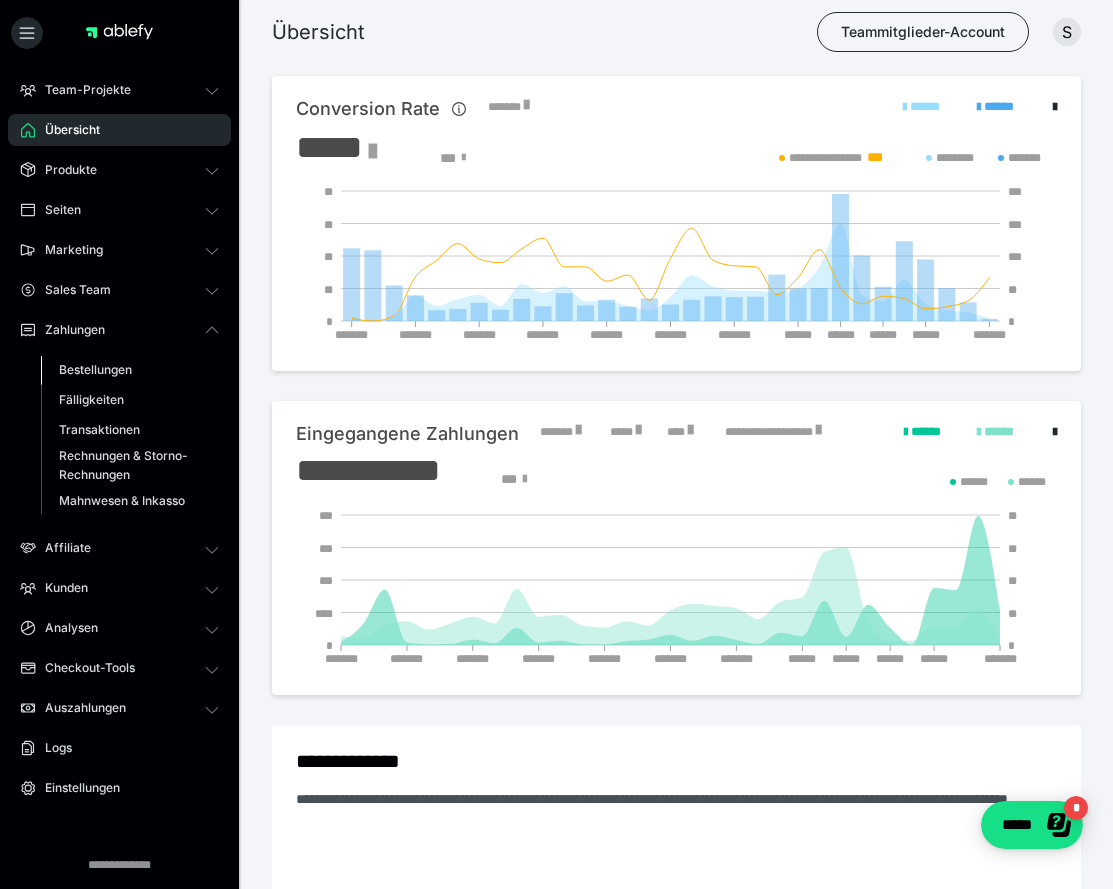 click on "Bestellungen" at bounding box center (130, 370) 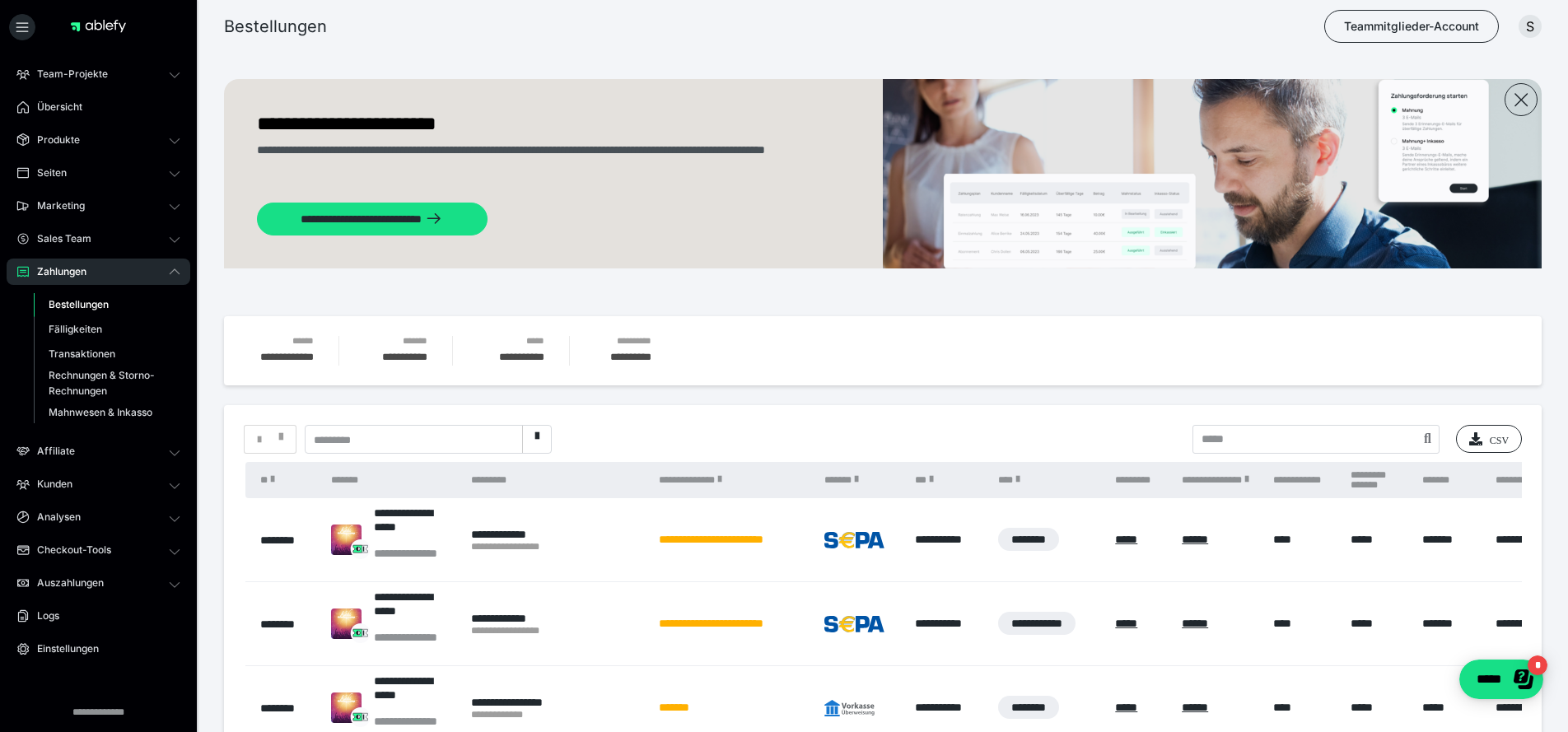 scroll, scrollTop: 0, scrollLeft: 0, axis: both 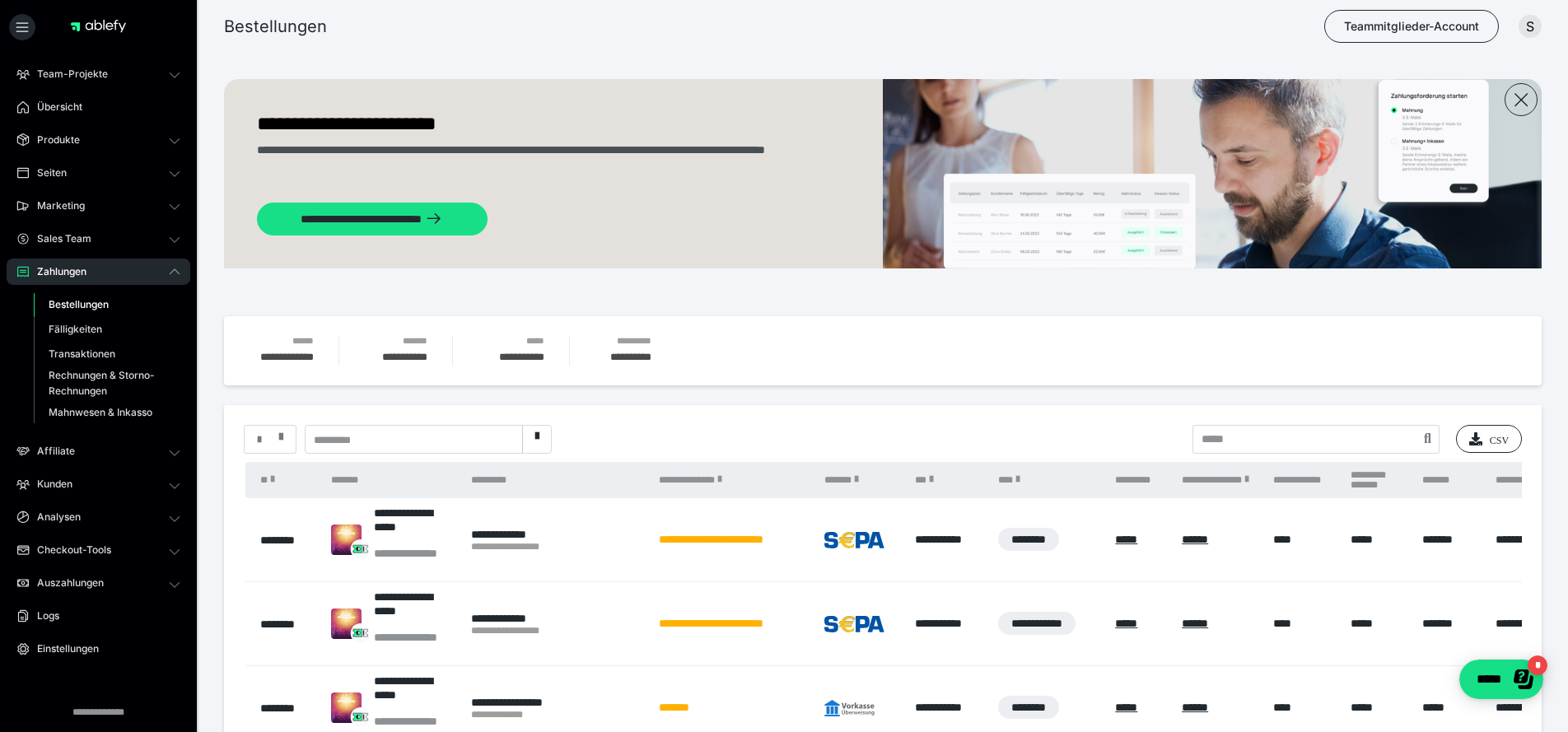 click at bounding box center [281, 433] 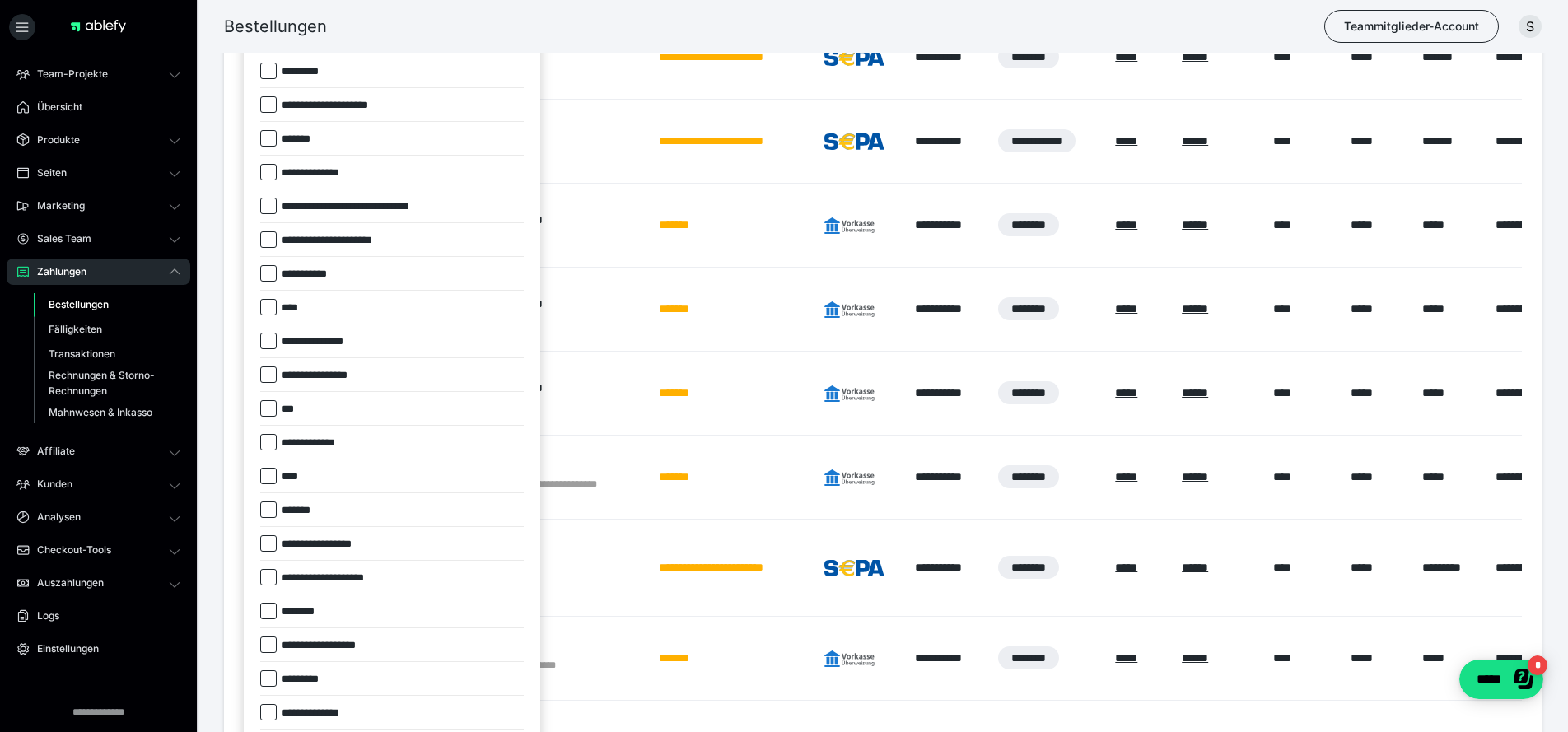 scroll, scrollTop: 484, scrollLeft: 0, axis: vertical 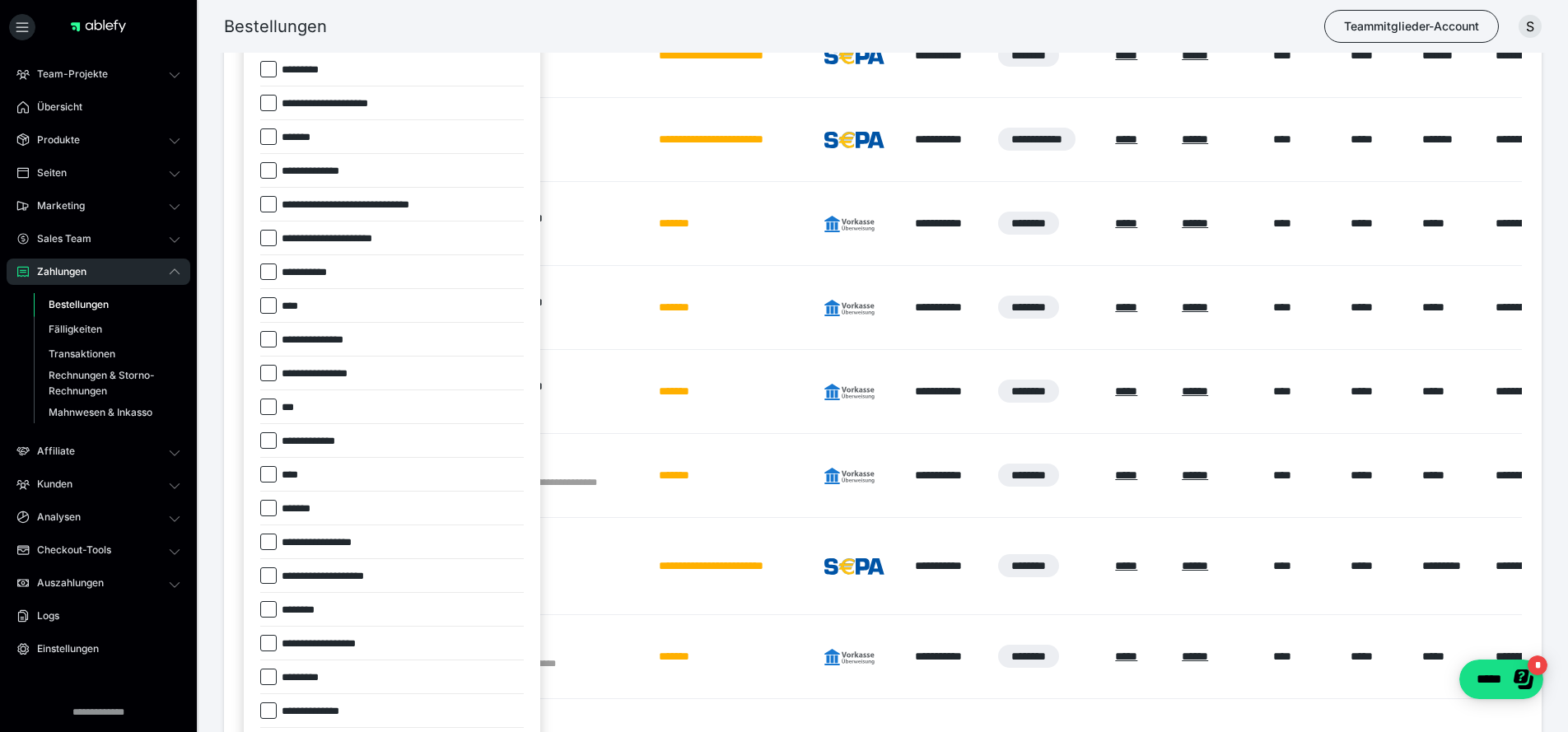 click on "*******" at bounding box center (291, 509) 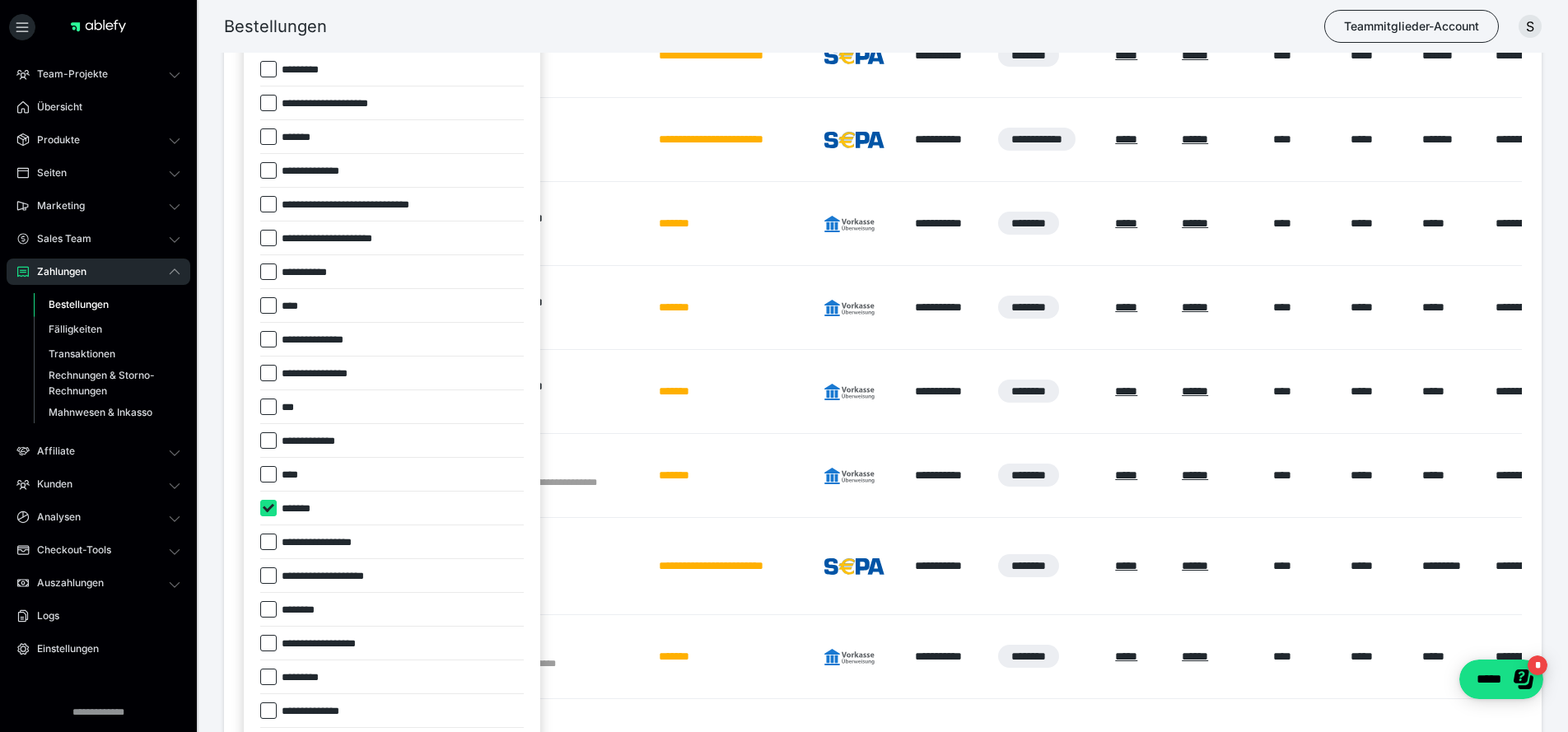 checkbox on "****" 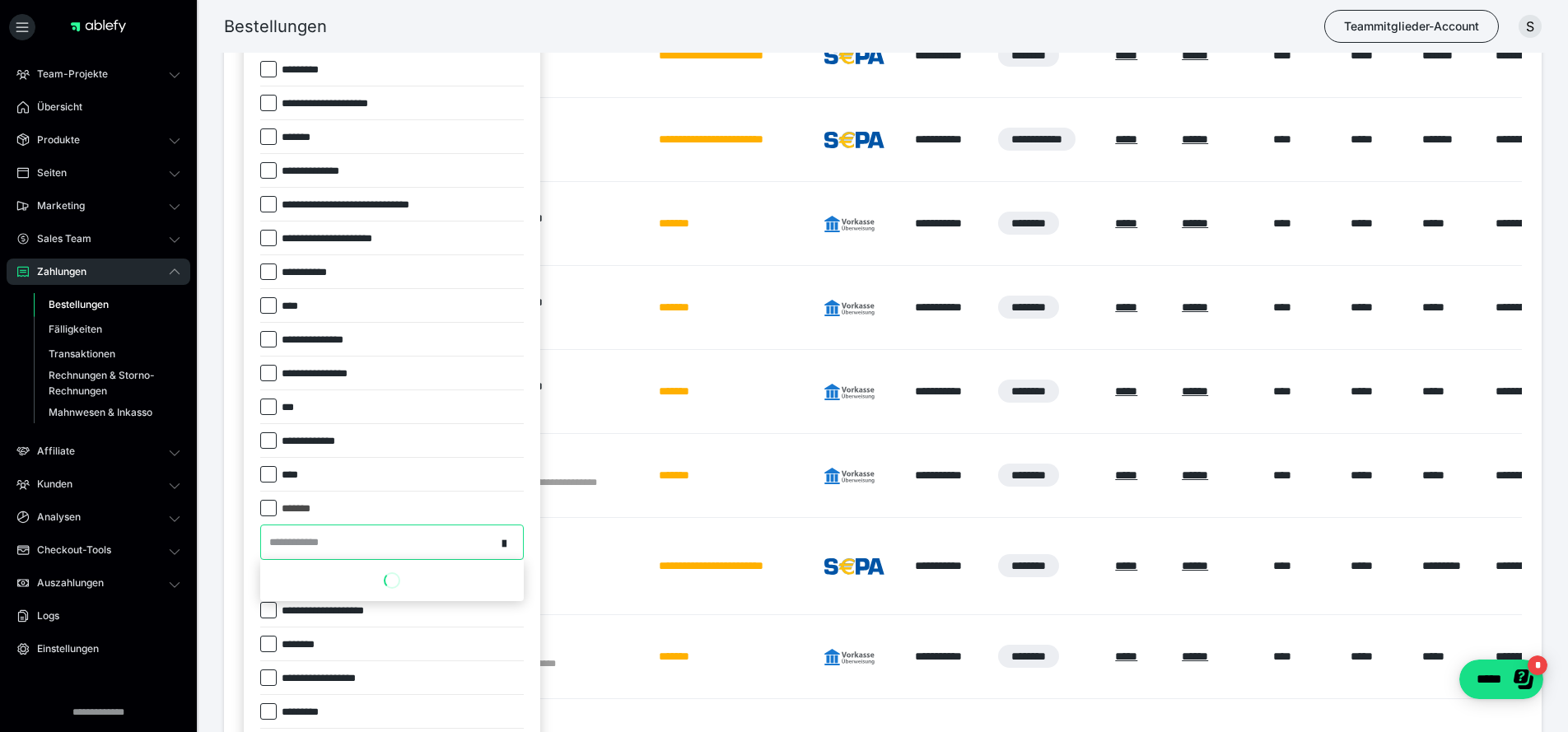 click on "**********" at bounding box center [378, 542] 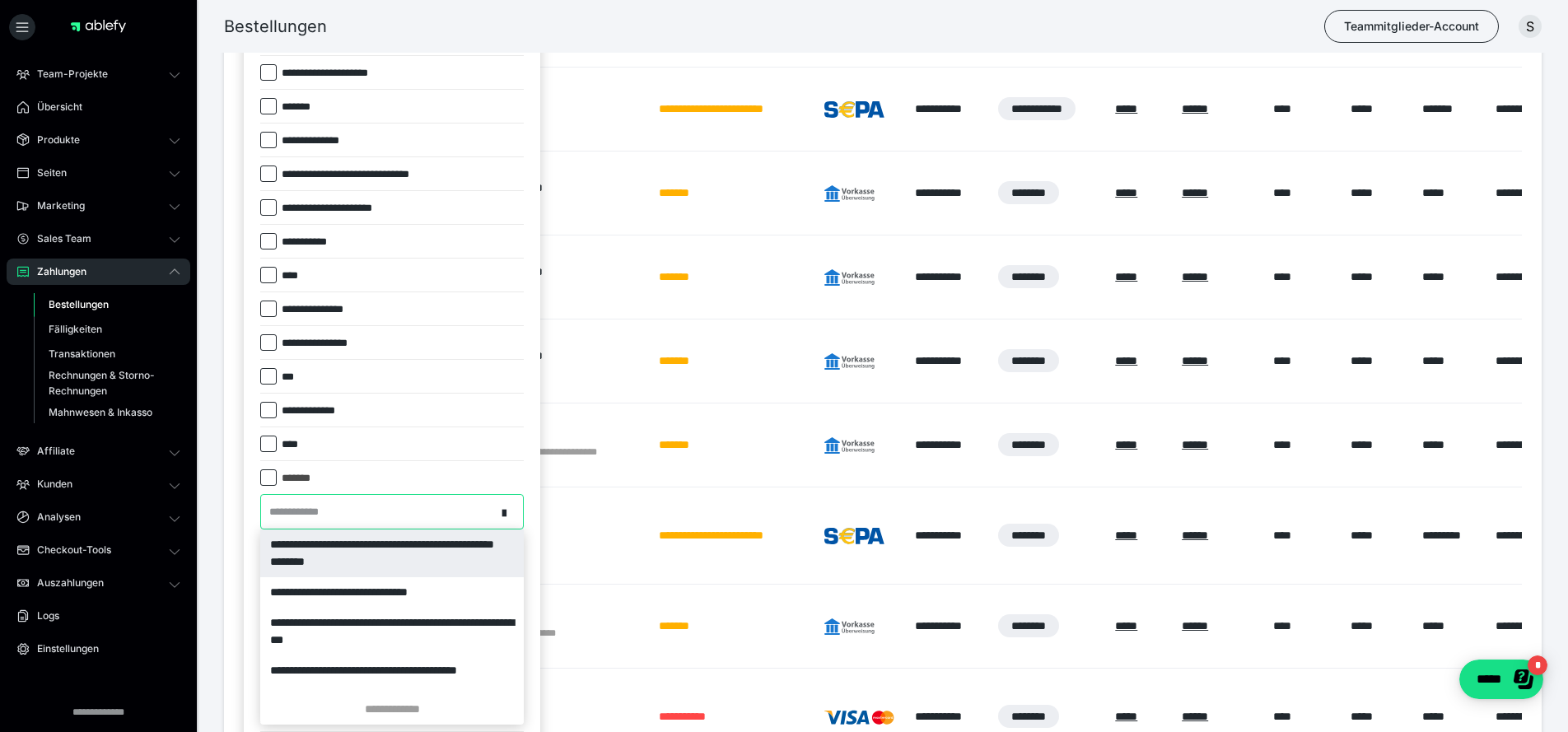 scroll, scrollTop: 515, scrollLeft: 0, axis: vertical 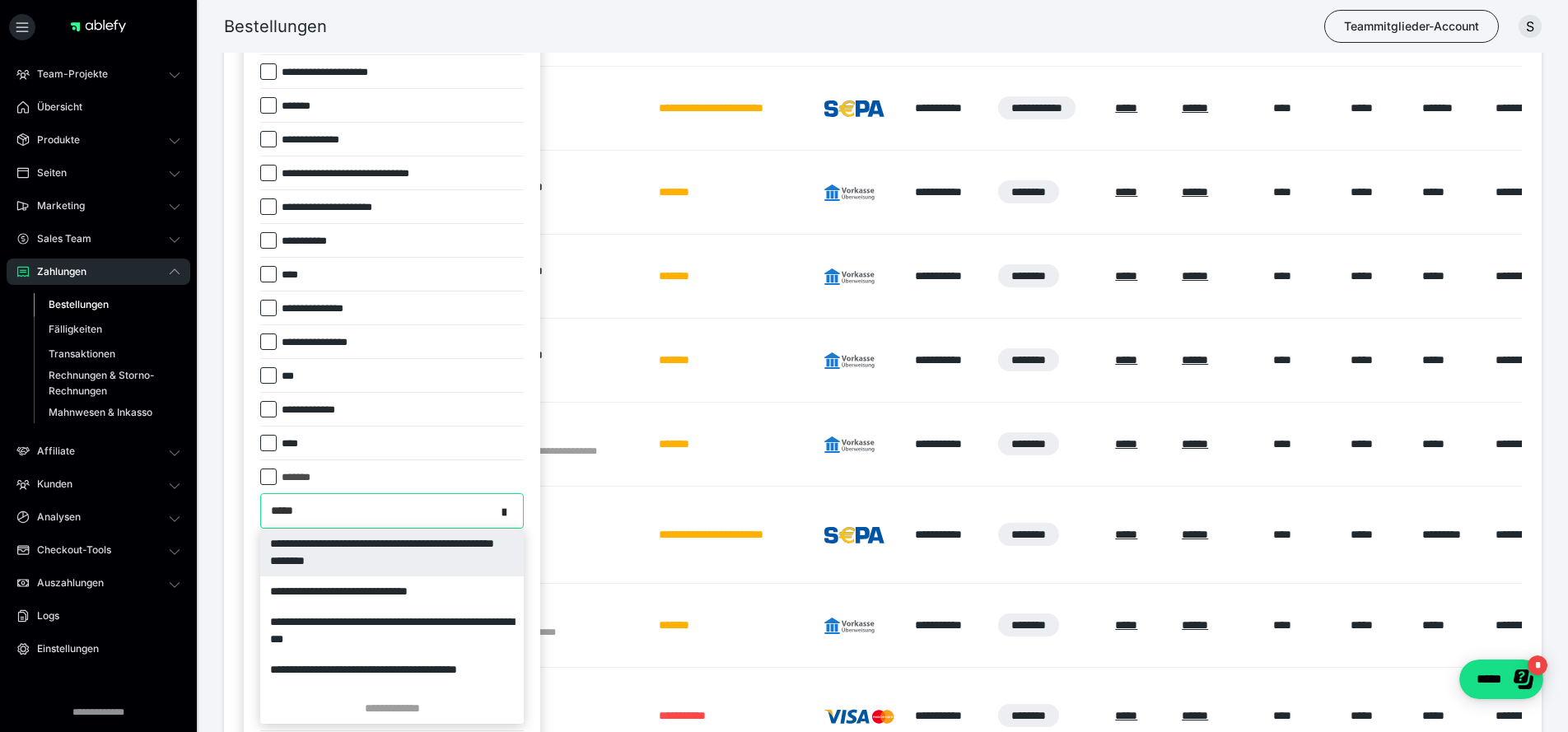 type on "******" 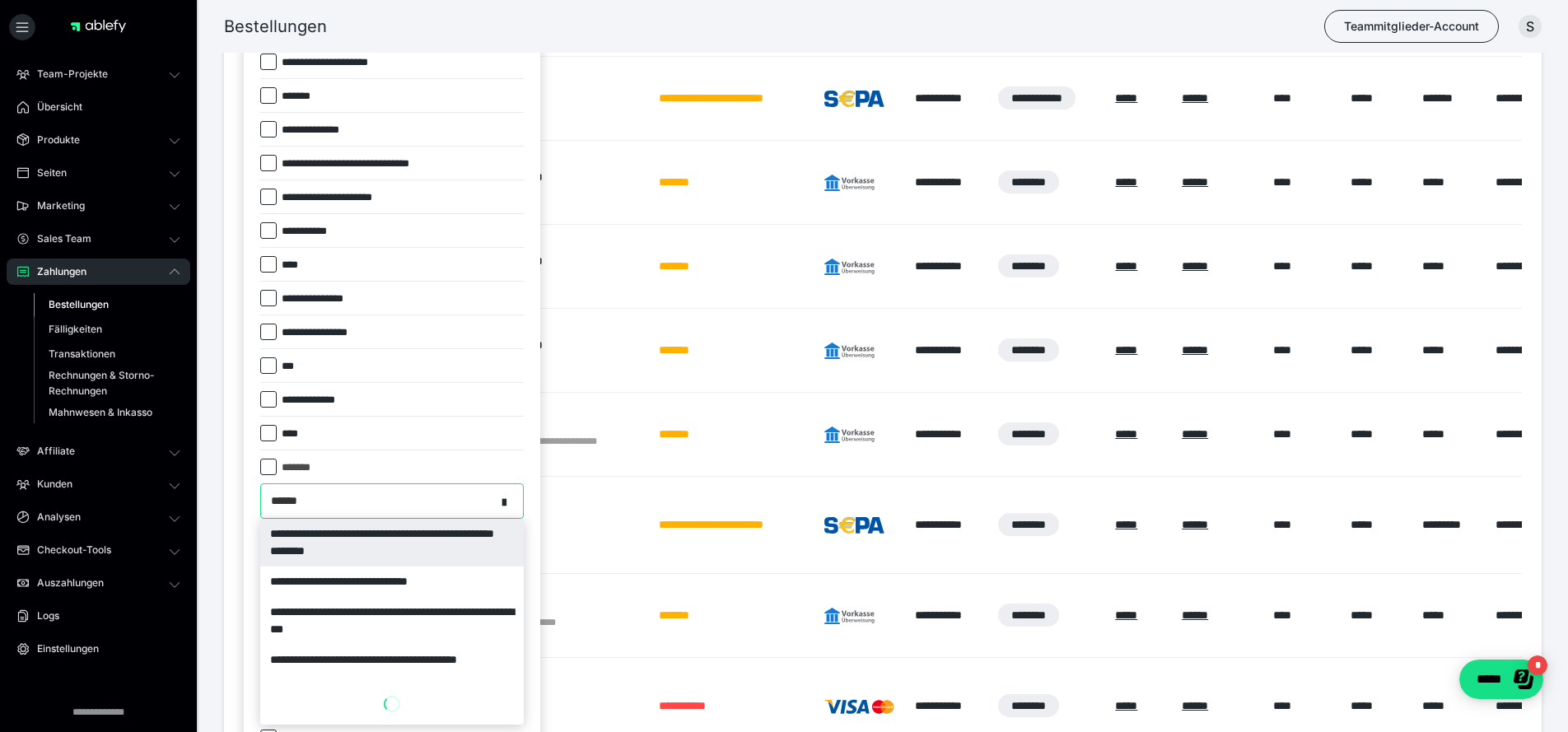 scroll, scrollTop: 526, scrollLeft: 0, axis: vertical 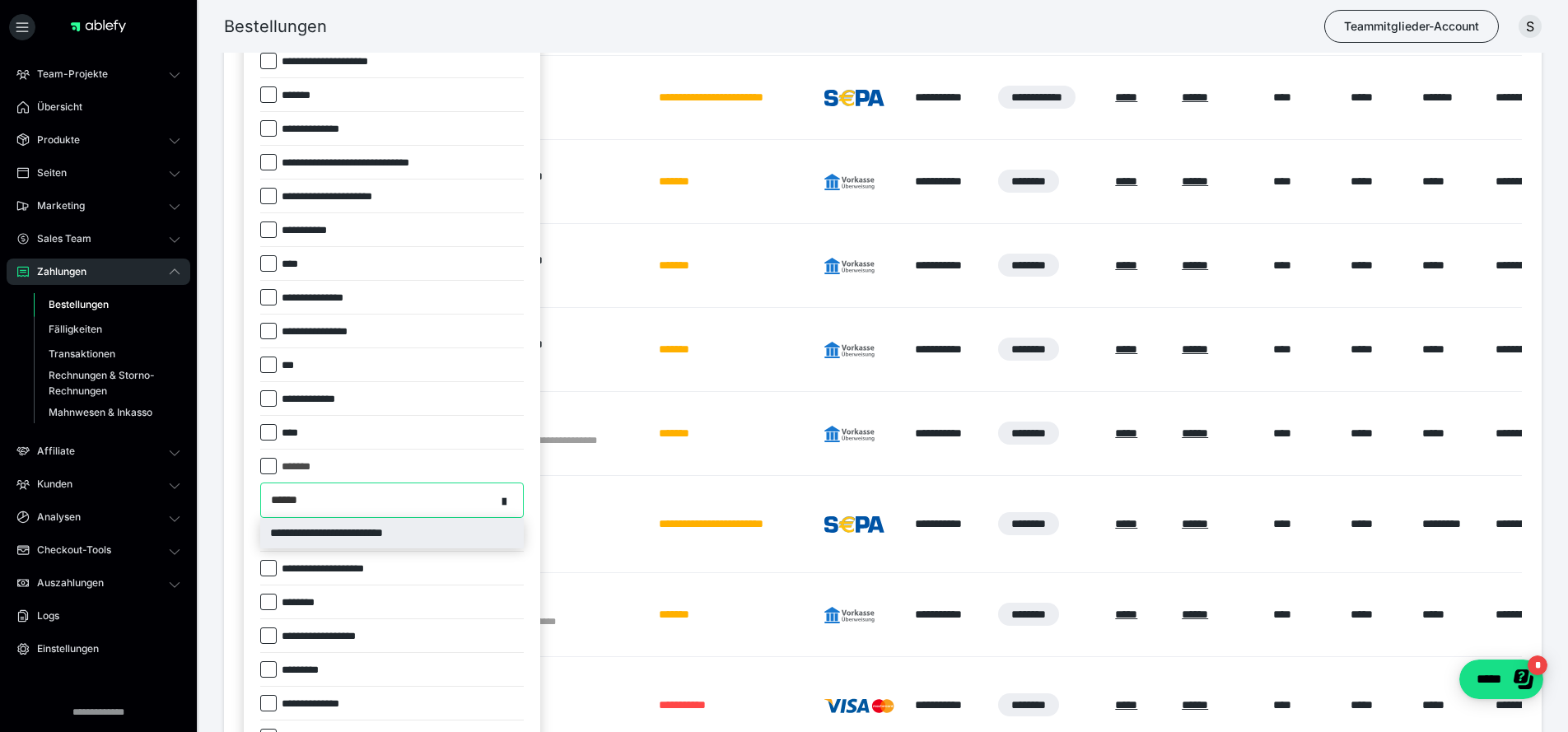click on "**********" at bounding box center (392, 533) 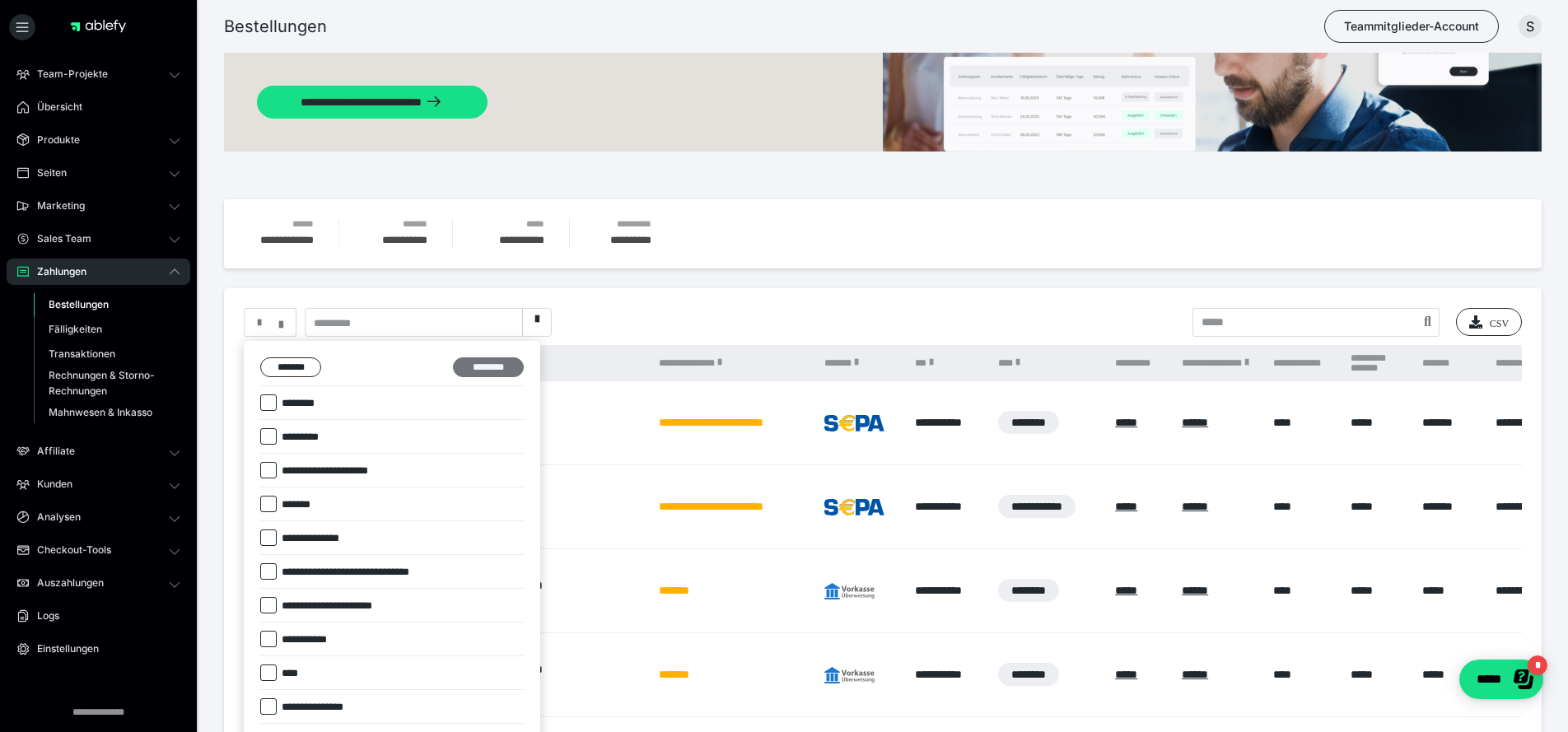 scroll, scrollTop: 100, scrollLeft: 0, axis: vertical 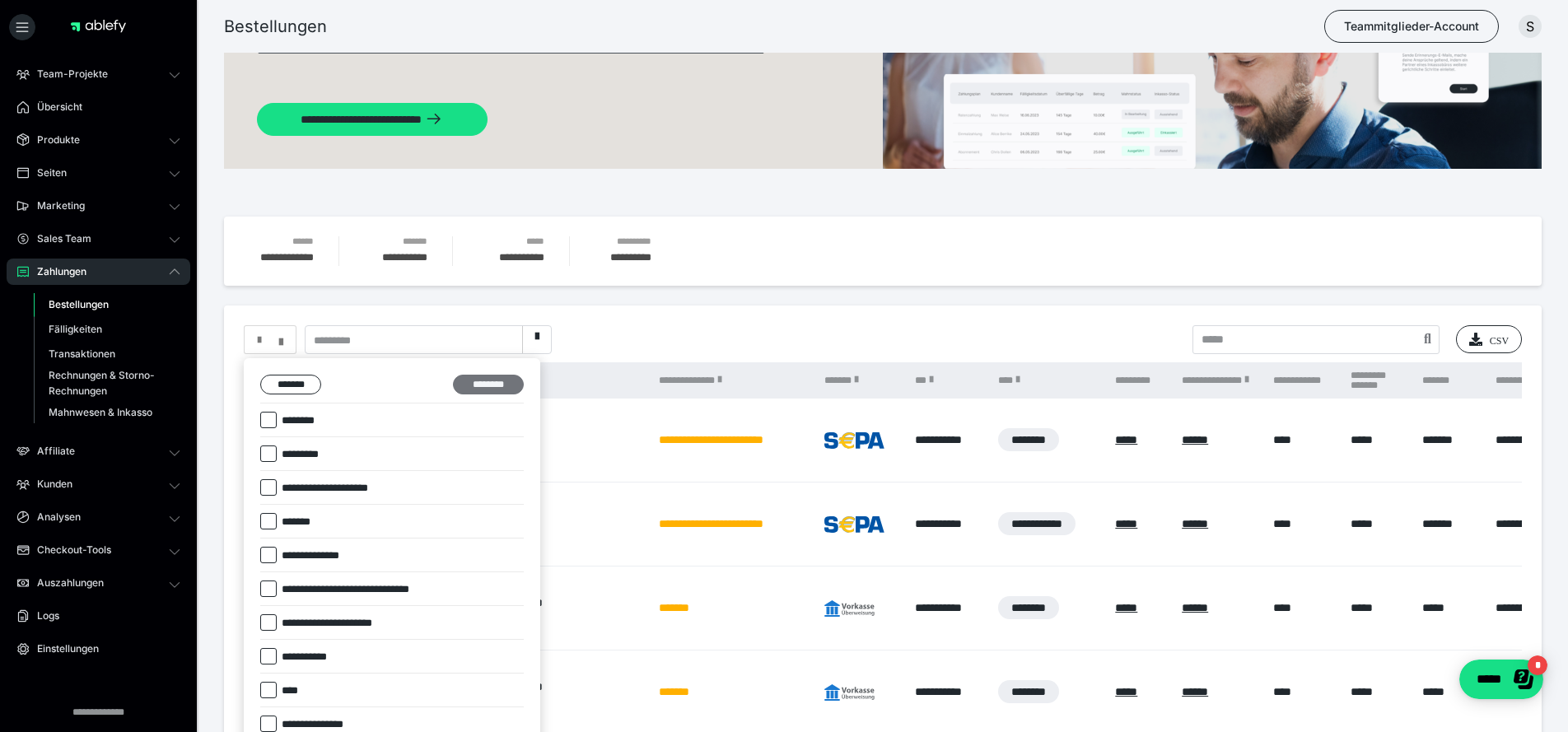 click on "********" at bounding box center [488, 385] 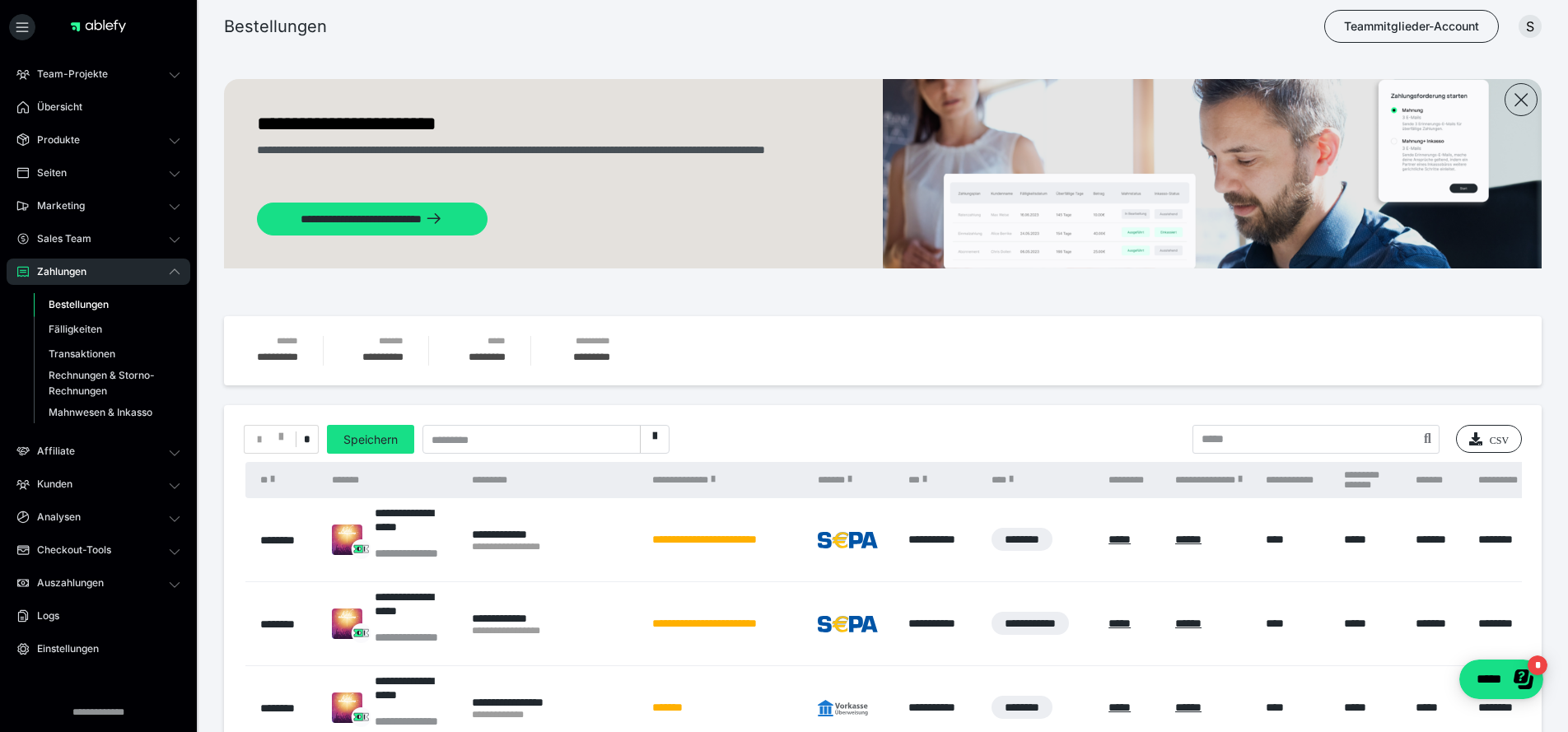 scroll, scrollTop: 0, scrollLeft: 0, axis: both 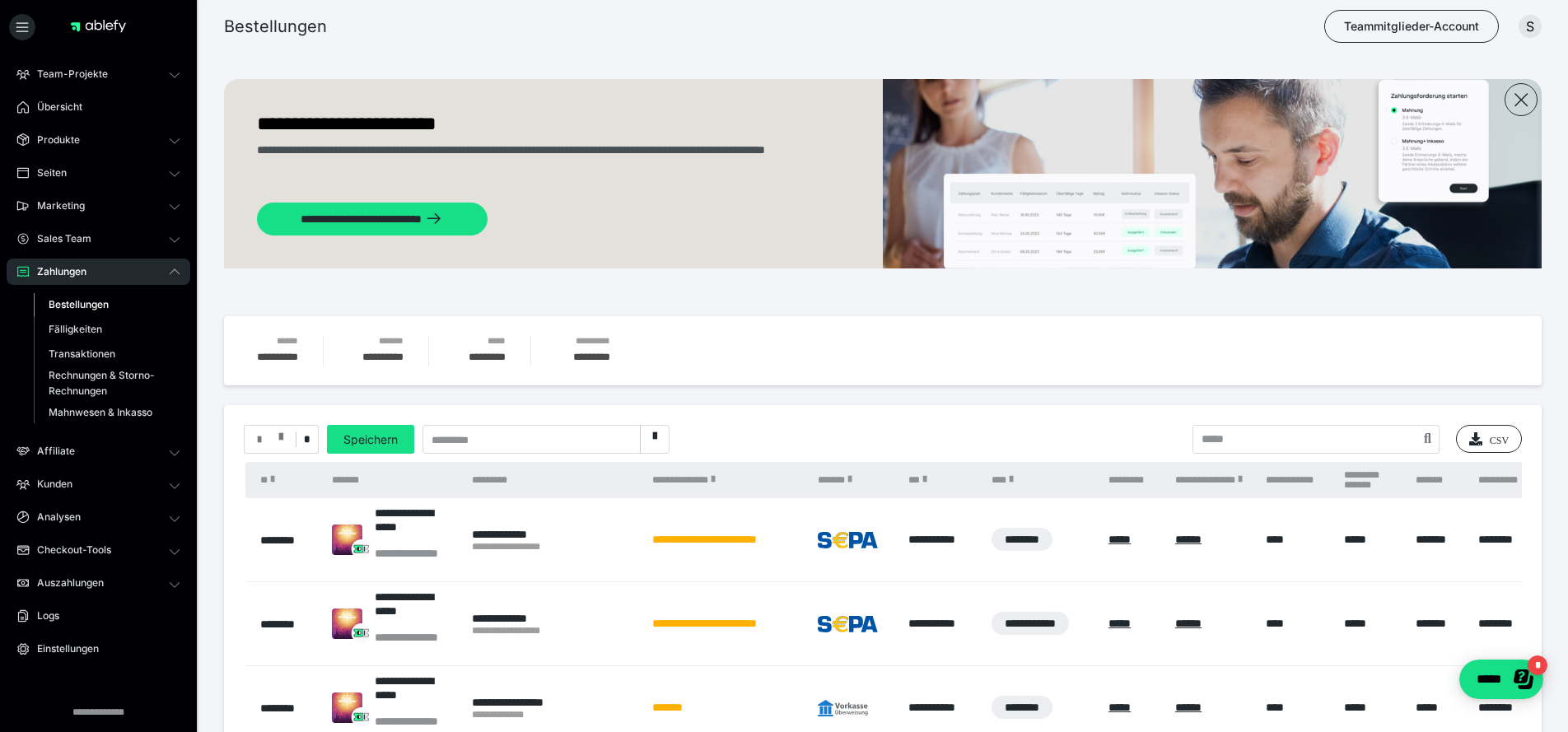 click at bounding box center (281, 433) 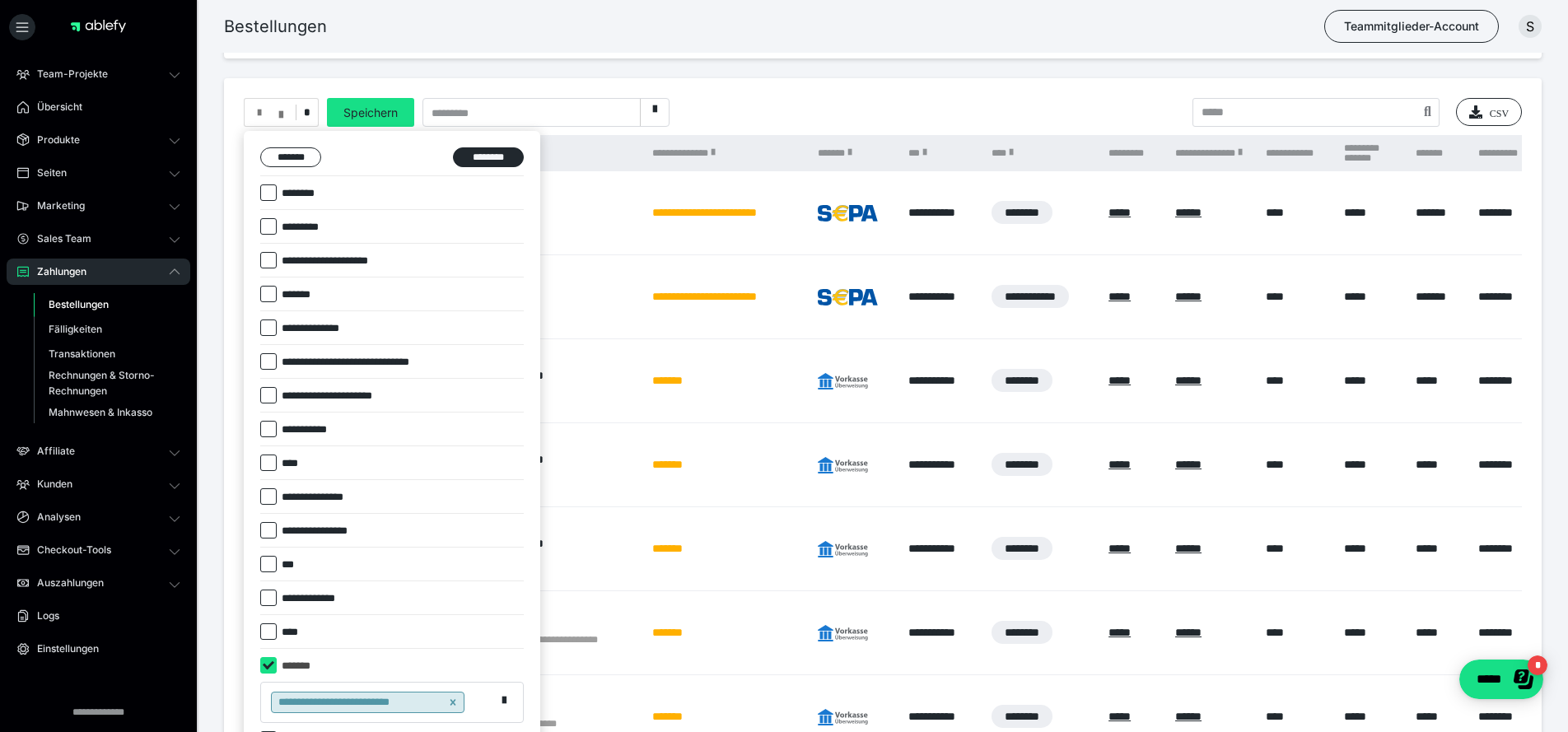 scroll, scrollTop: 323, scrollLeft: 0, axis: vertical 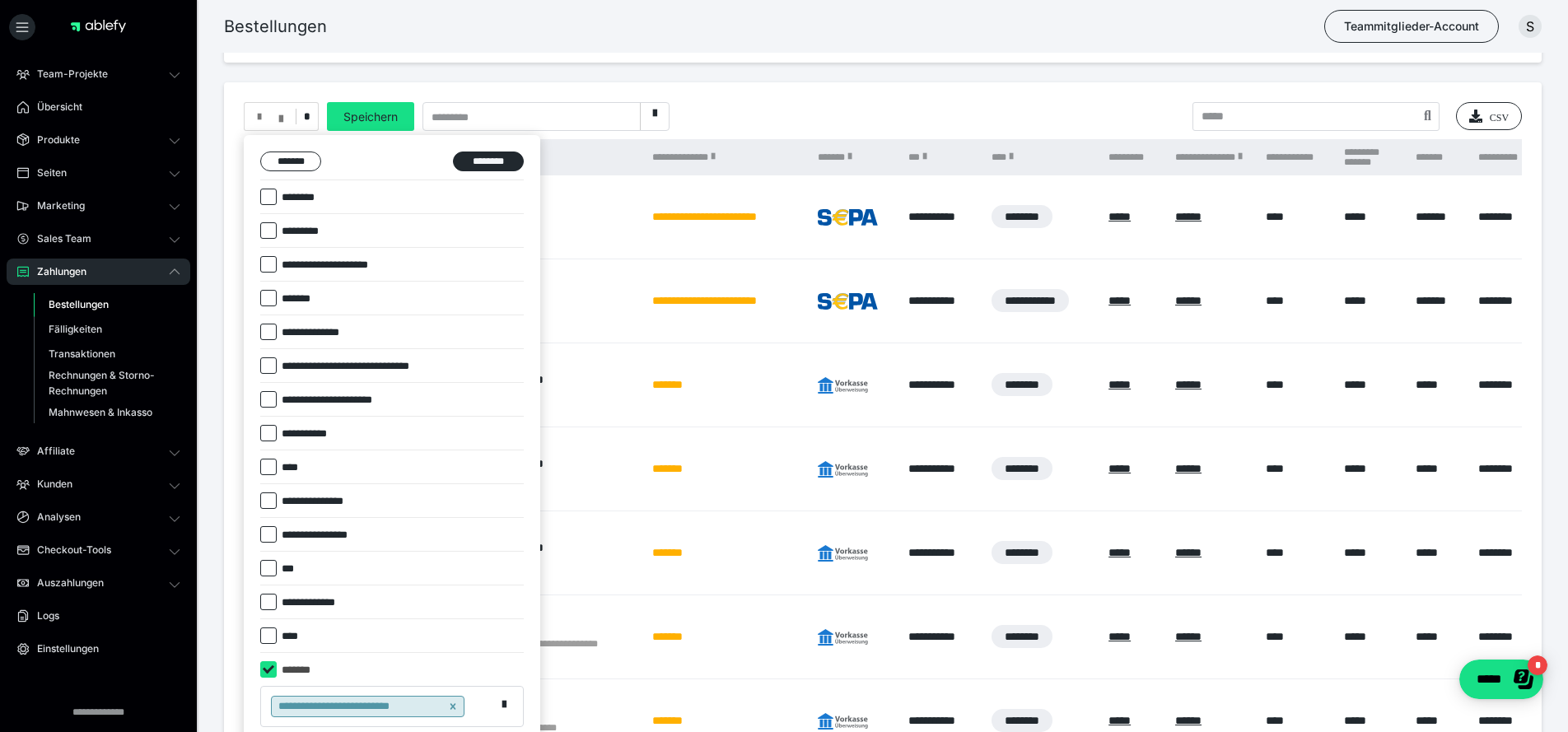 click at bounding box center [268, 366] 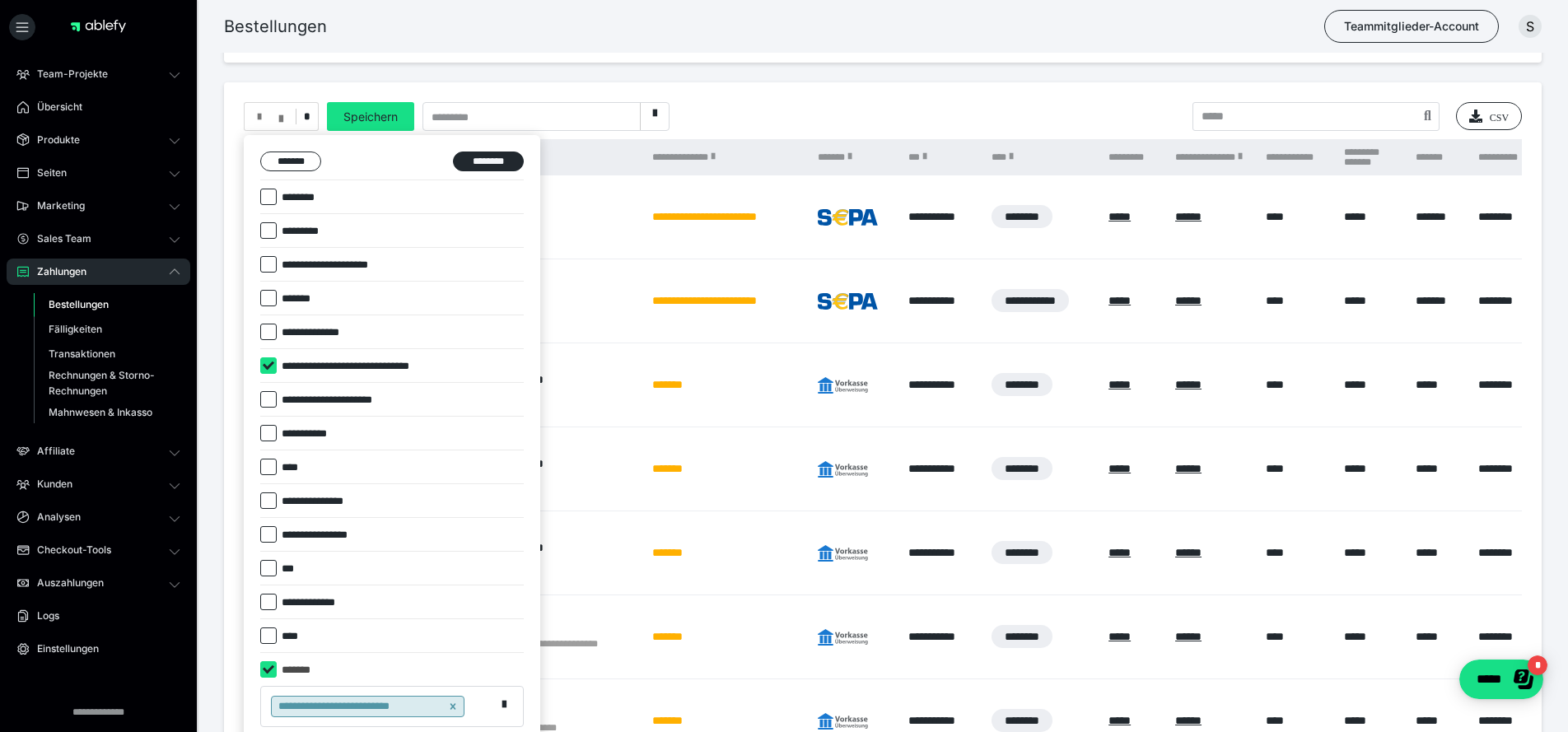 checkbox on "****" 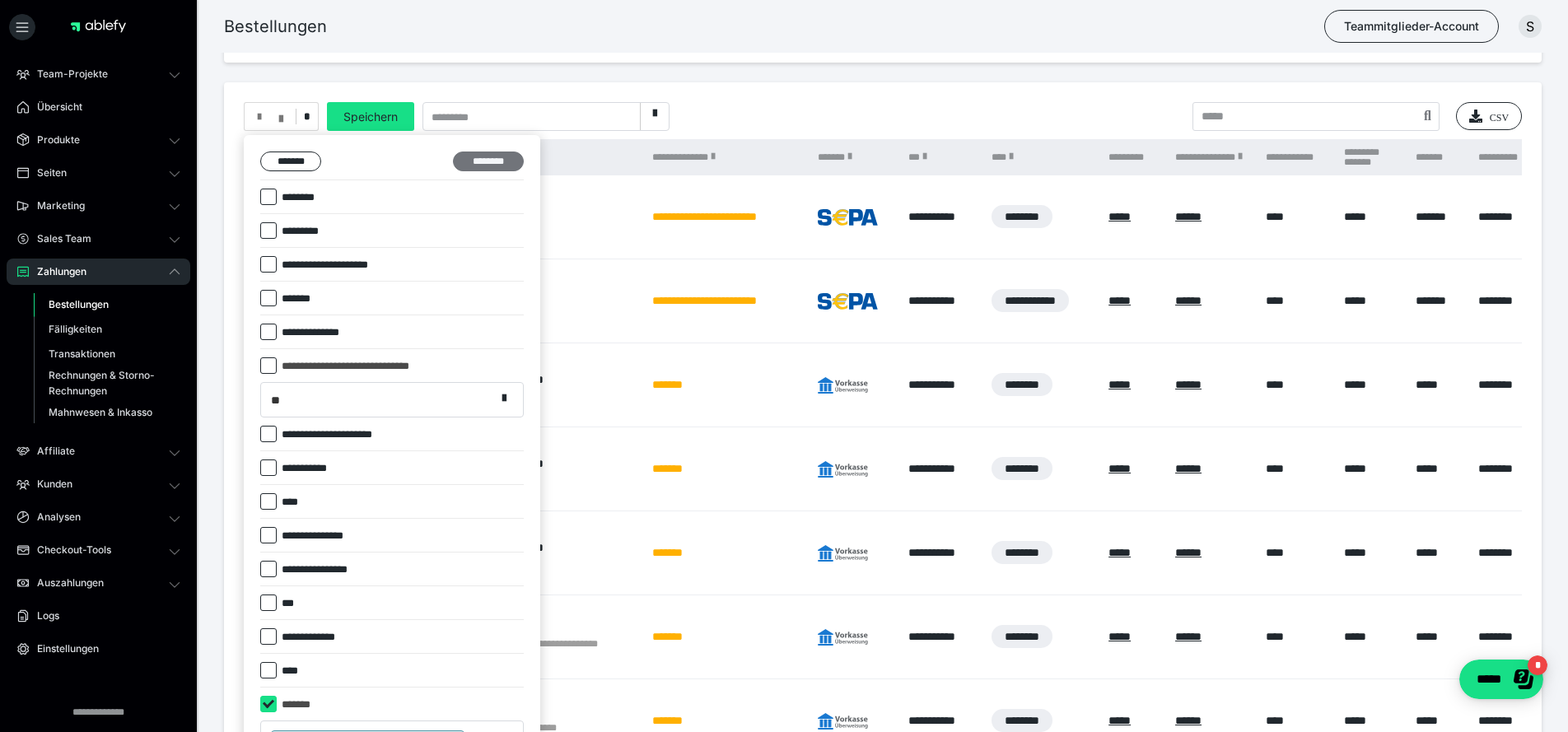 click on "********" at bounding box center (488, 161) 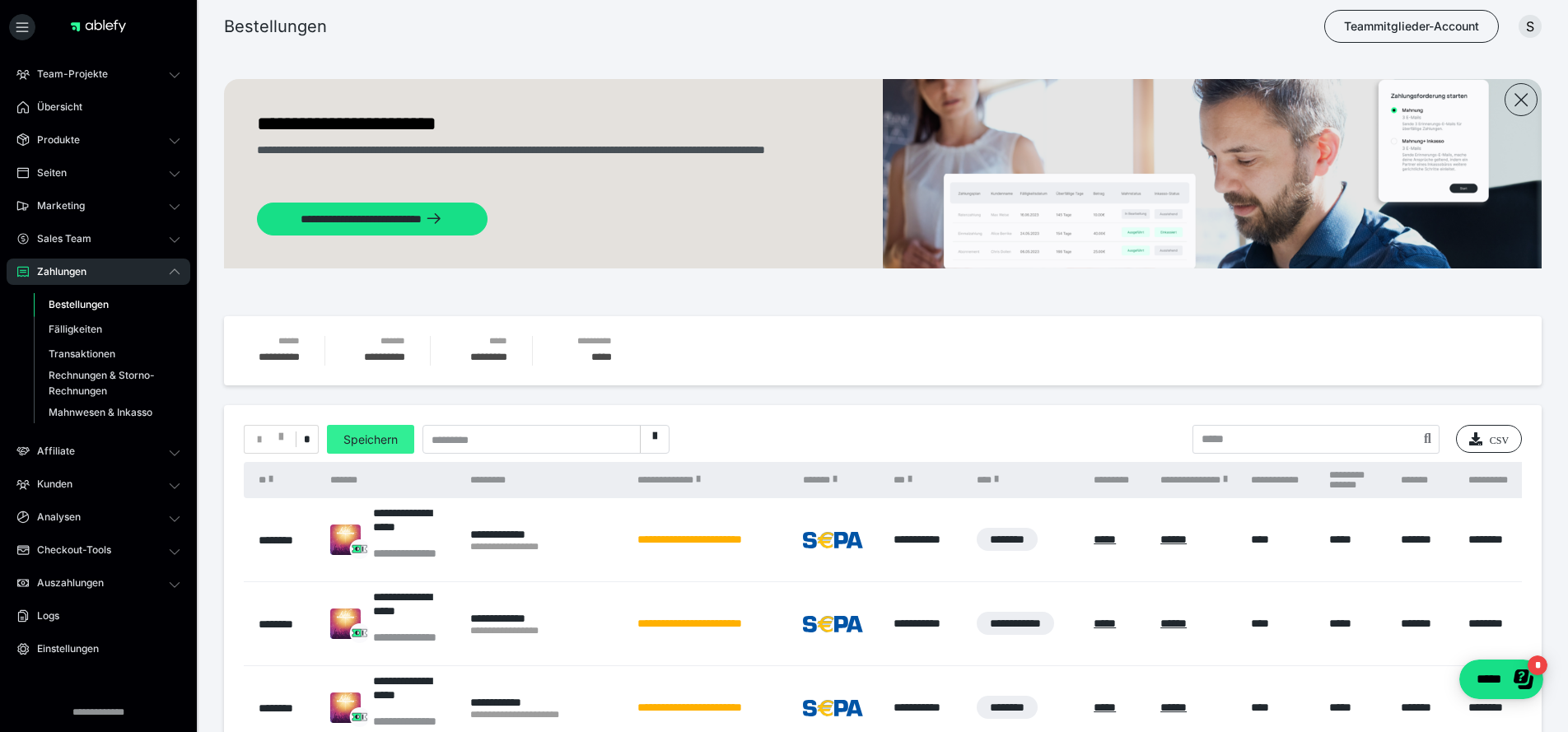 scroll, scrollTop: 0, scrollLeft: 0, axis: both 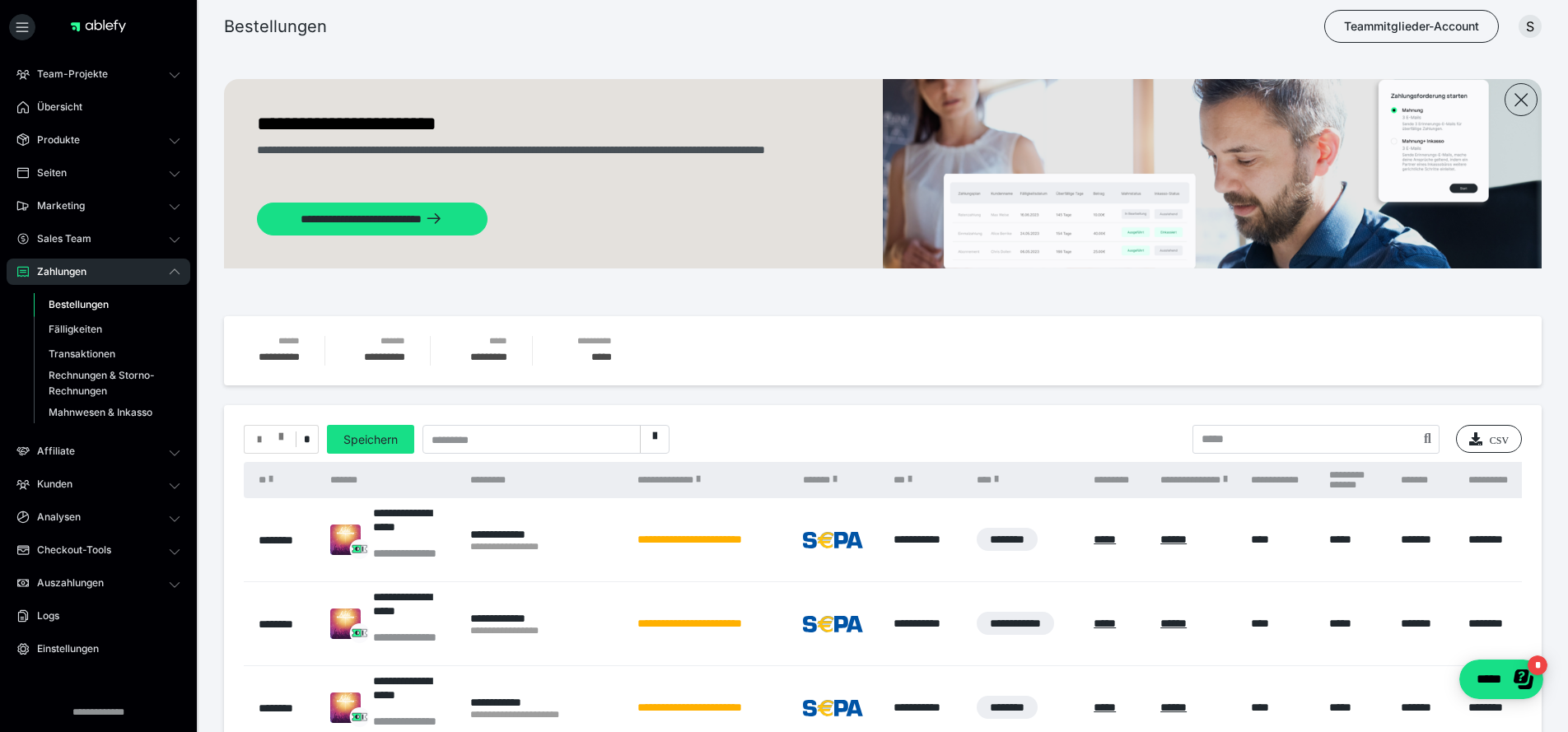 click at bounding box center (281, 433) 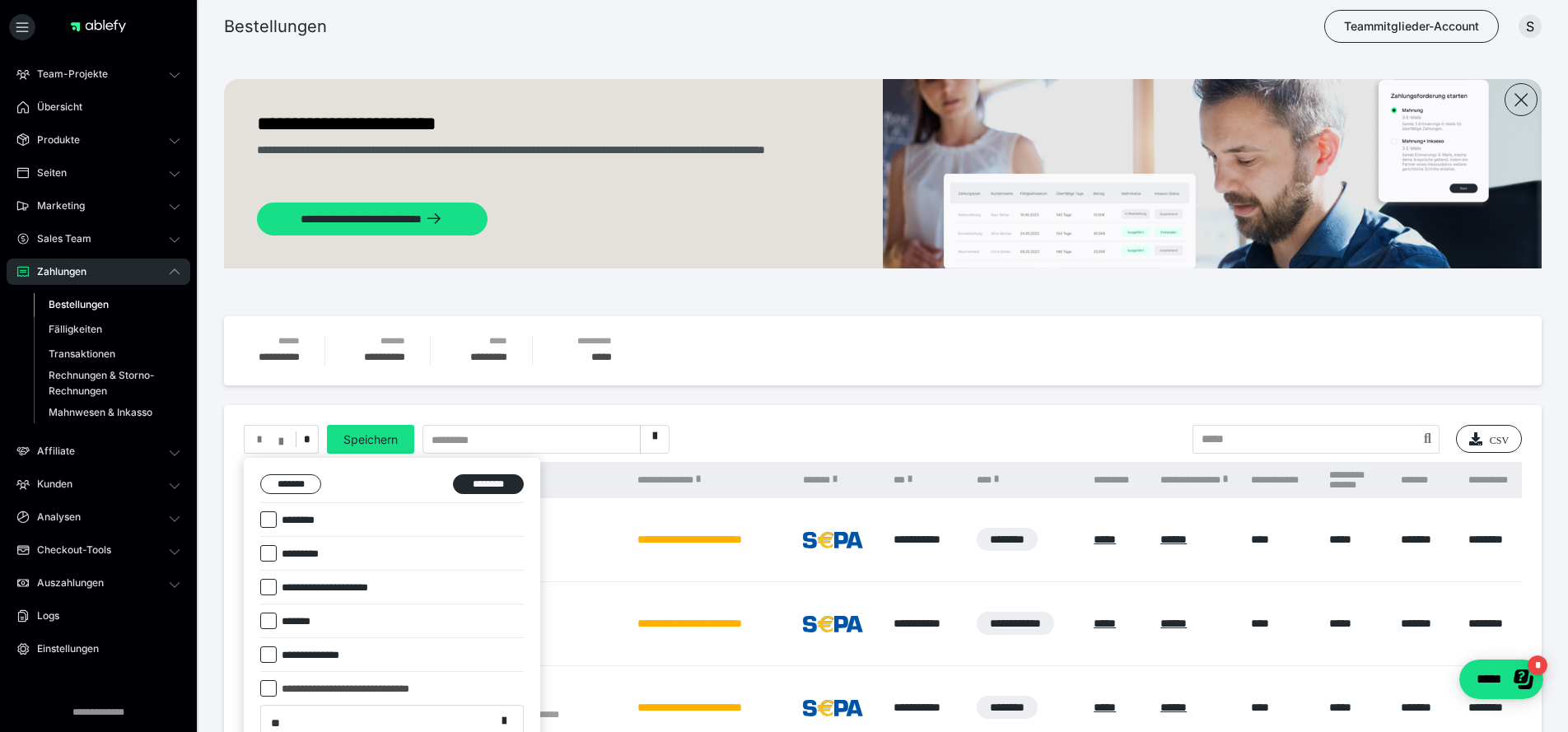 scroll, scrollTop: 105, scrollLeft: 0, axis: vertical 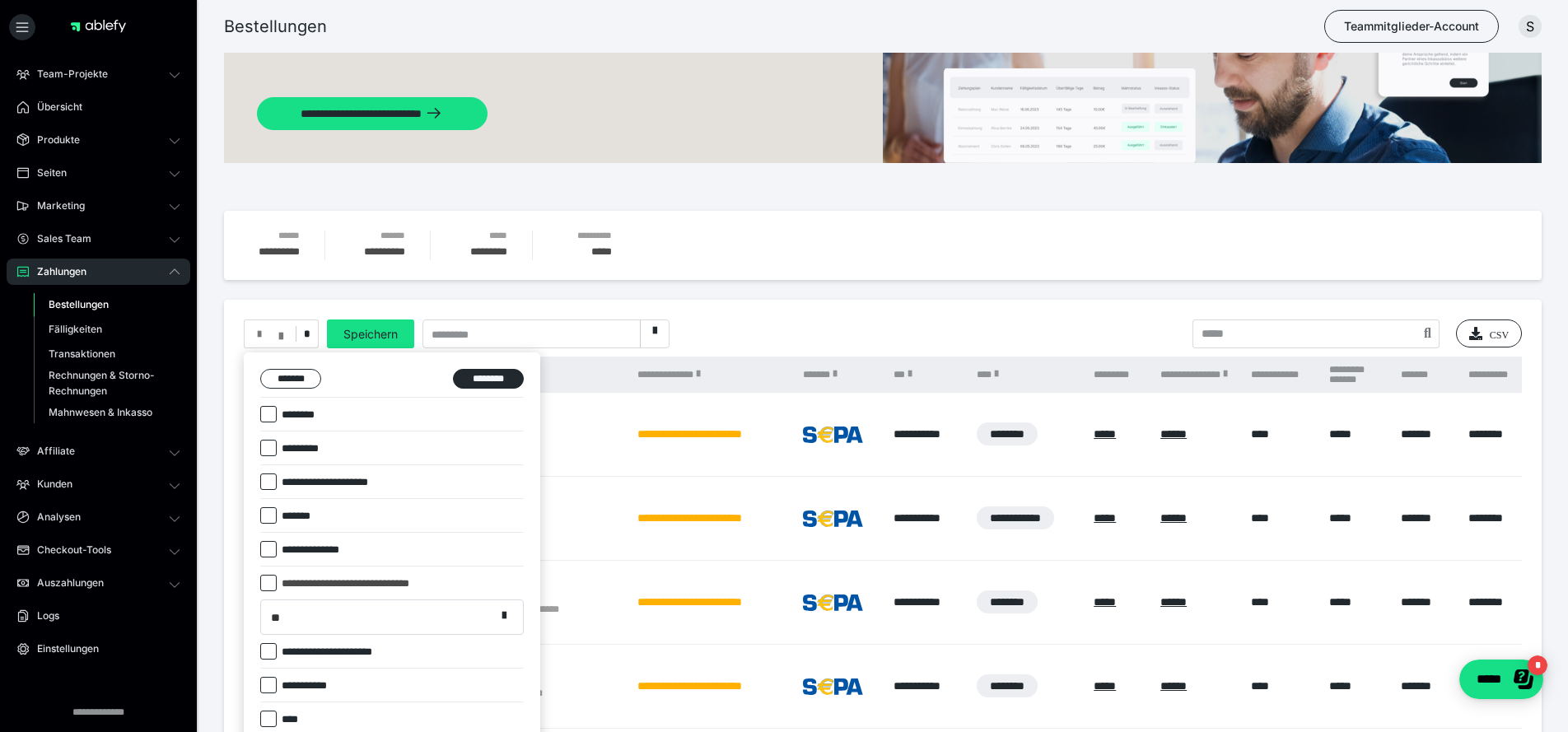 click at bounding box center (268, 583) 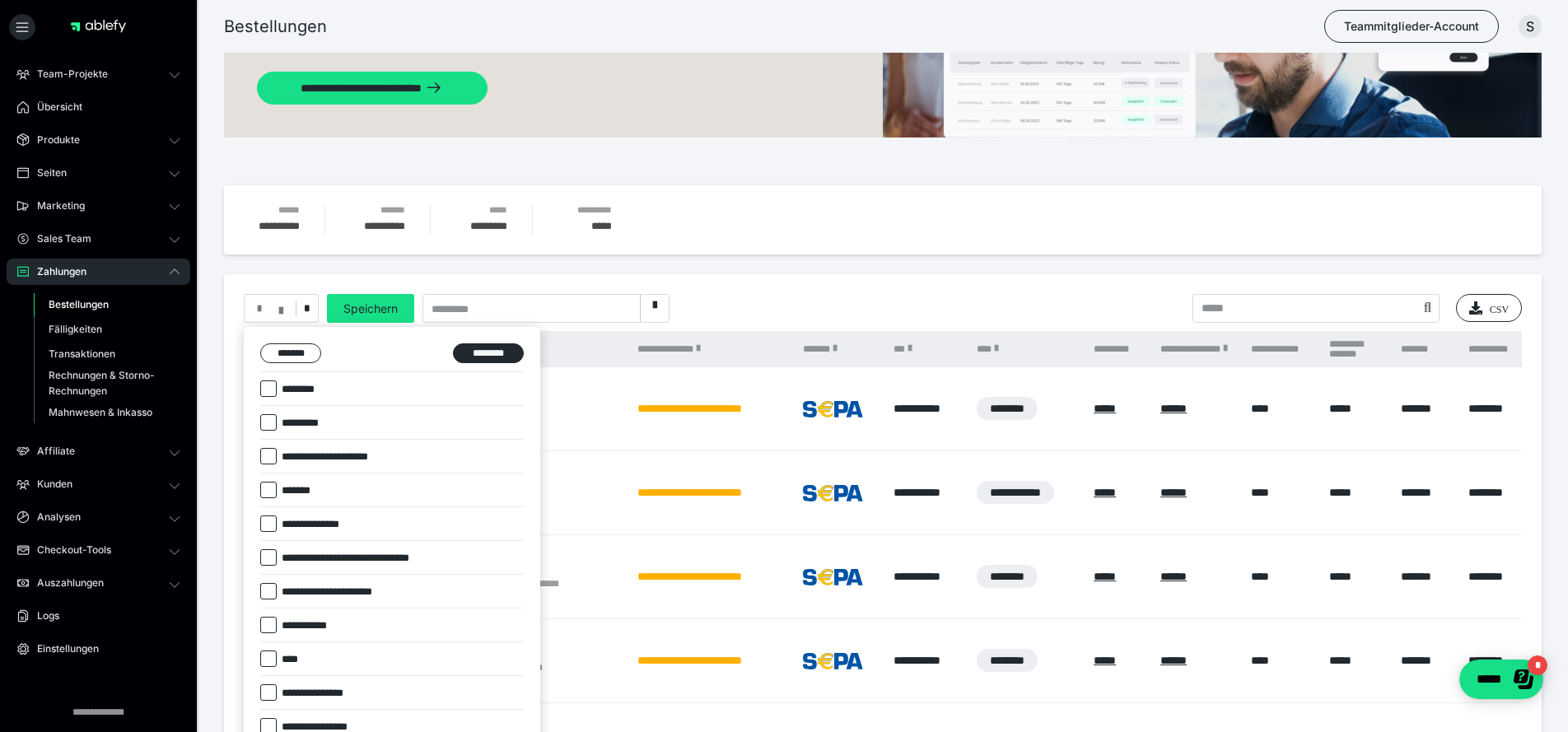scroll, scrollTop: 138, scrollLeft: 0, axis: vertical 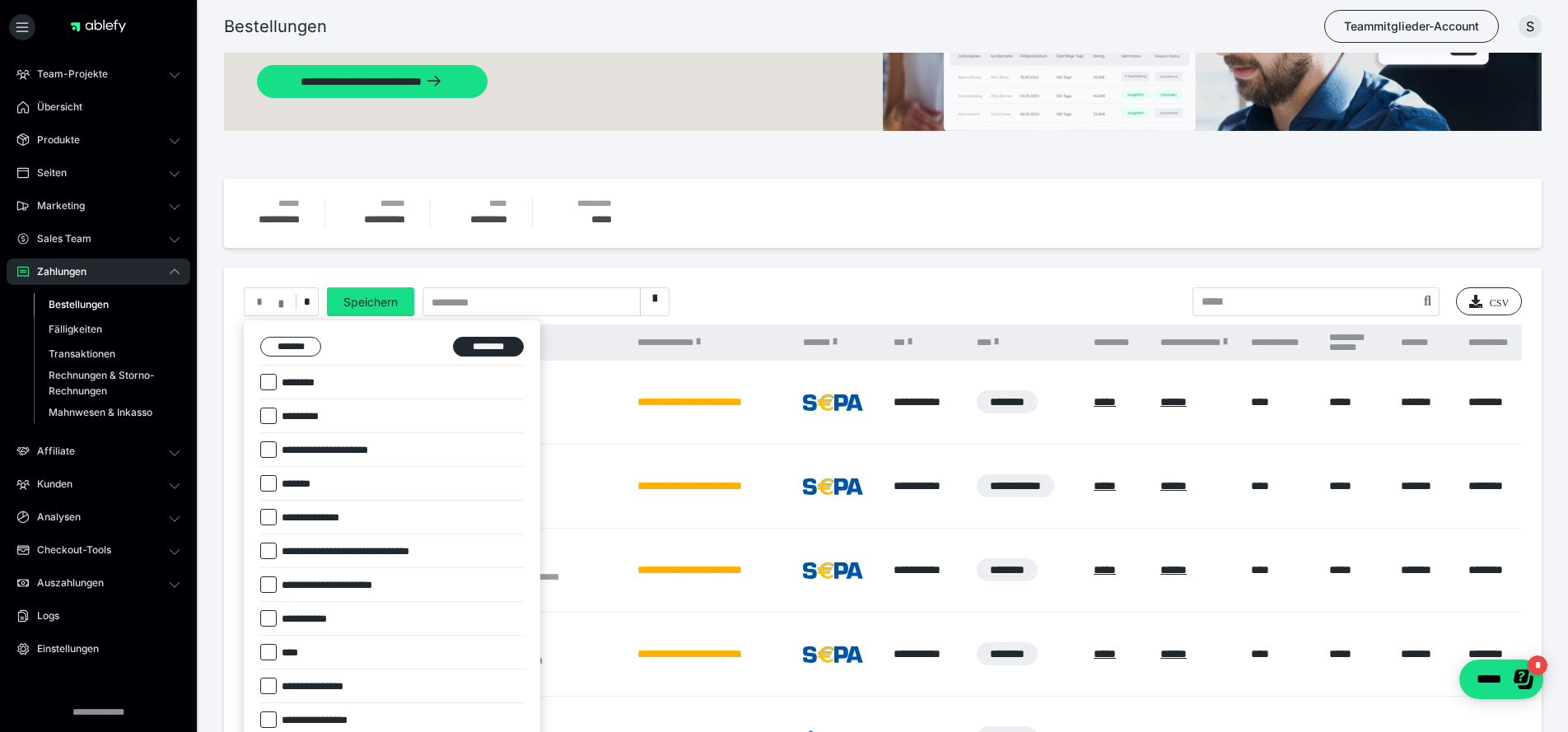 click at bounding box center (268, 517) 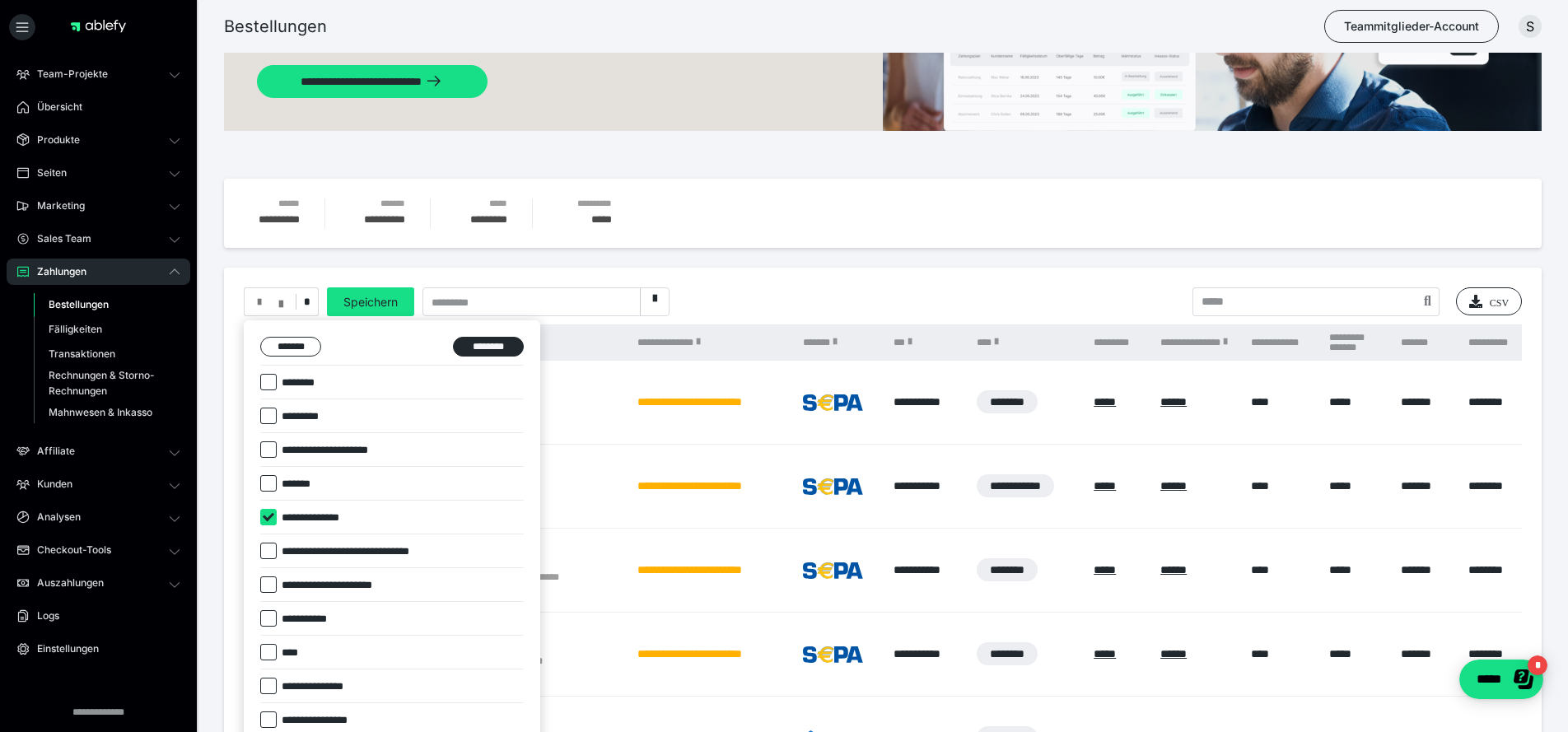 checkbox on "****" 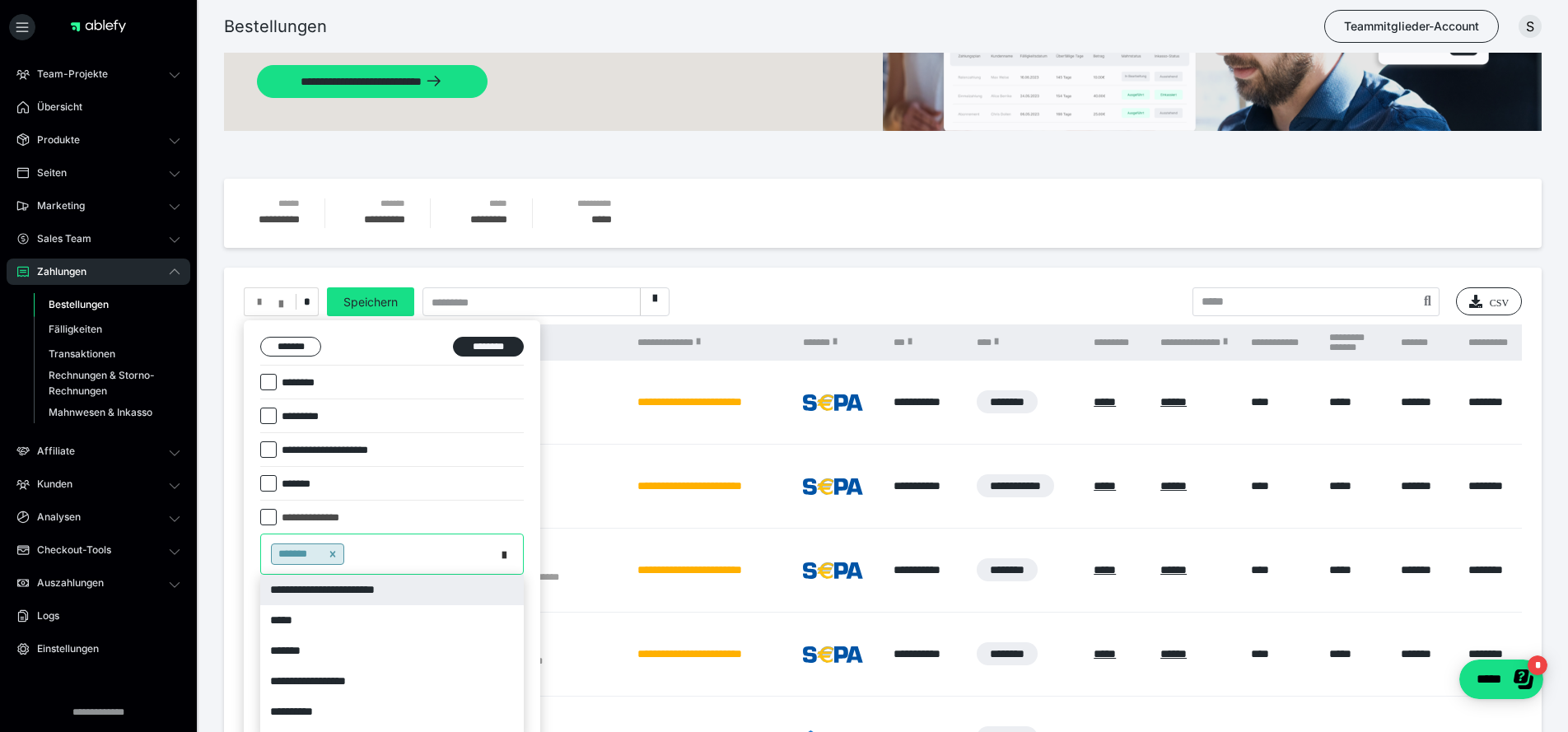 click at bounding box center [509, 554] 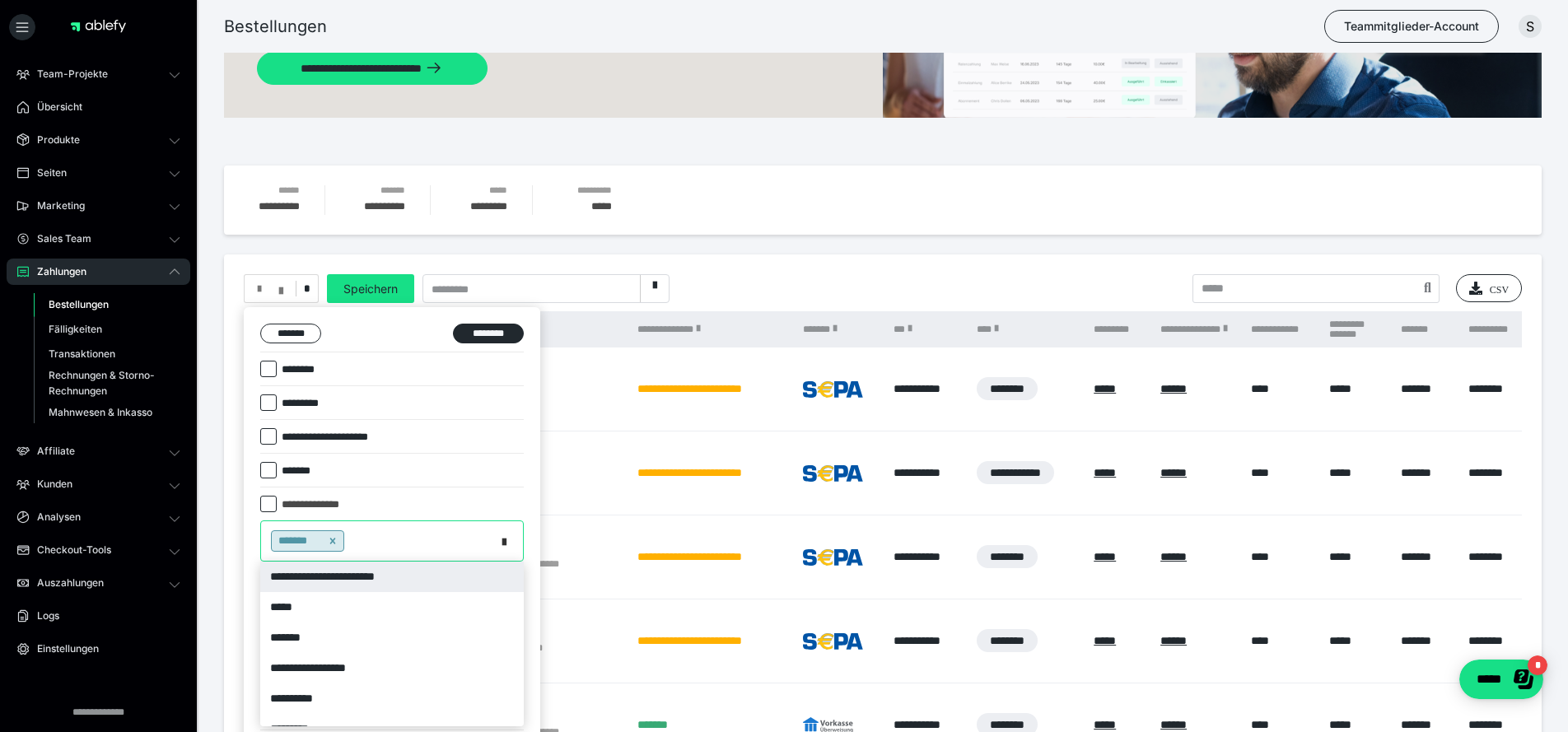 scroll, scrollTop: 152, scrollLeft: 0, axis: vertical 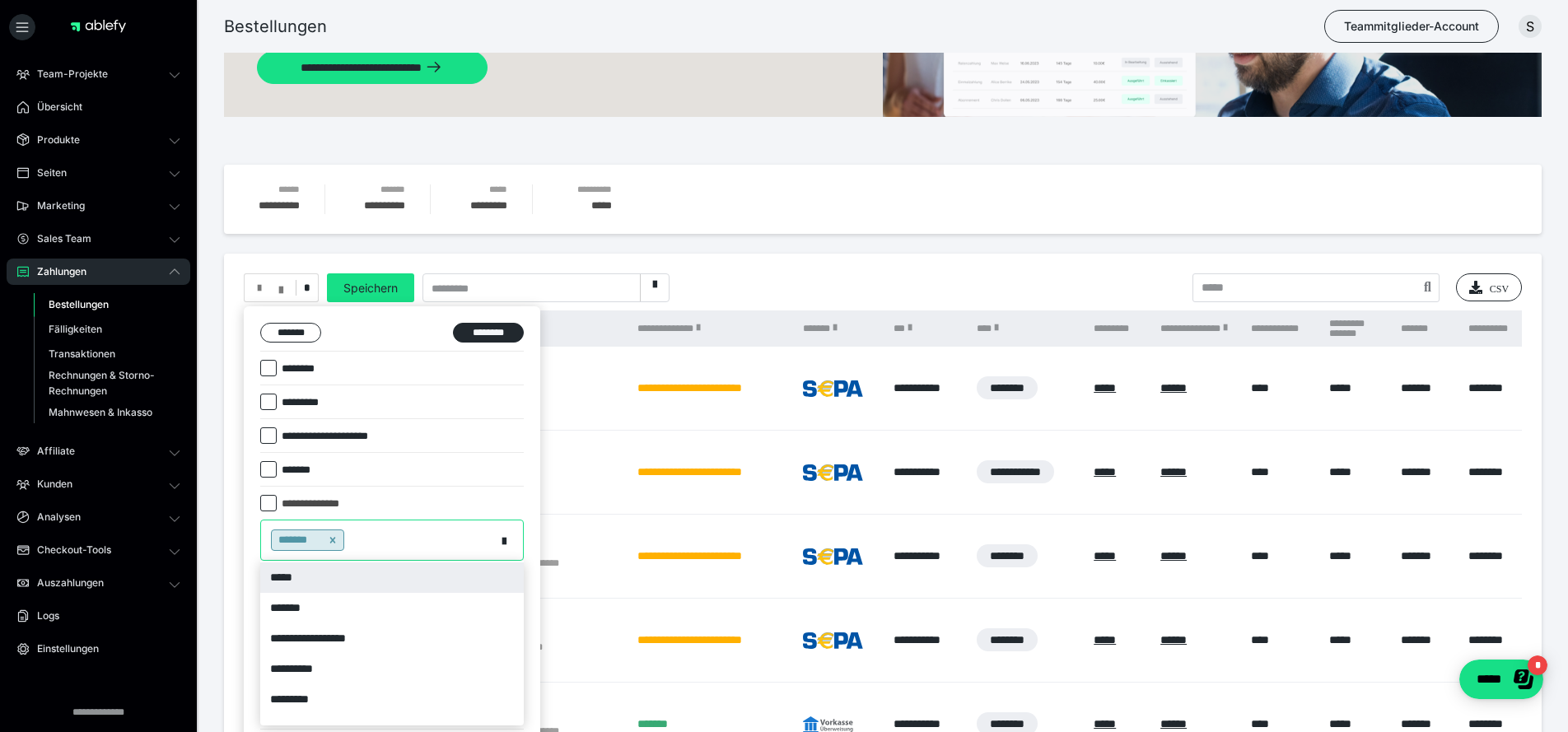 click on "*****" at bounding box center [392, 577] 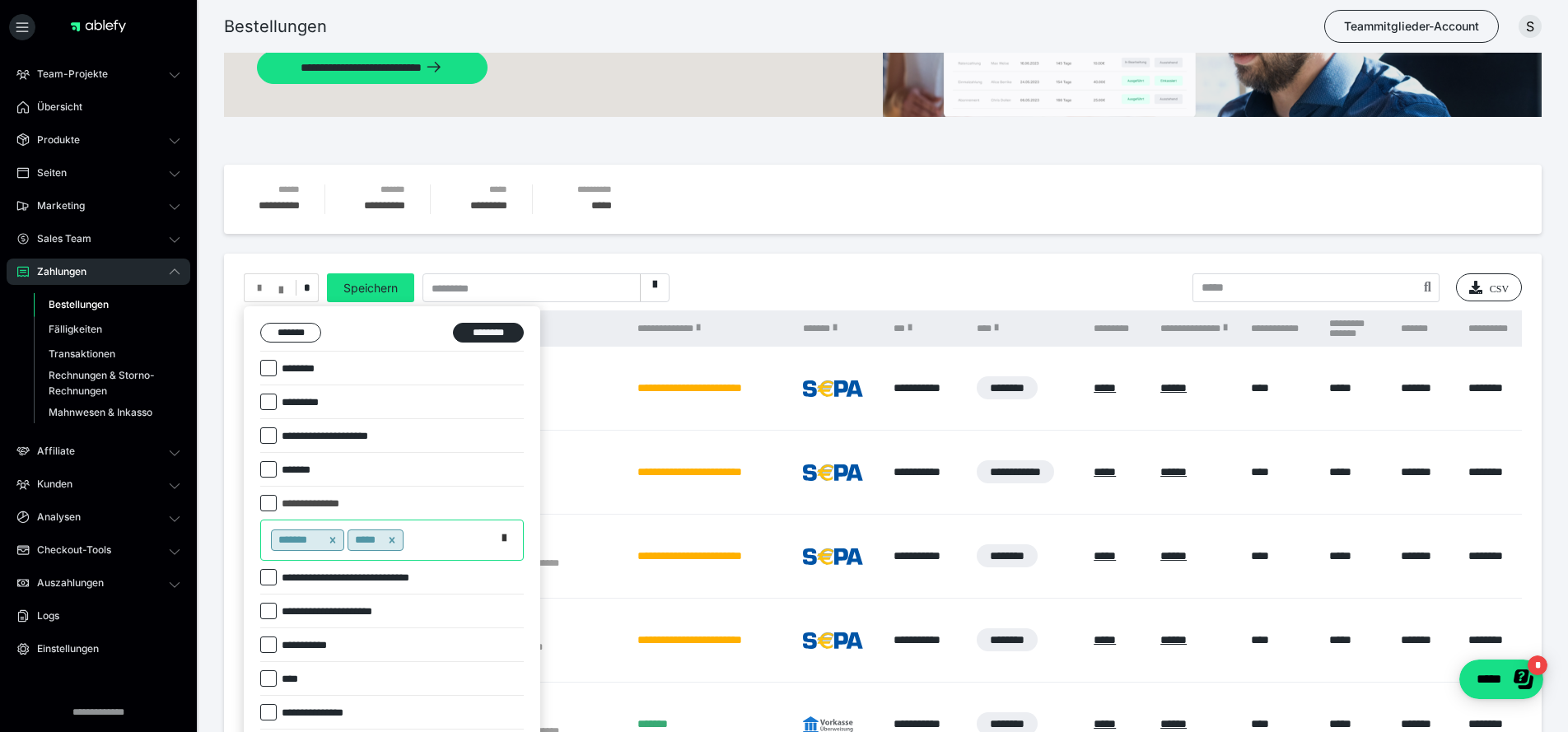 click at bounding box center (509, 540) 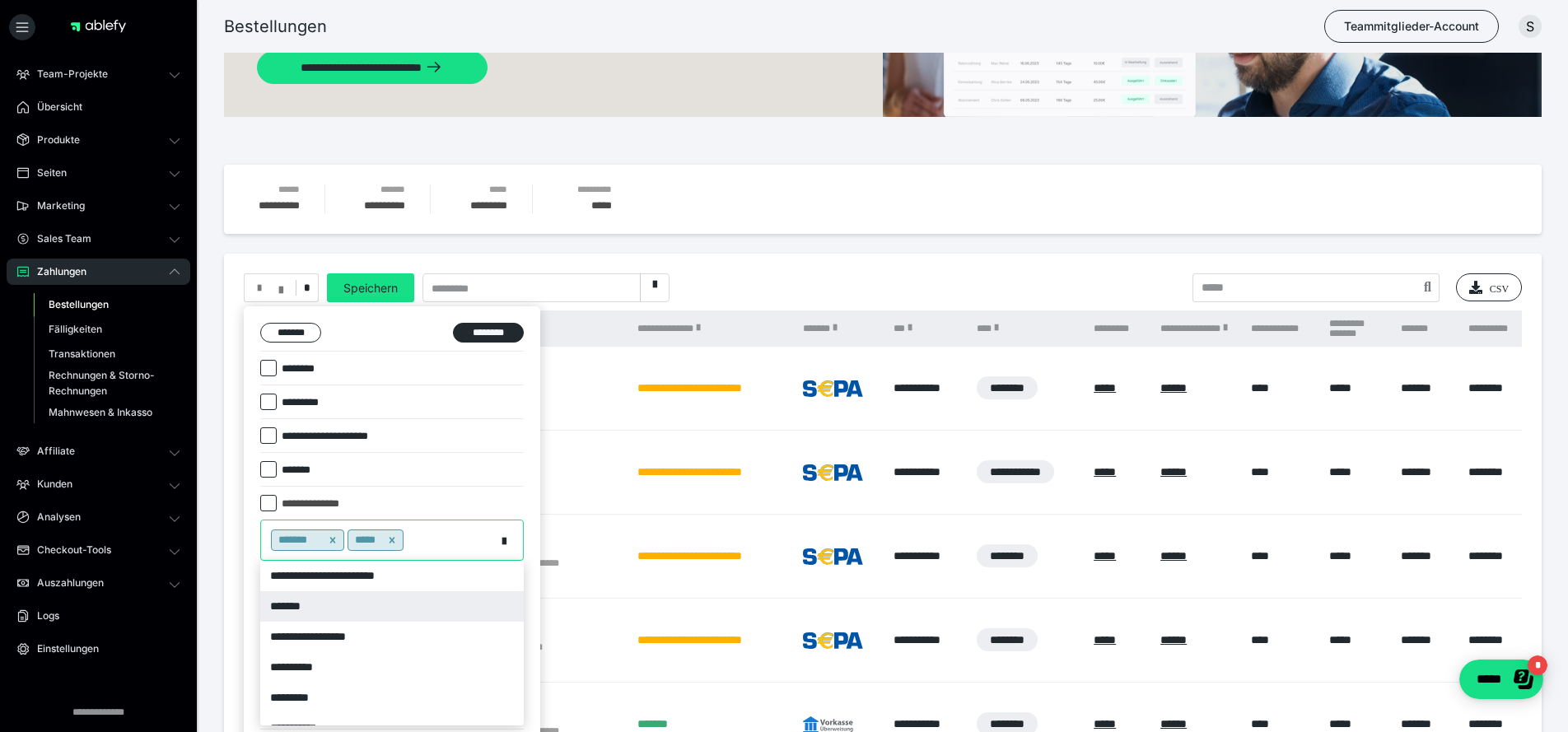 click on "*******" at bounding box center (392, 606) 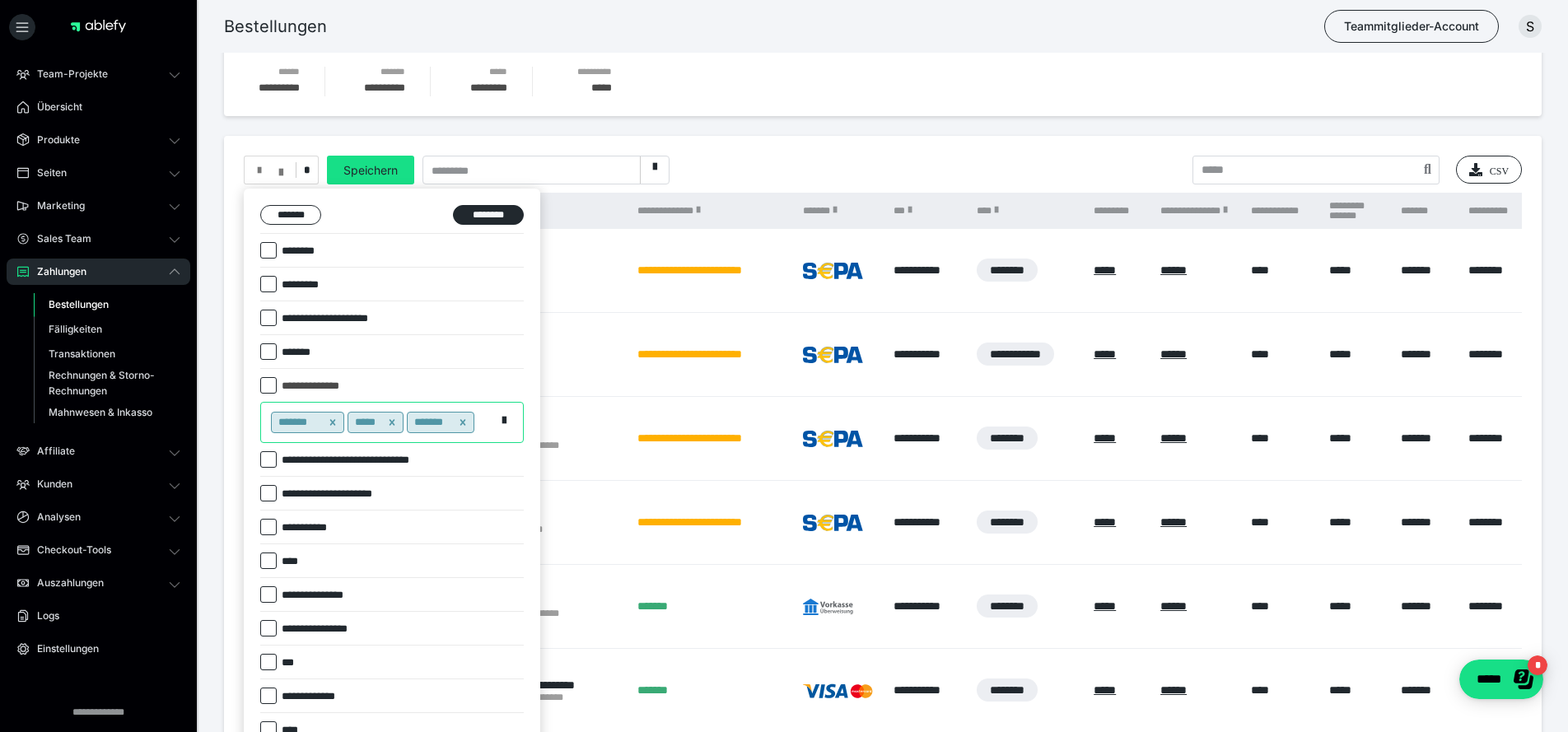 scroll, scrollTop: 288, scrollLeft: 0, axis: vertical 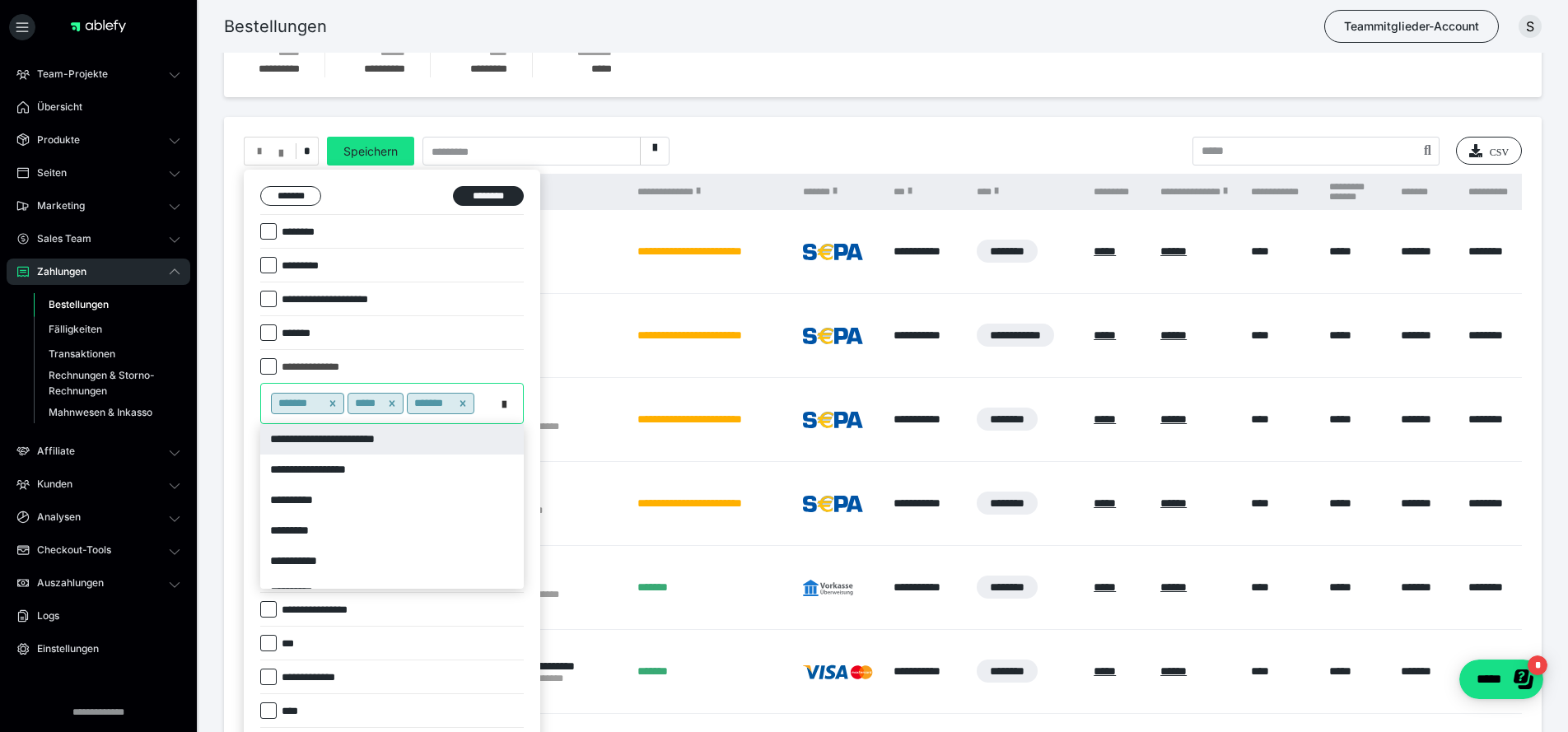 click at bounding box center (509, 403) 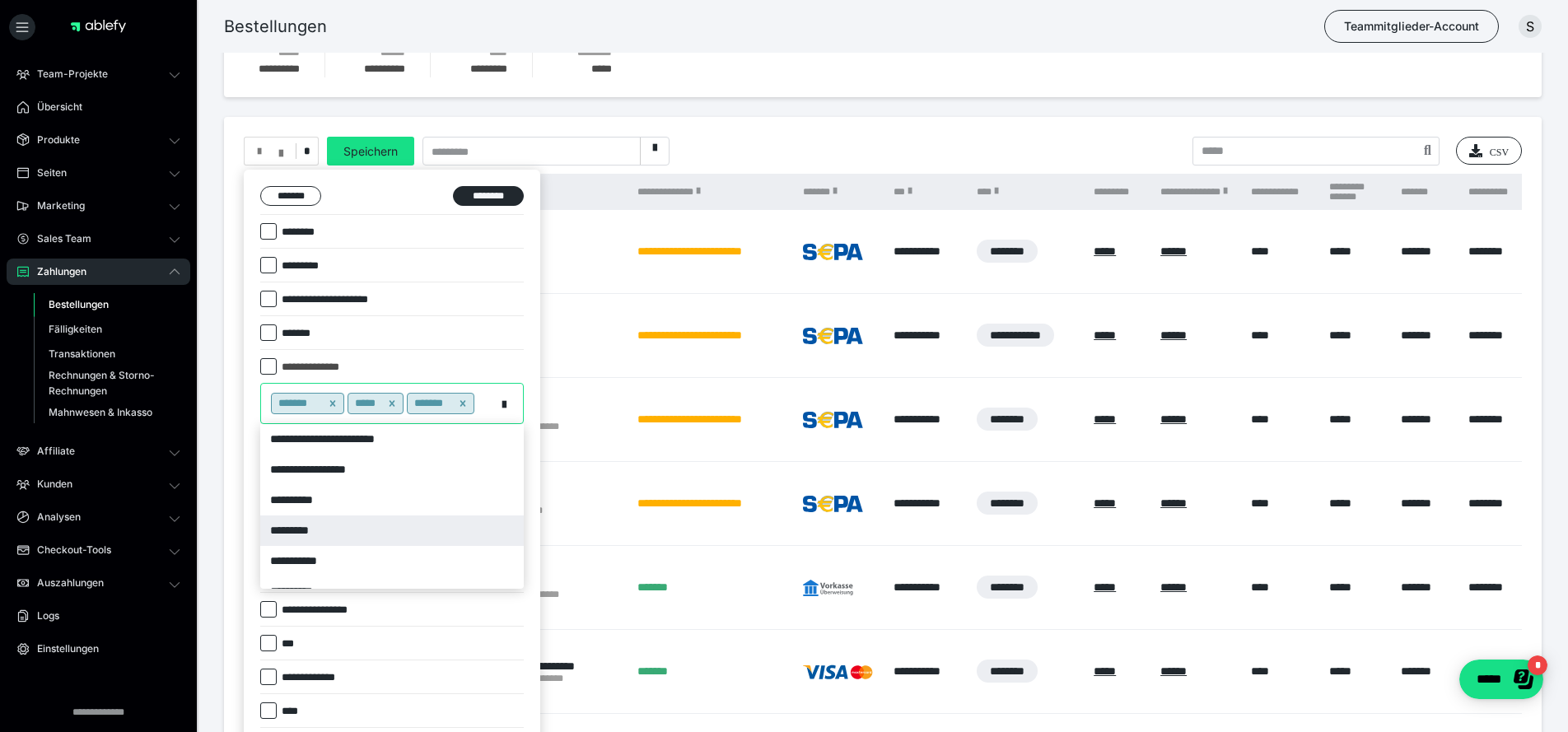 scroll, scrollTop: 0, scrollLeft: 0, axis: both 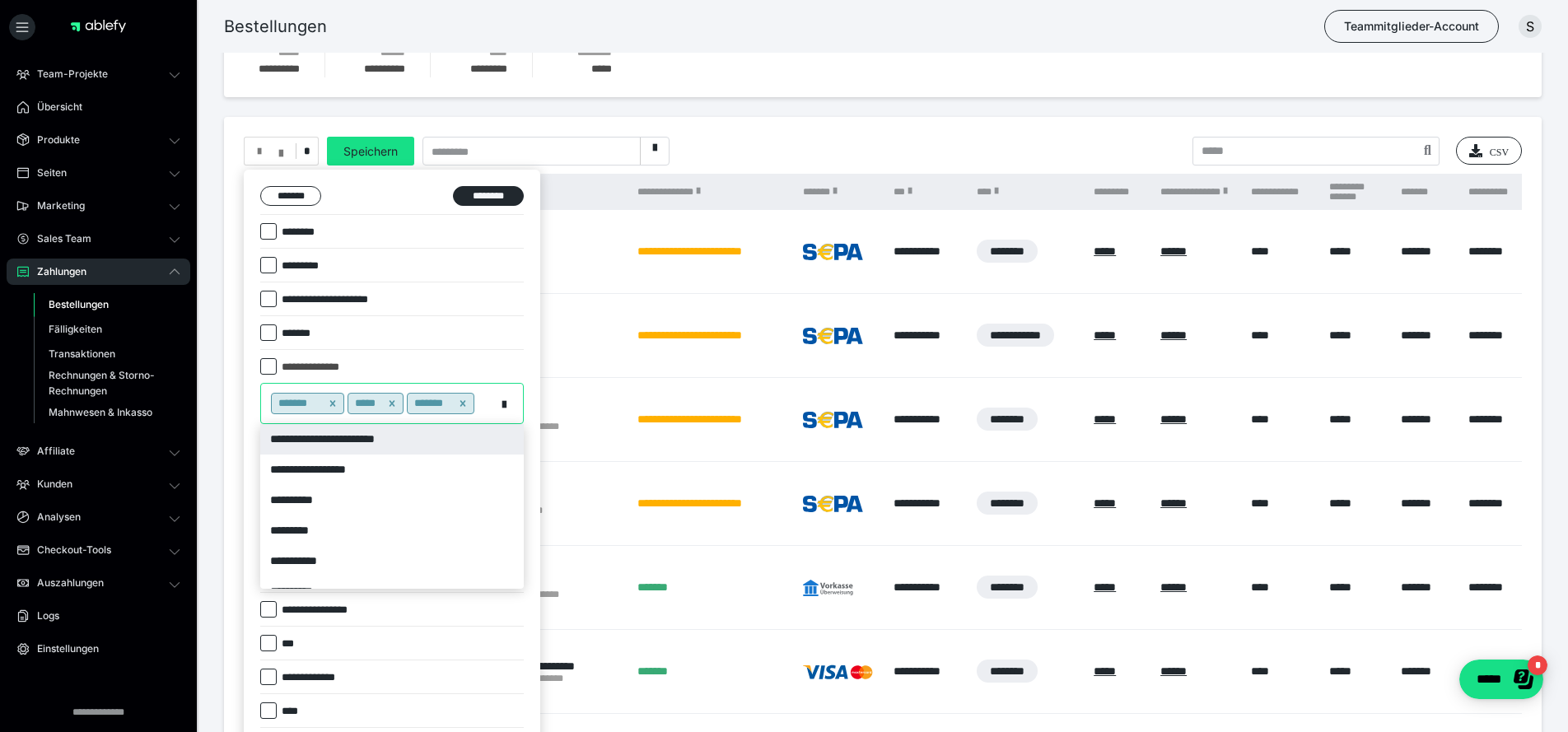 click on "**********" at bounding box center [392, 439] 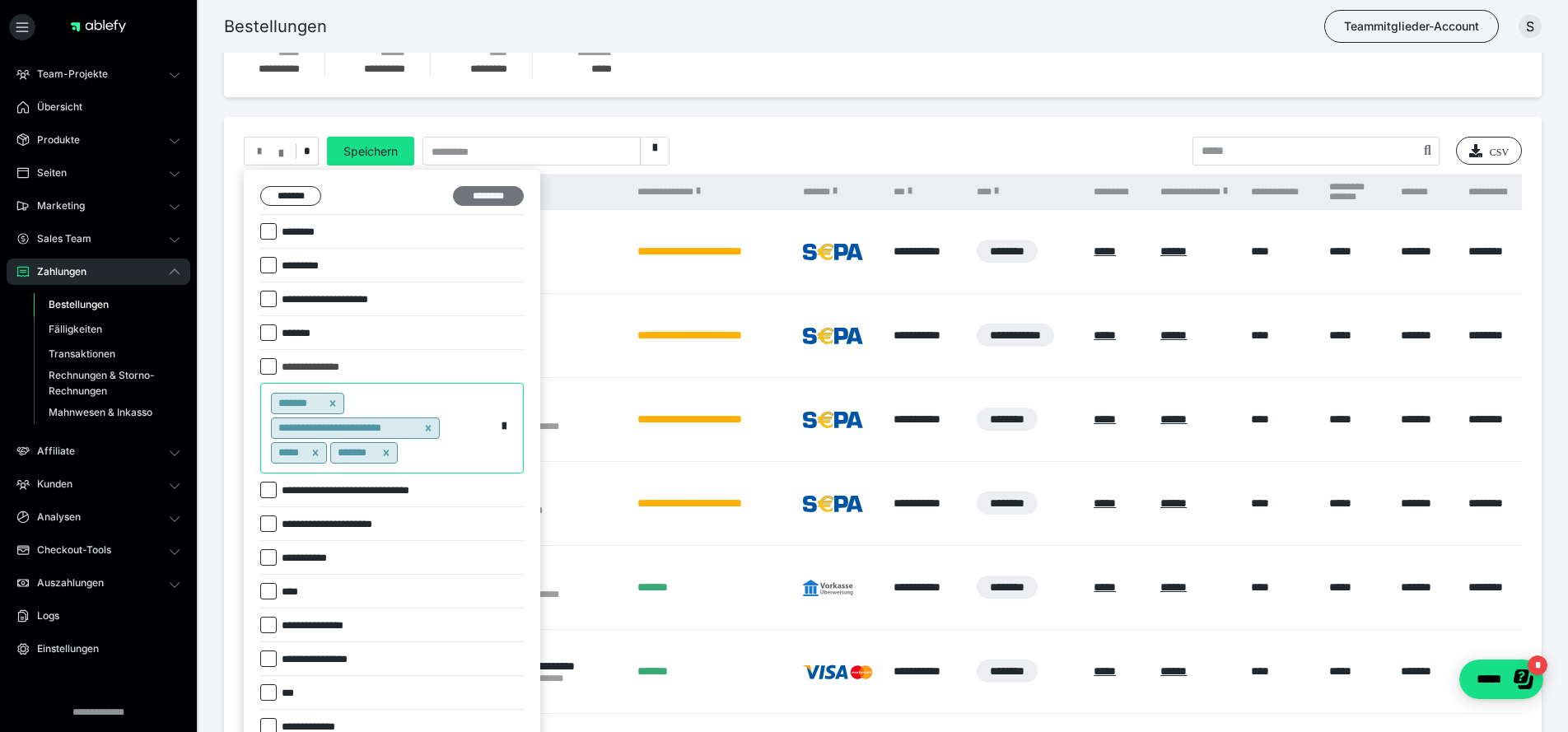click on "********" at bounding box center [488, 196] 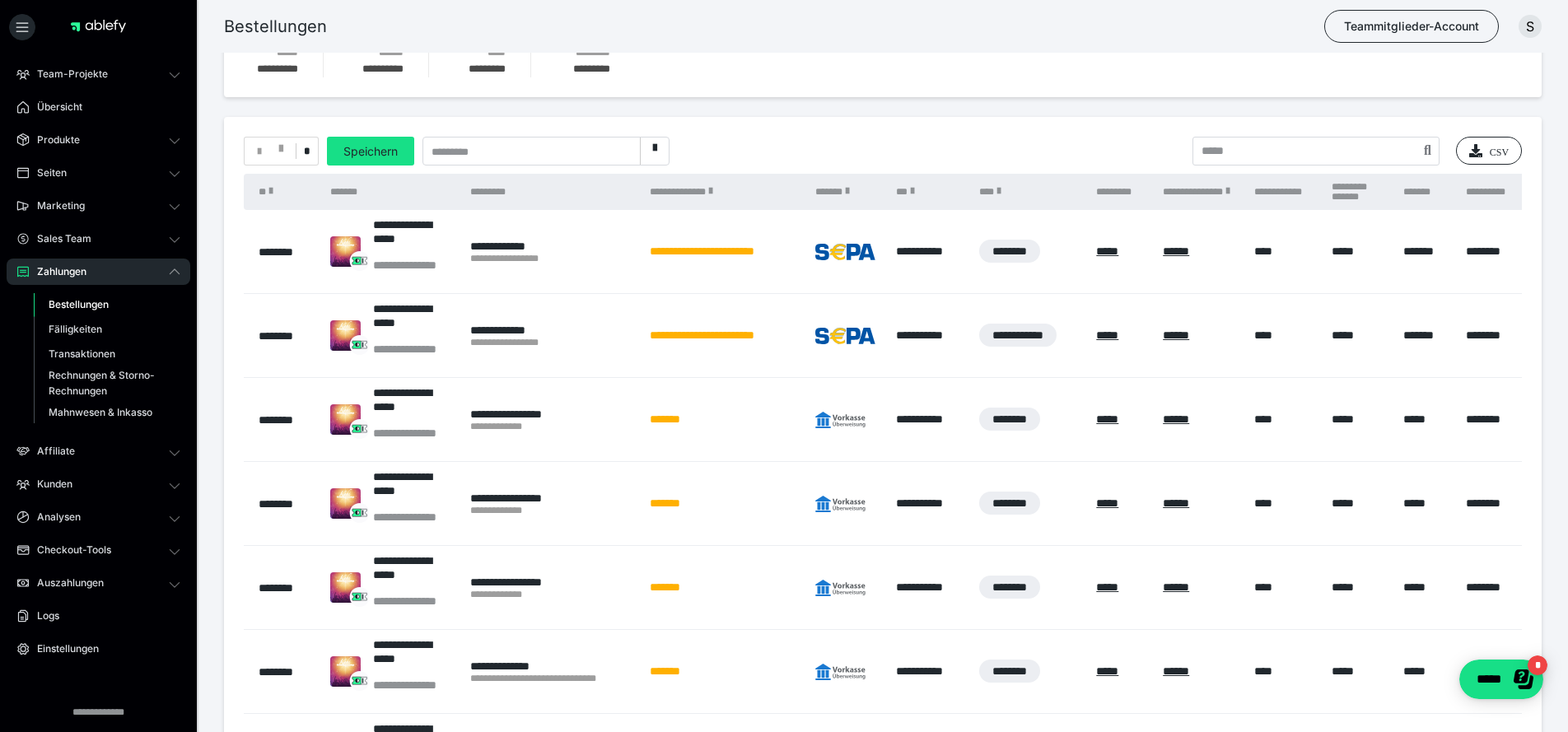 scroll, scrollTop: 0, scrollLeft: 50, axis: horizontal 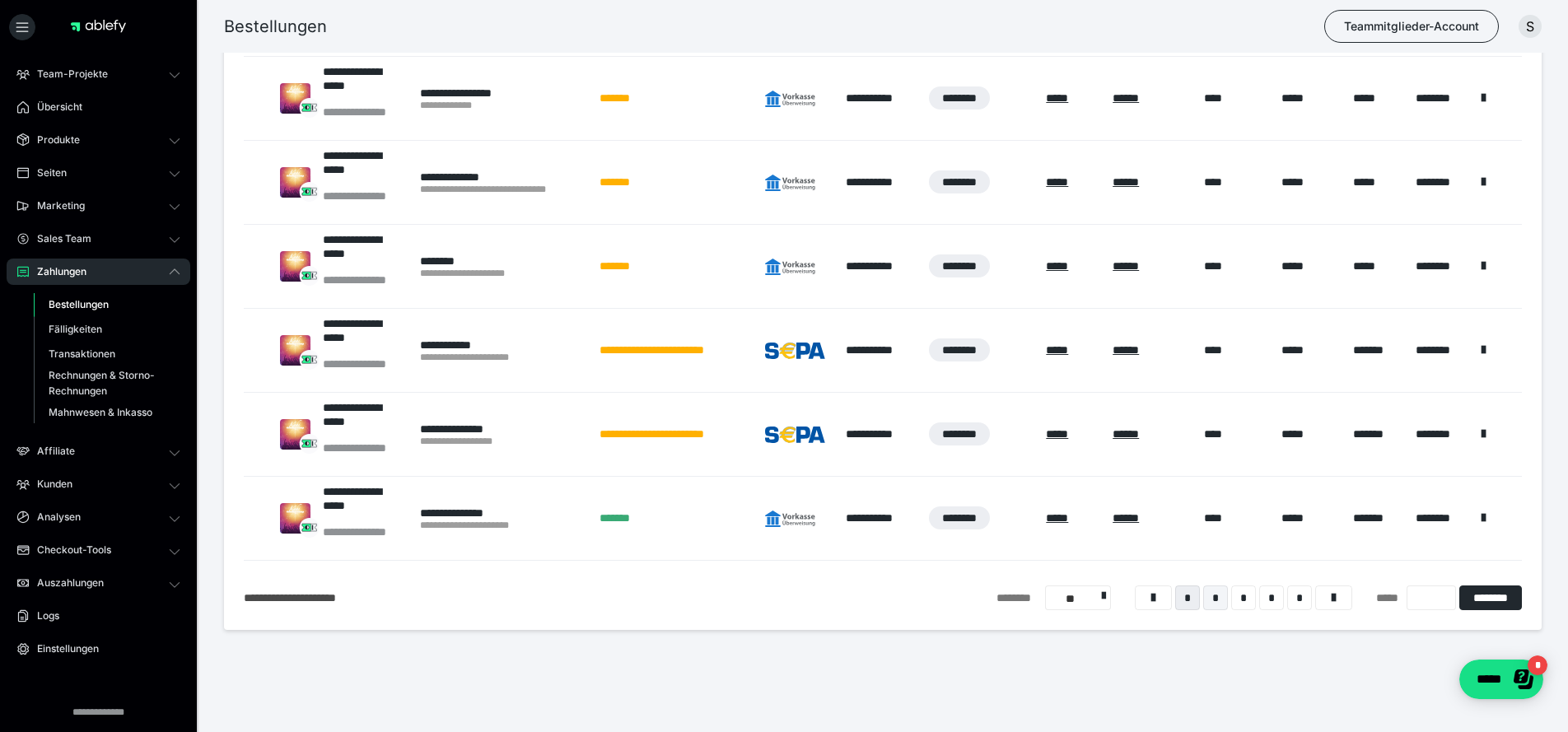 click on "*" at bounding box center (1216, 598) 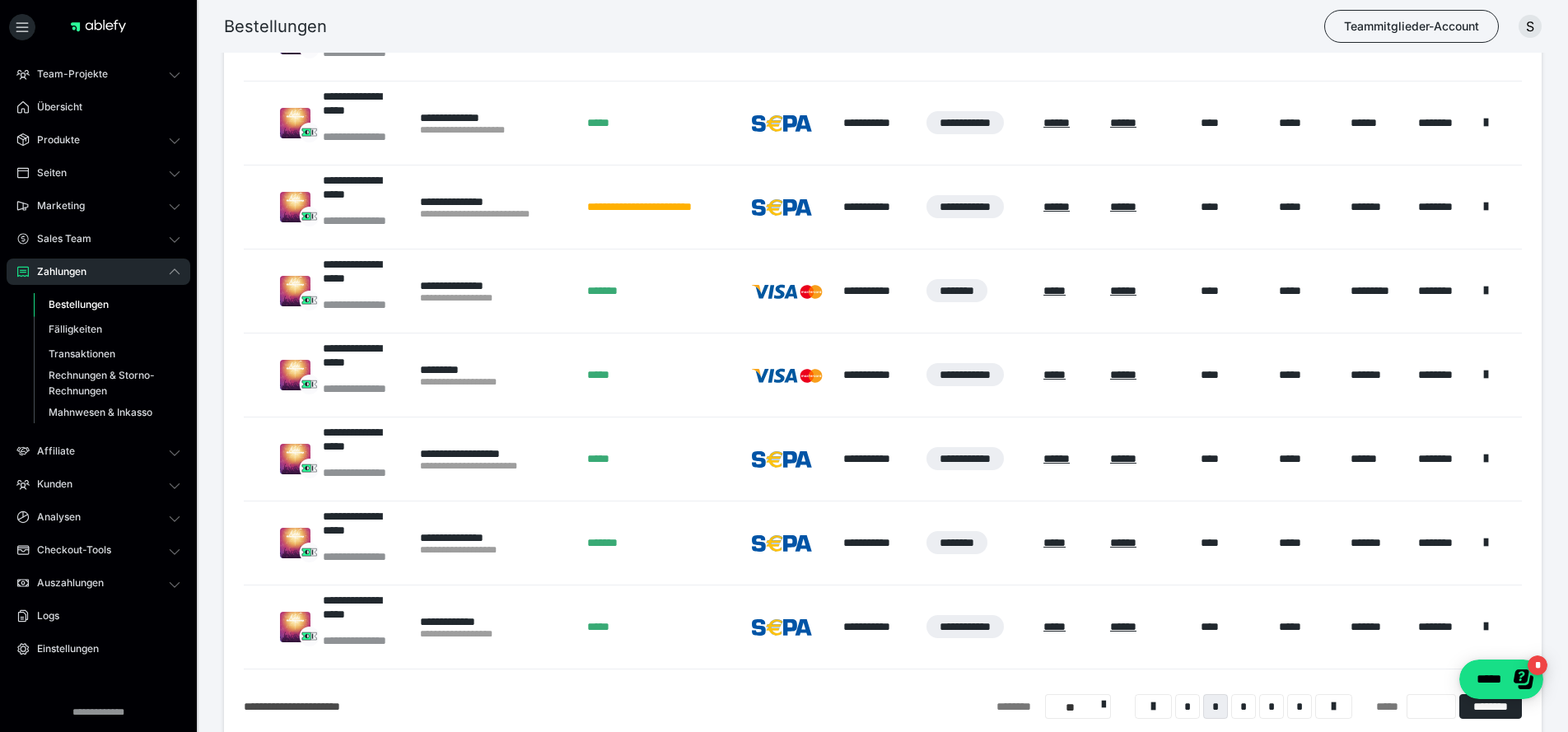 scroll, scrollTop: 679, scrollLeft: 0, axis: vertical 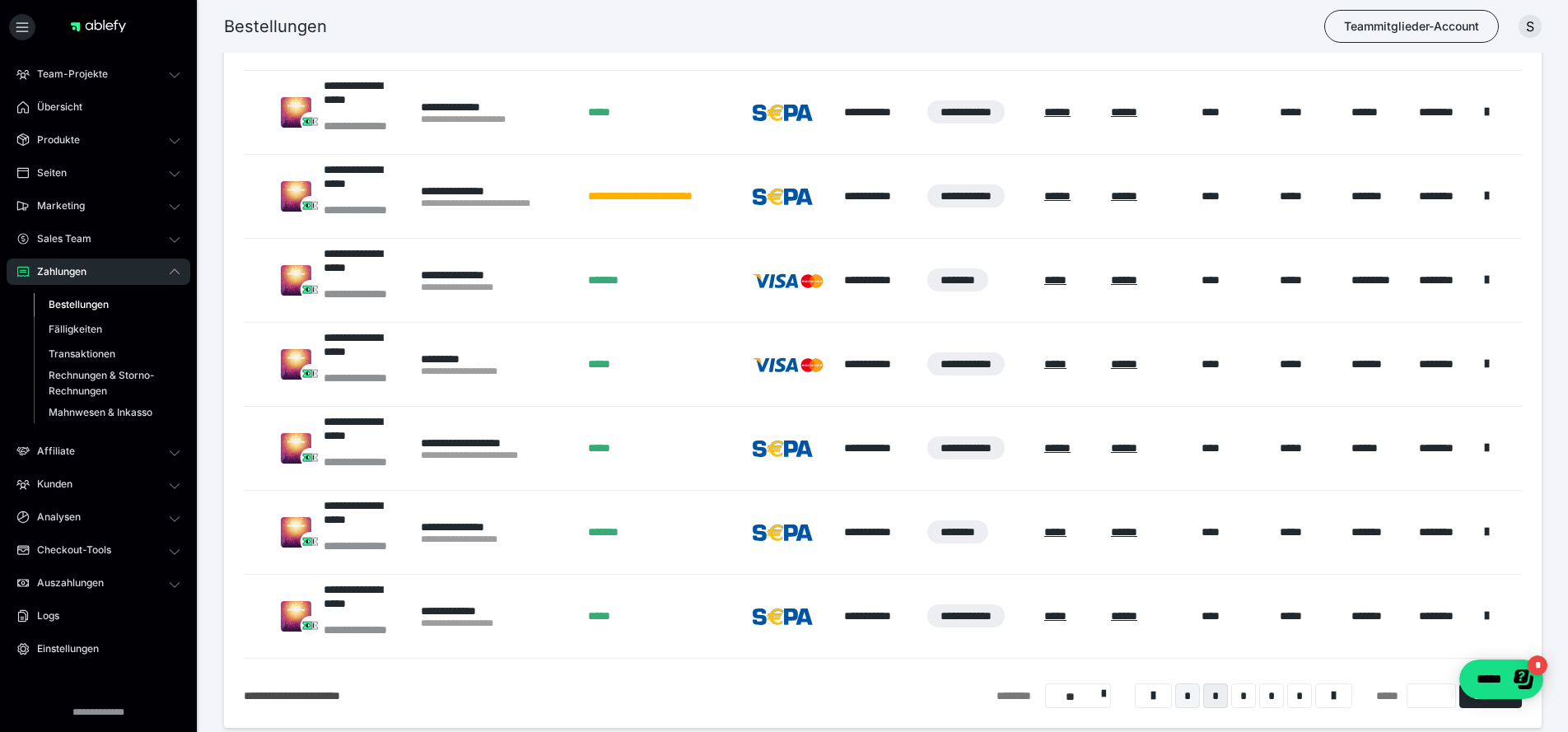 click on "*" at bounding box center [1188, 696] 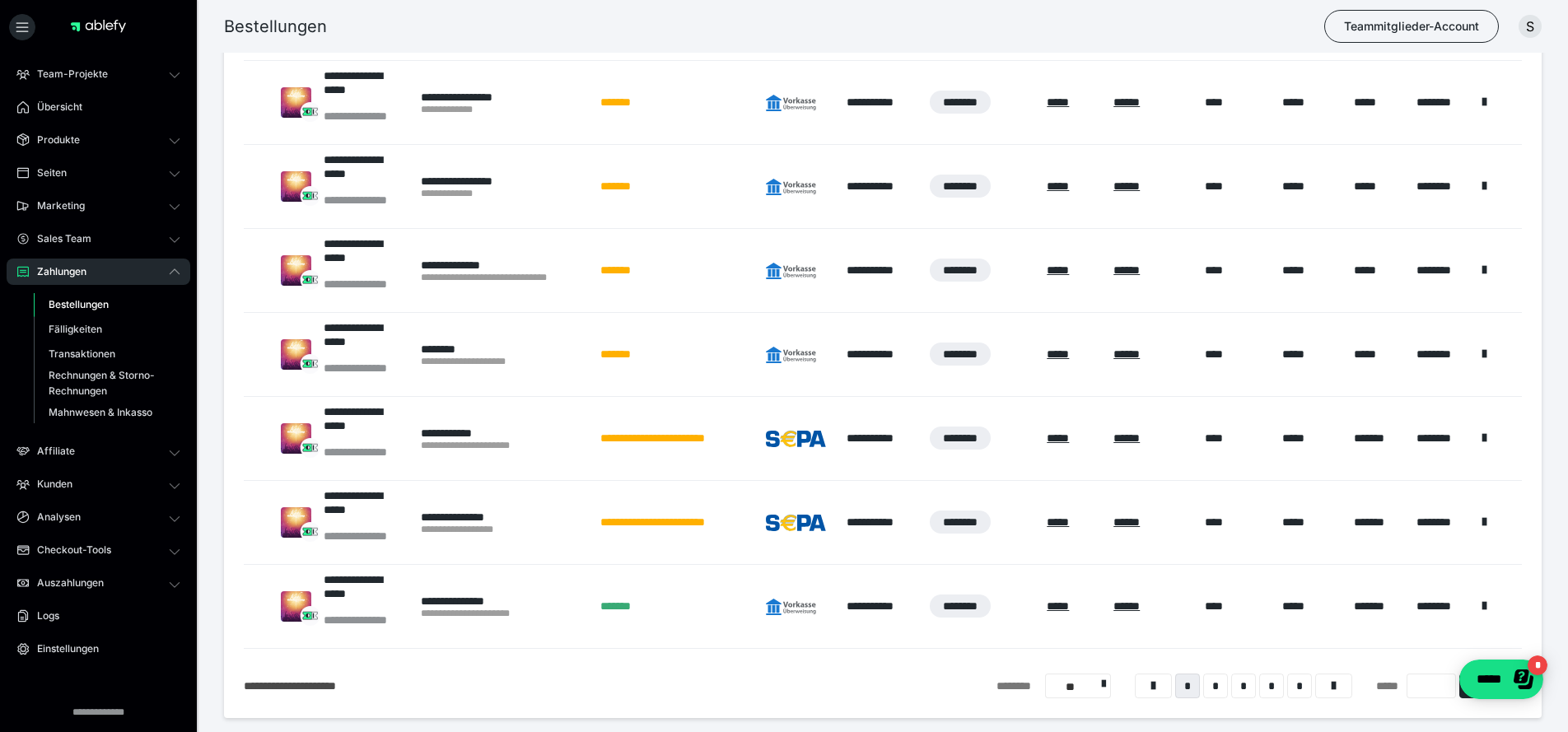 scroll, scrollTop: 693, scrollLeft: 0, axis: vertical 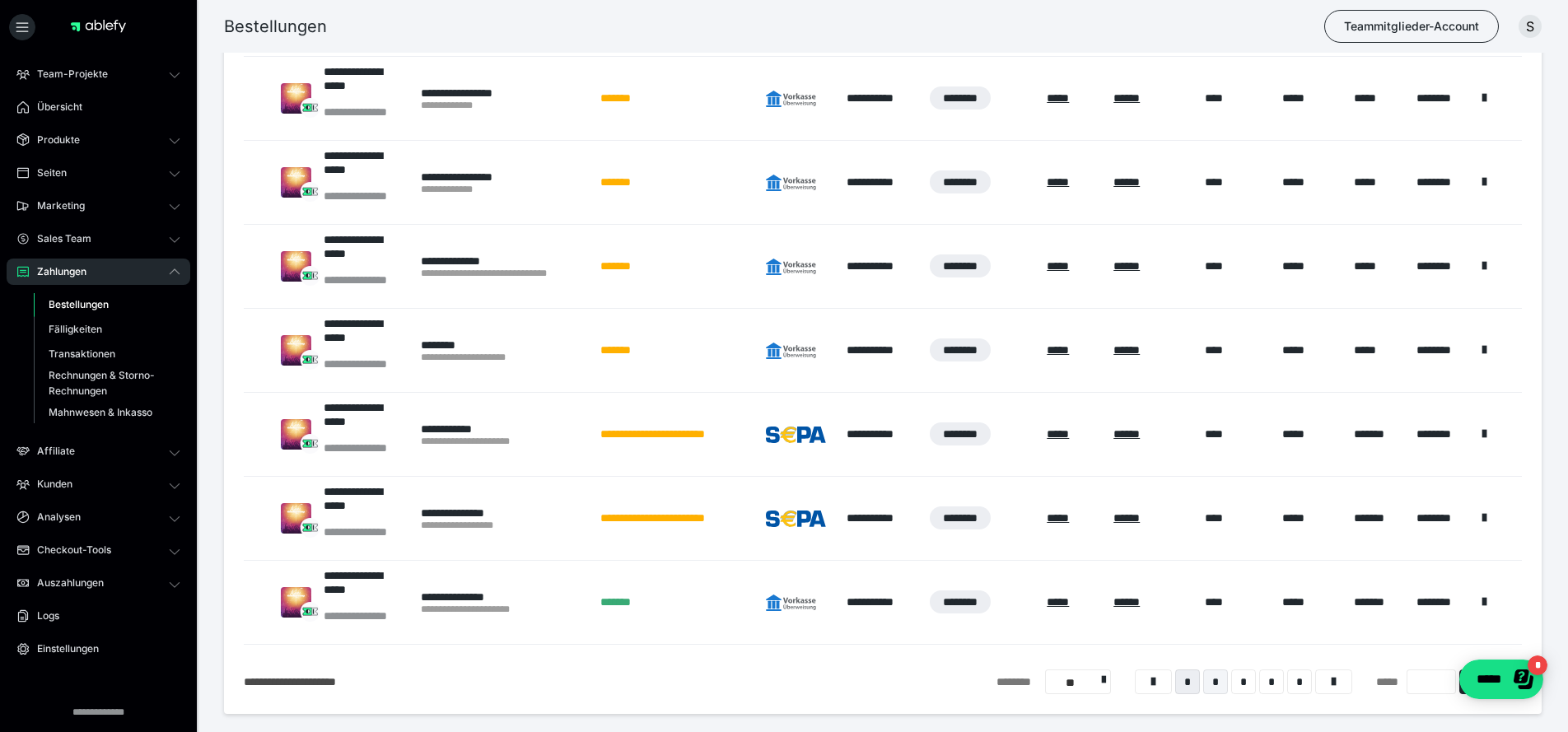 click on "*" at bounding box center (1216, 682) 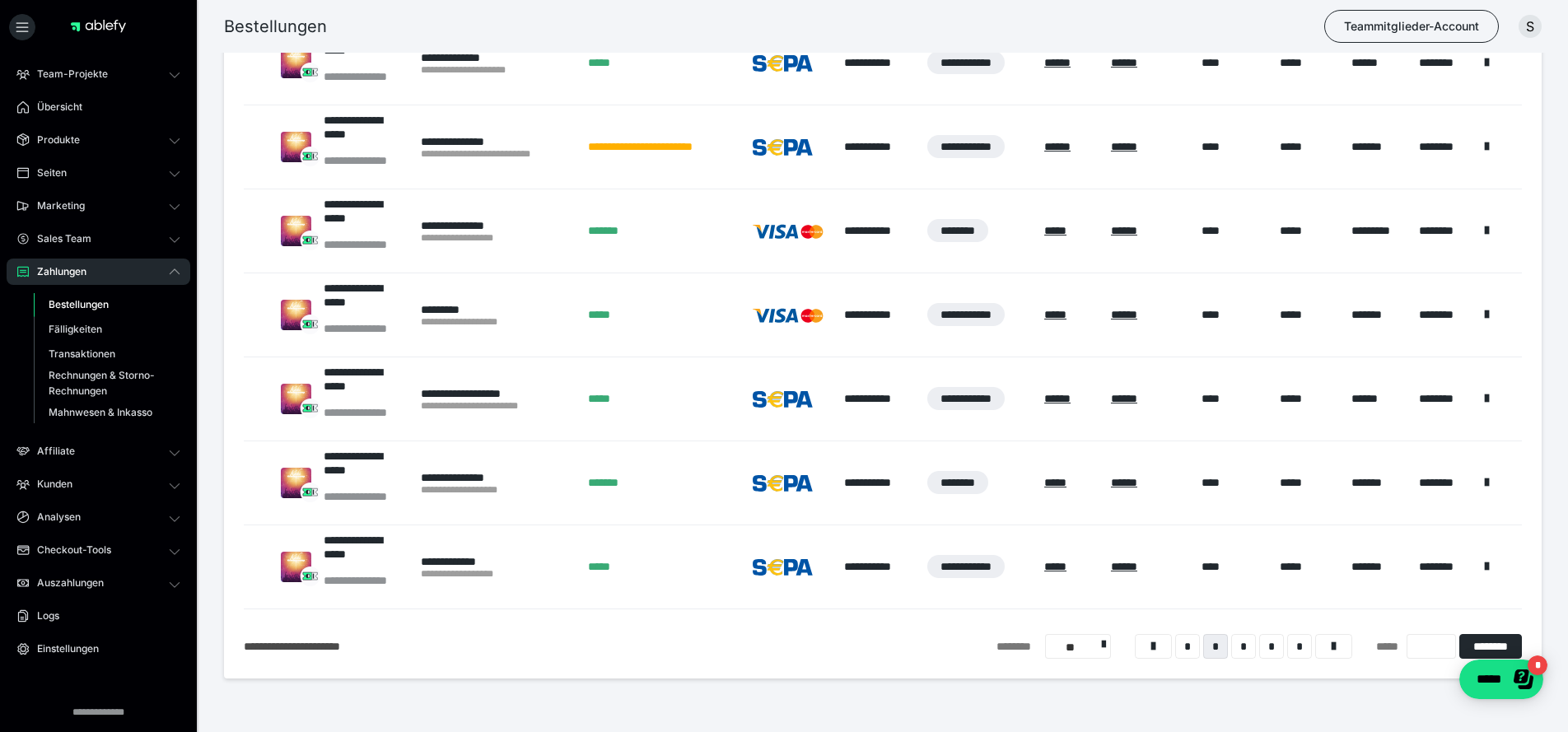 scroll, scrollTop: 732, scrollLeft: 0, axis: vertical 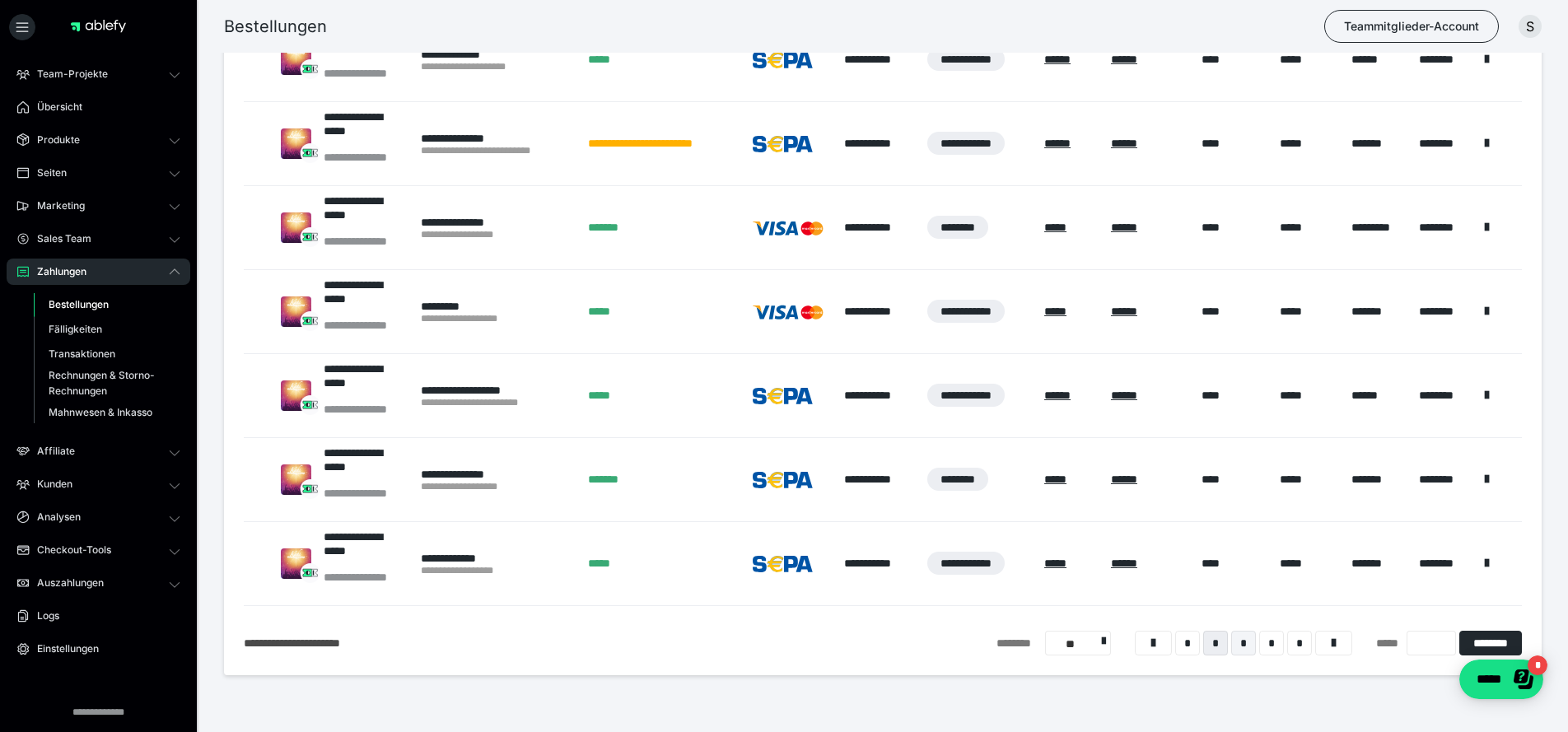 click on "*" at bounding box center (1244, 643) 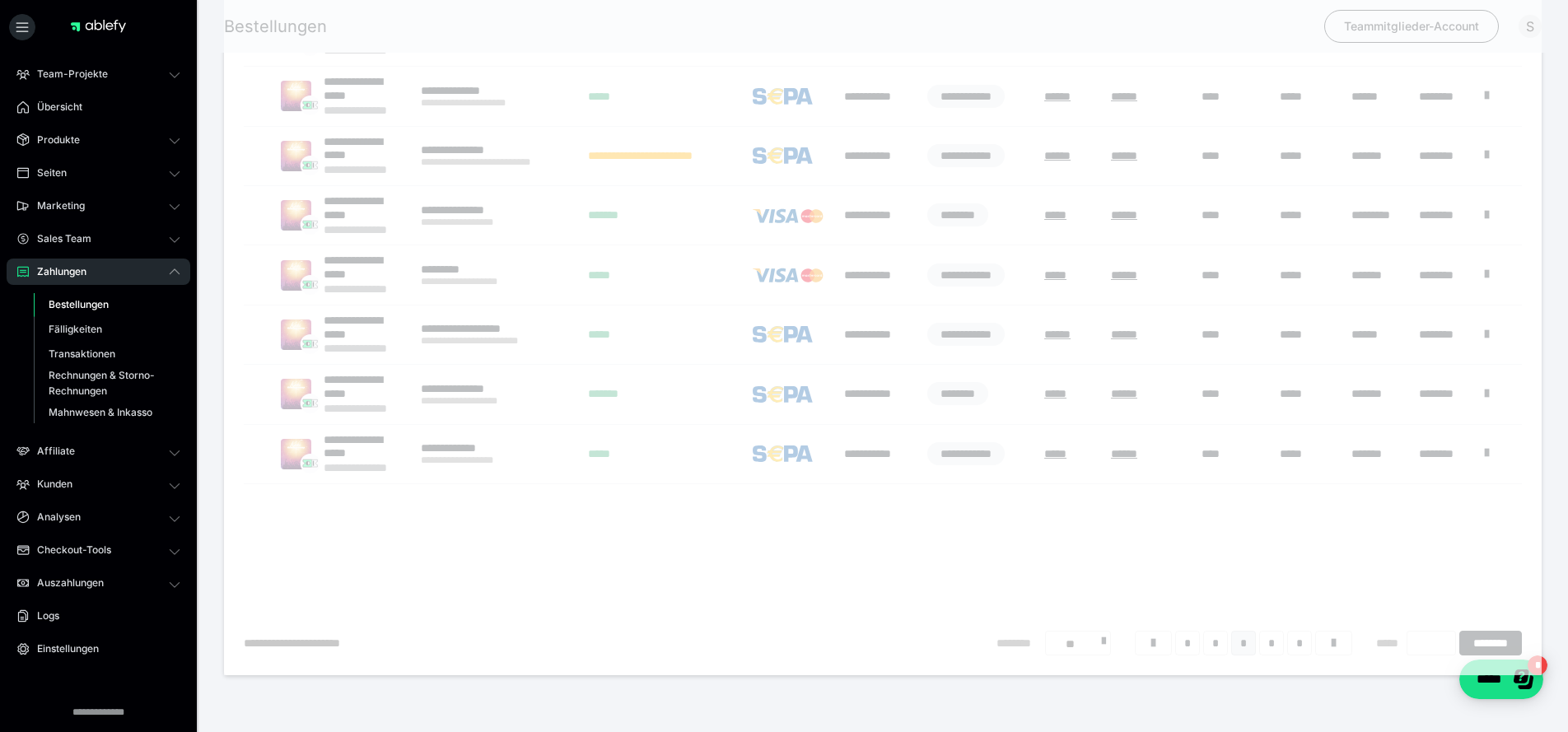 scroll, scrollTop: 356, scrollLeft: 0, axis: vertical 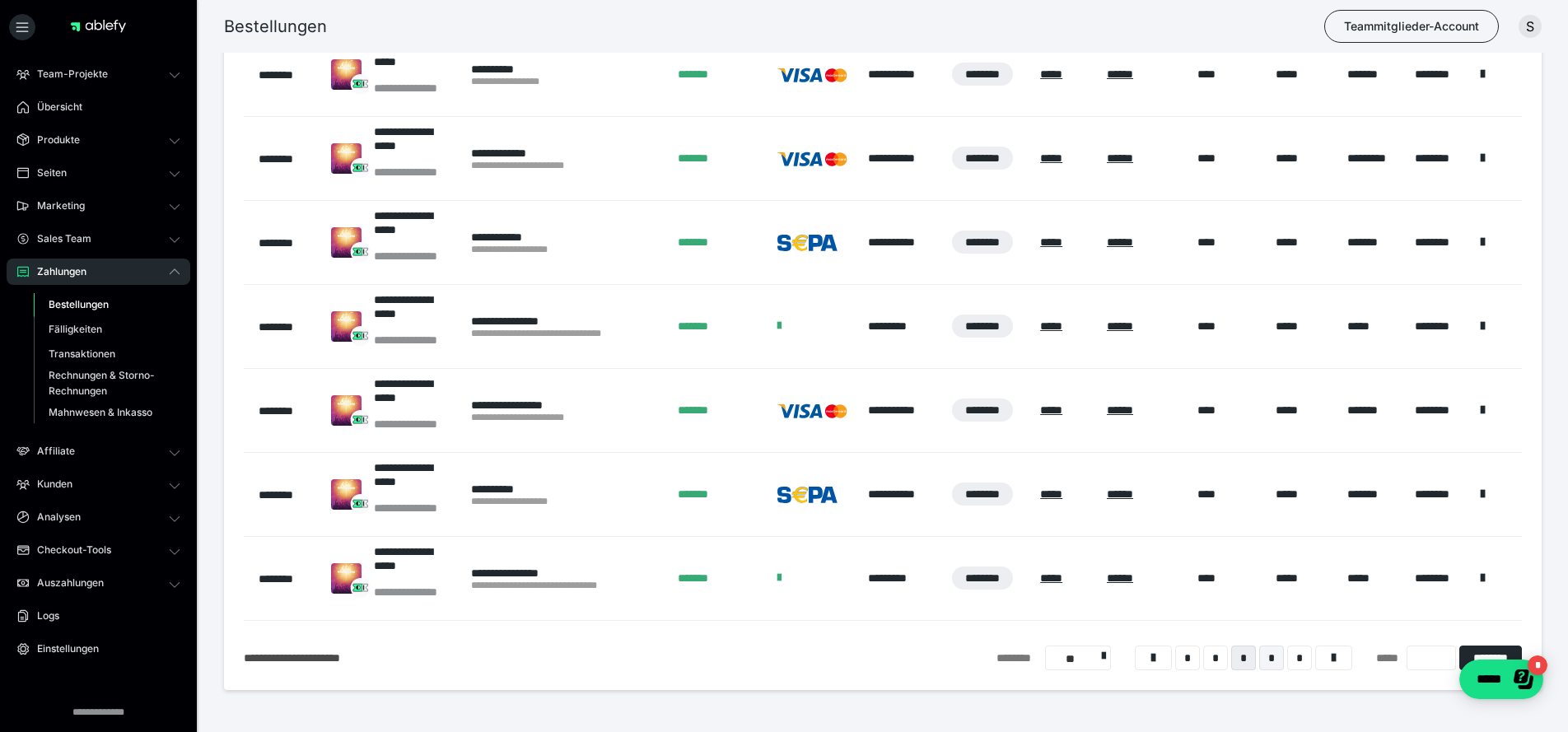 click on "*" at bounding box center (1272, 658) 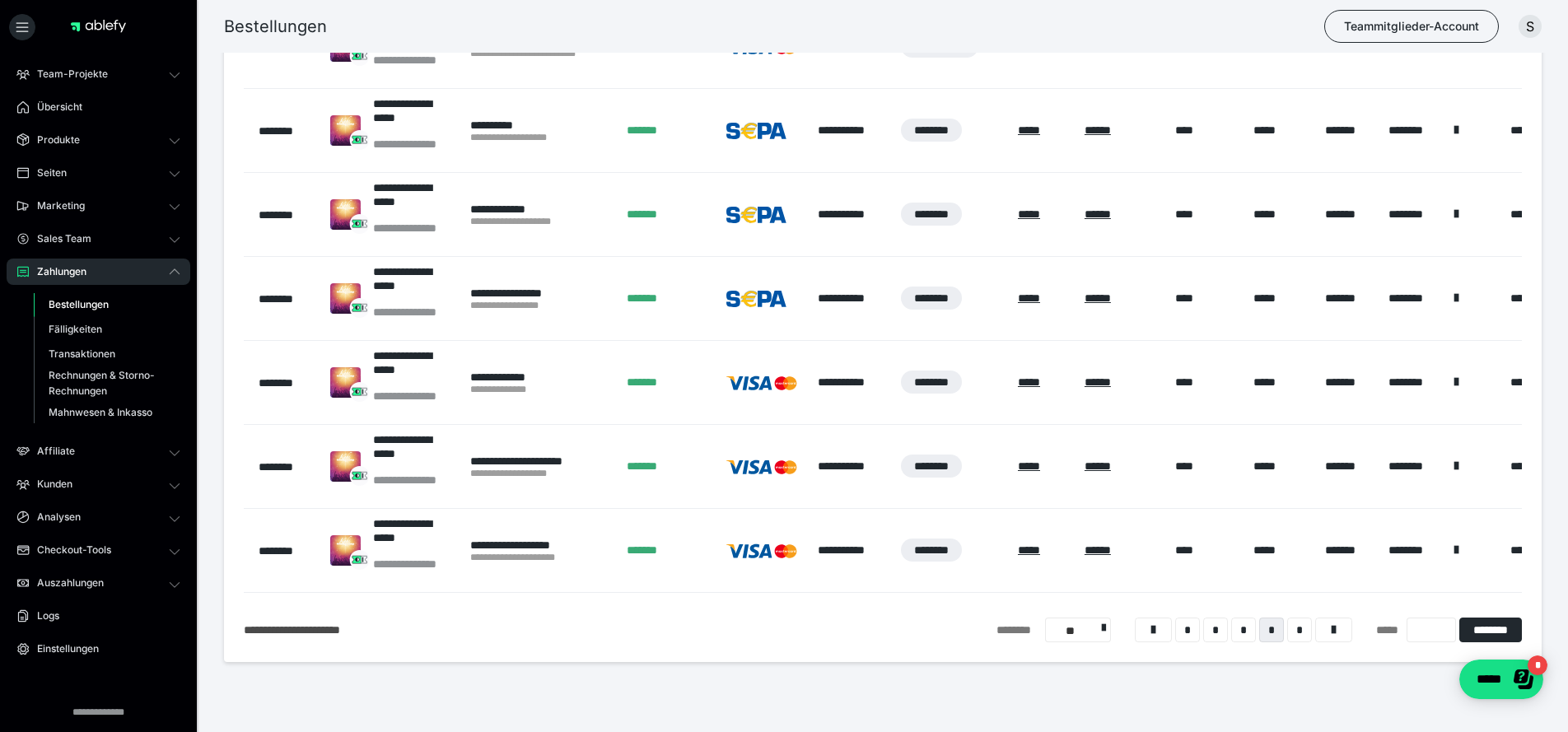 scroll, scrollTop: 755, scrollLeft: 0, axis: vertical 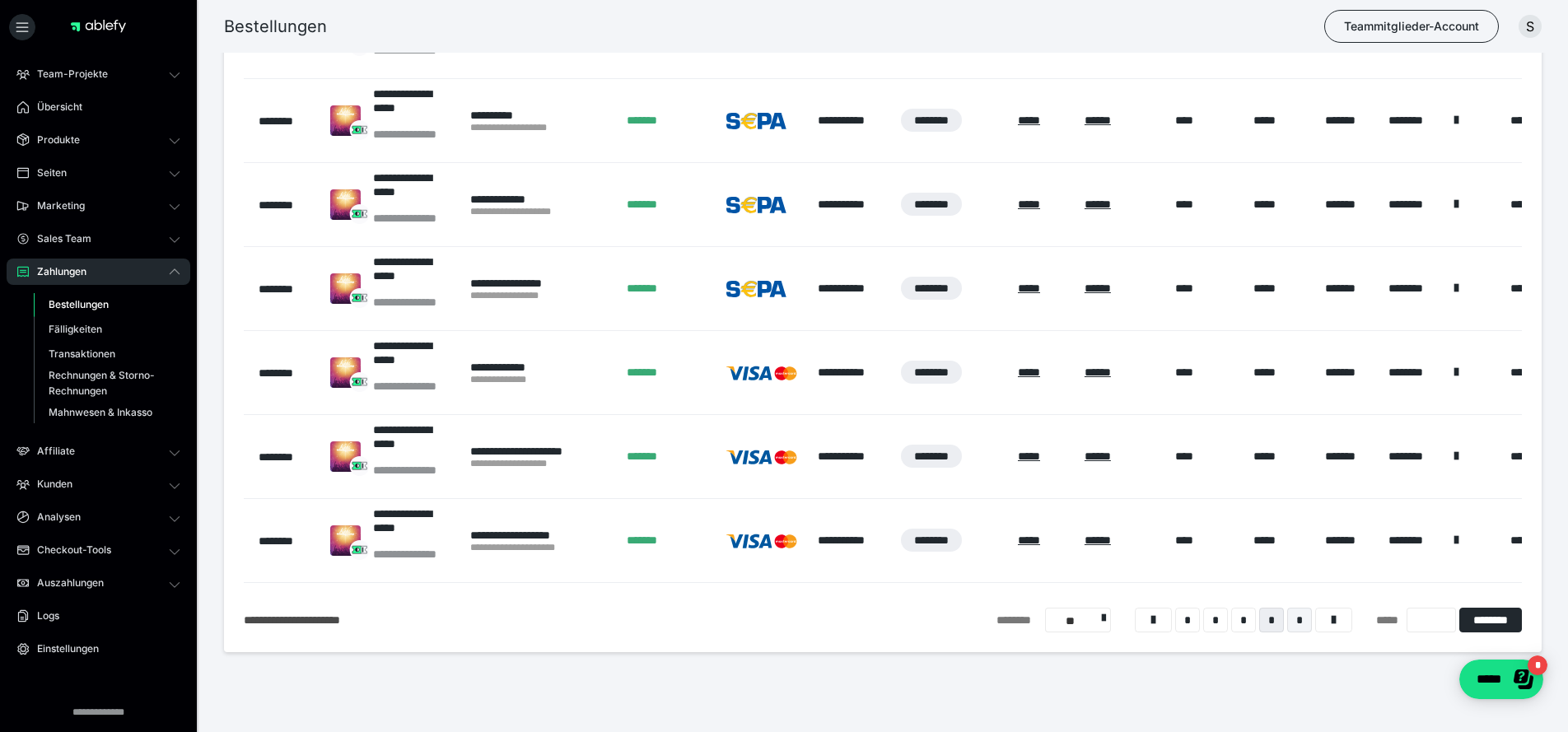 click on "*" at bounding box center [1300, 620] 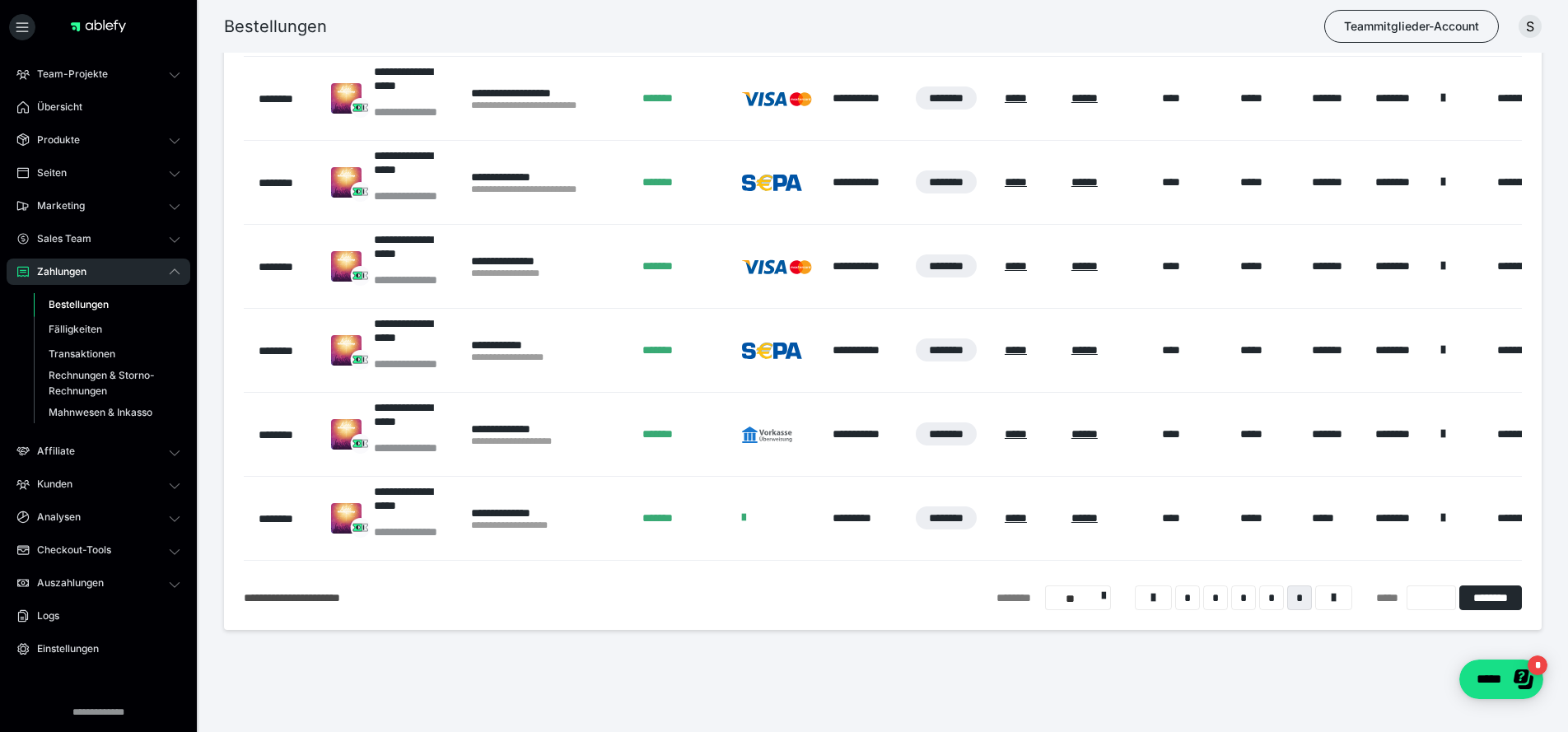 scroll, scrollTop: 693, scrollLeft: 0, axis: vertical 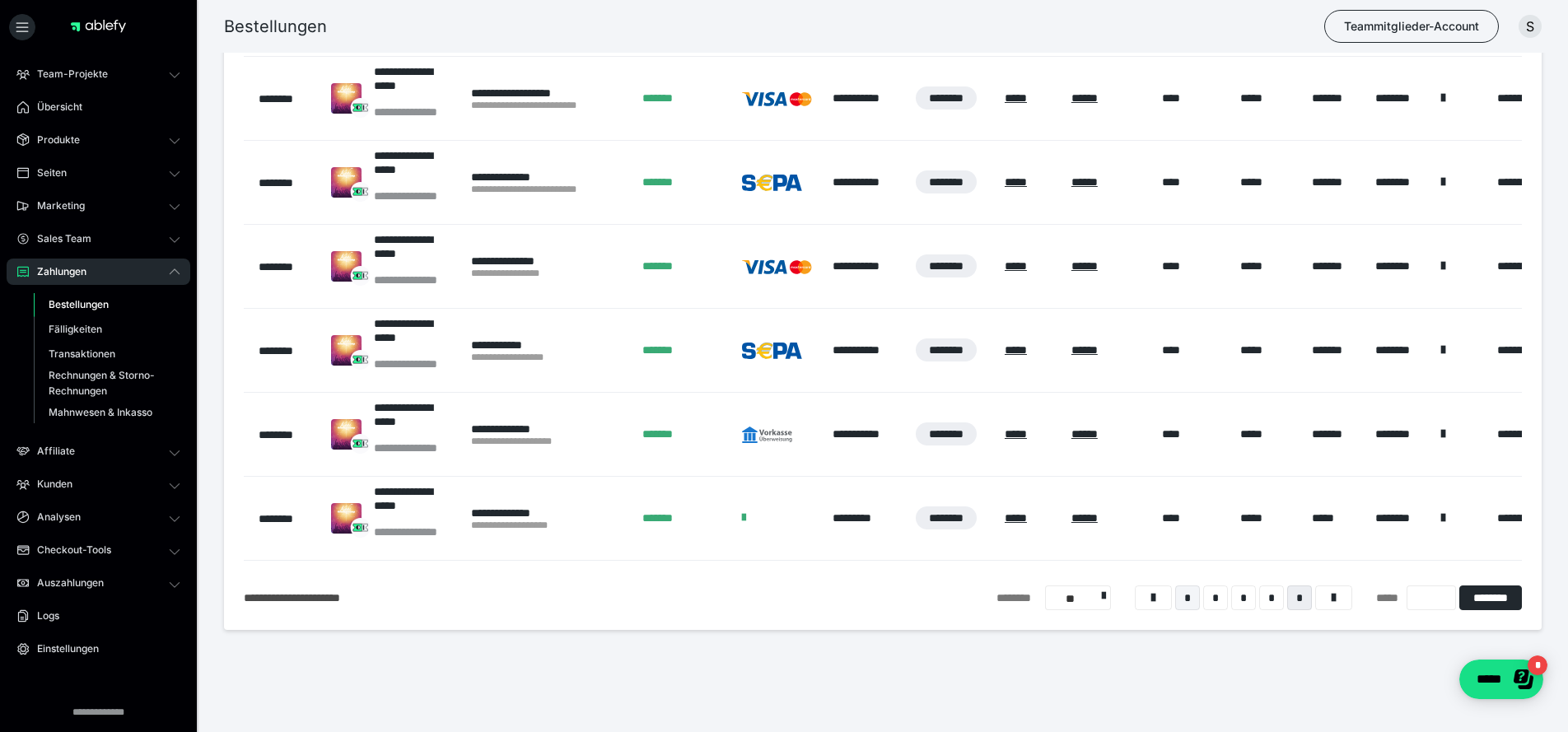 click on "*" at bounding box center (1188, 598) 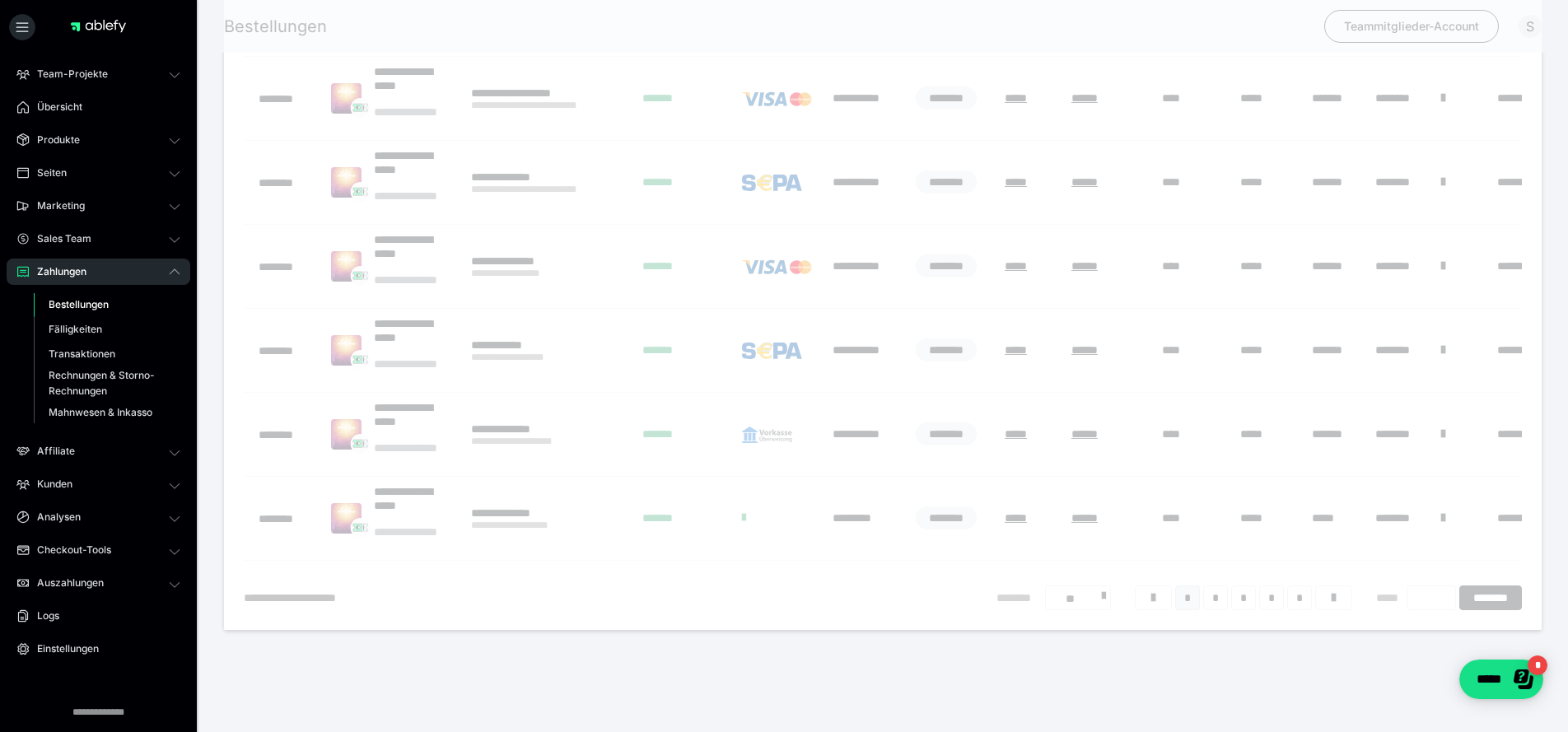 scroll, scrollTop: 356, scrollLeft: 0, axis: vertical 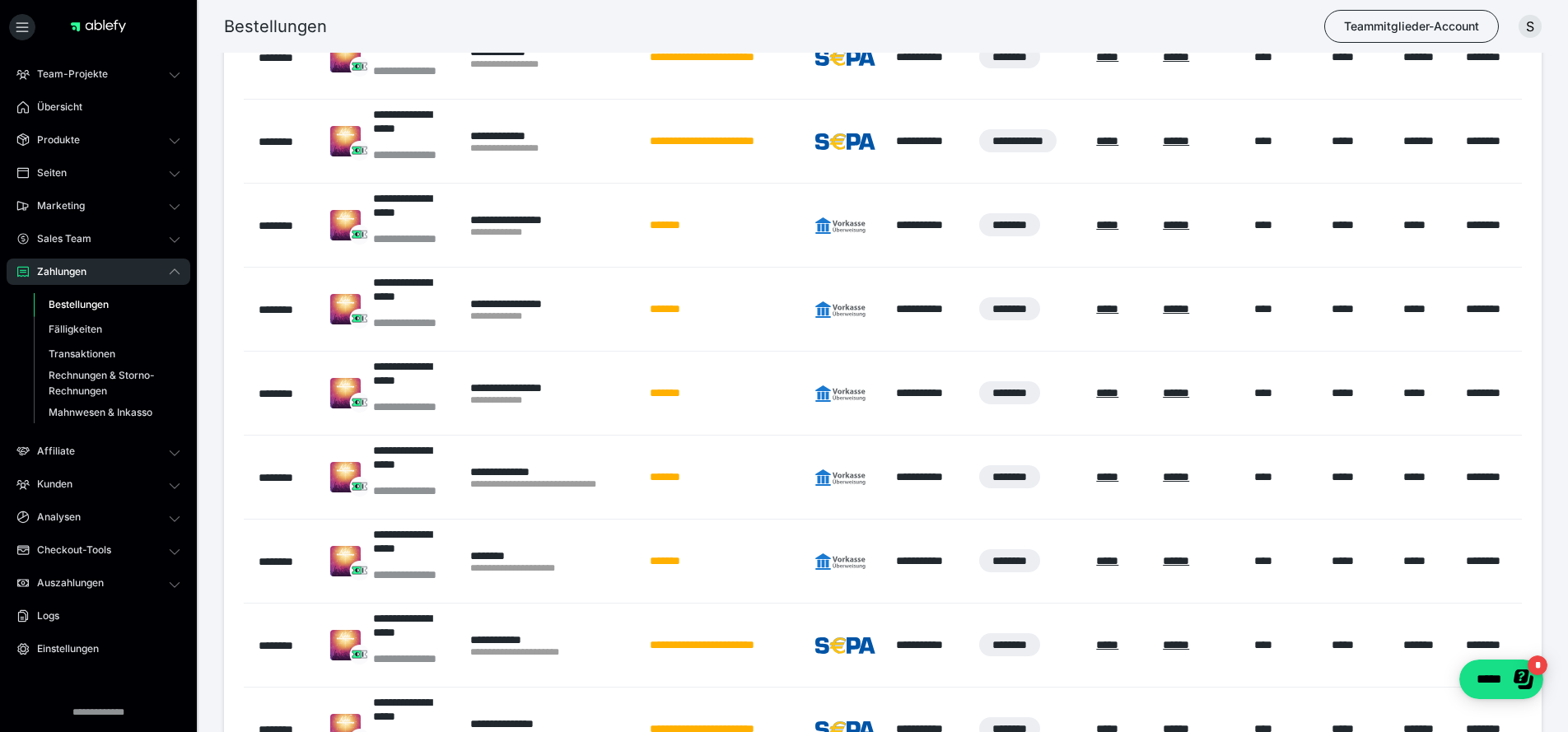 click on "Bestellungen" at bounding box center [78, 304] 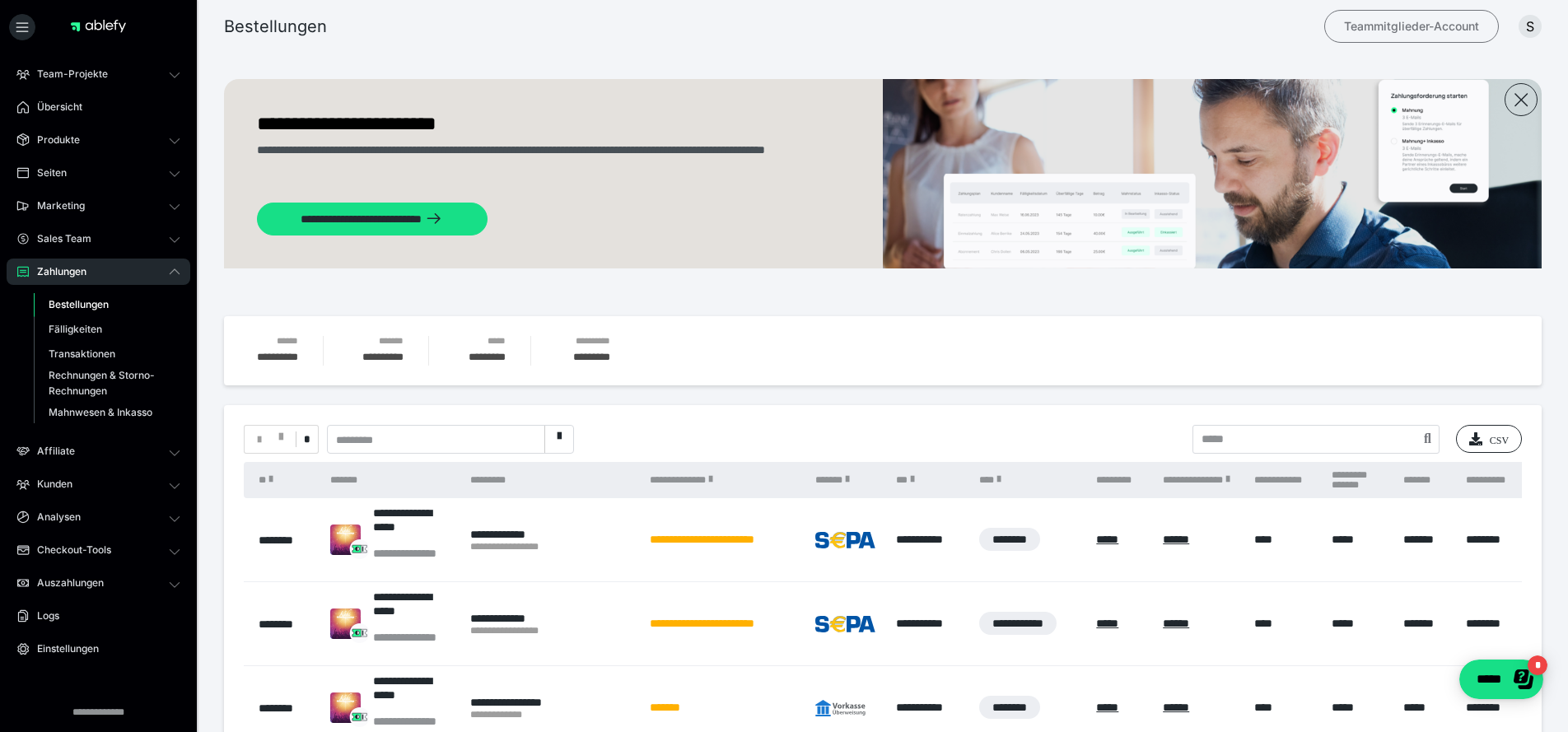 scroll, scrollTop: 0, scrollLeft: 0, axis: both 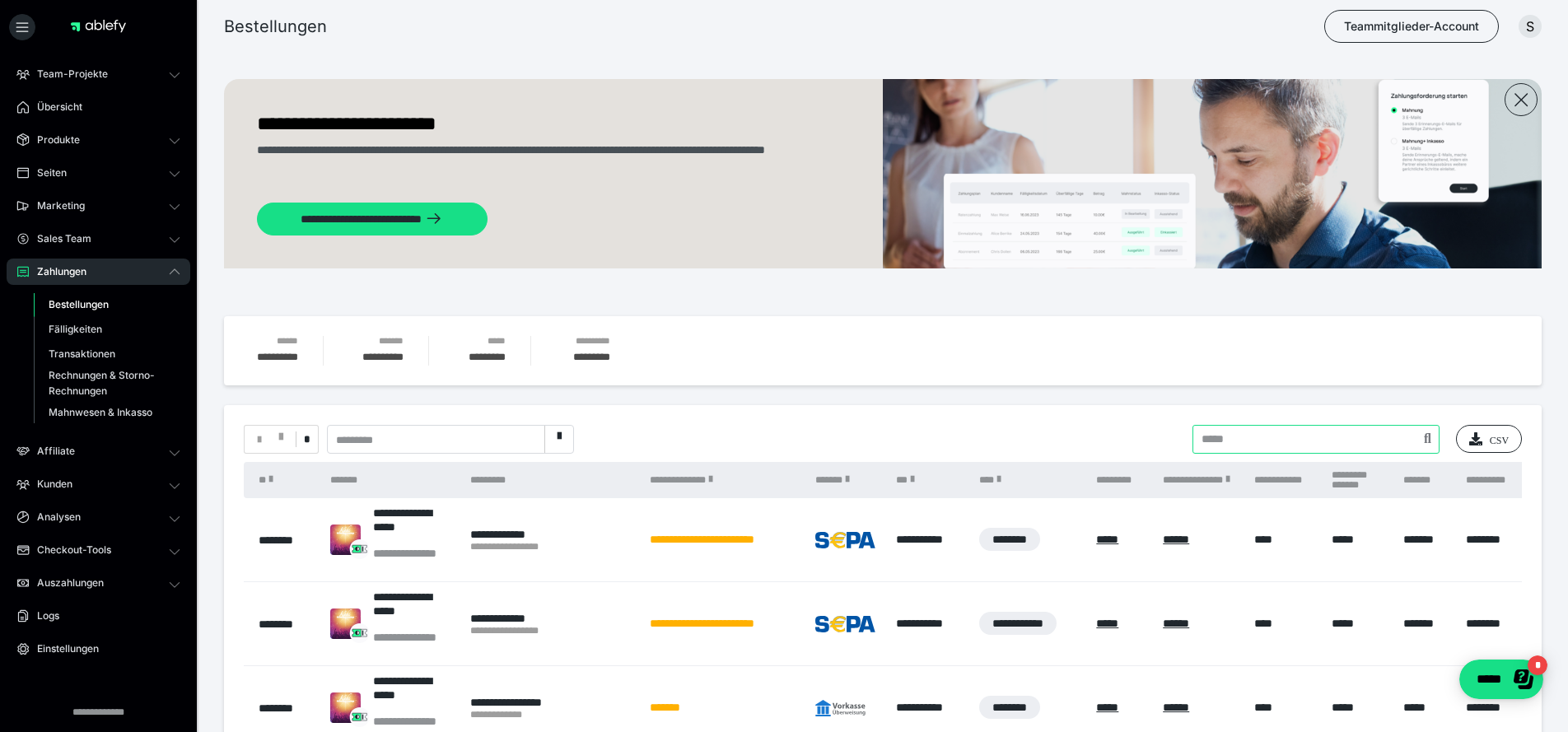 click at bounding box center (1316, 439) 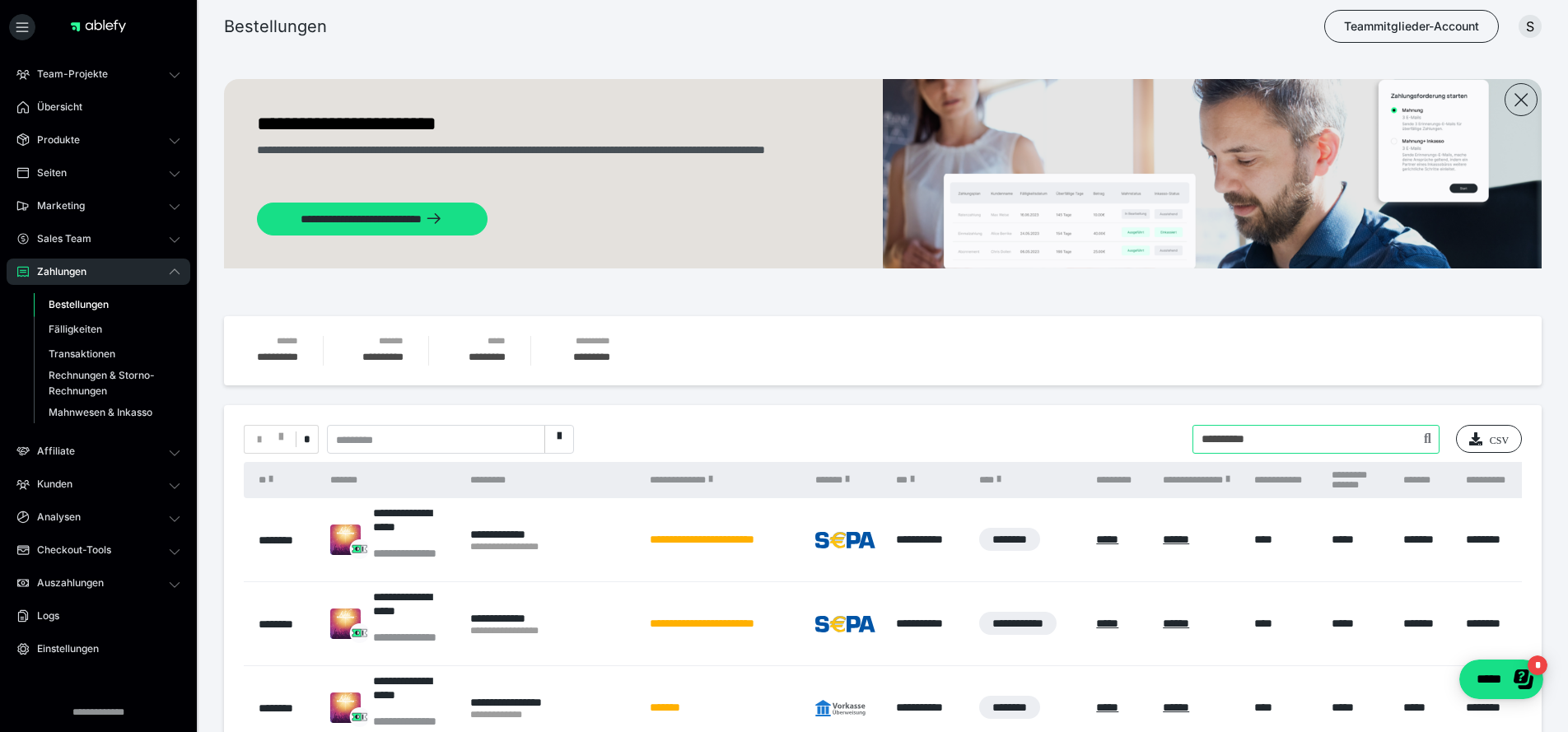 scroll, scrollTop: 0, scrollLeft: 0, axis: both 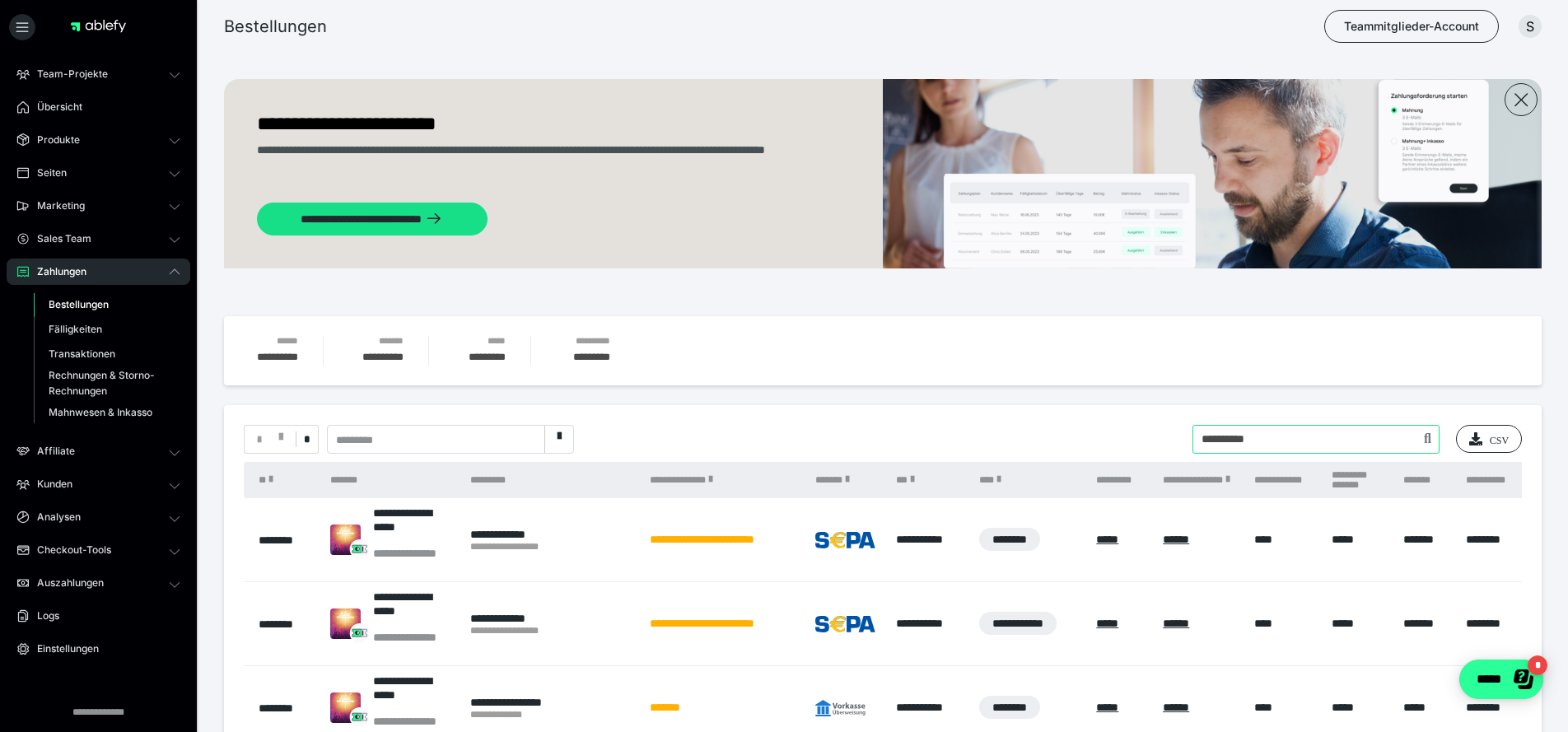 type on "**********" 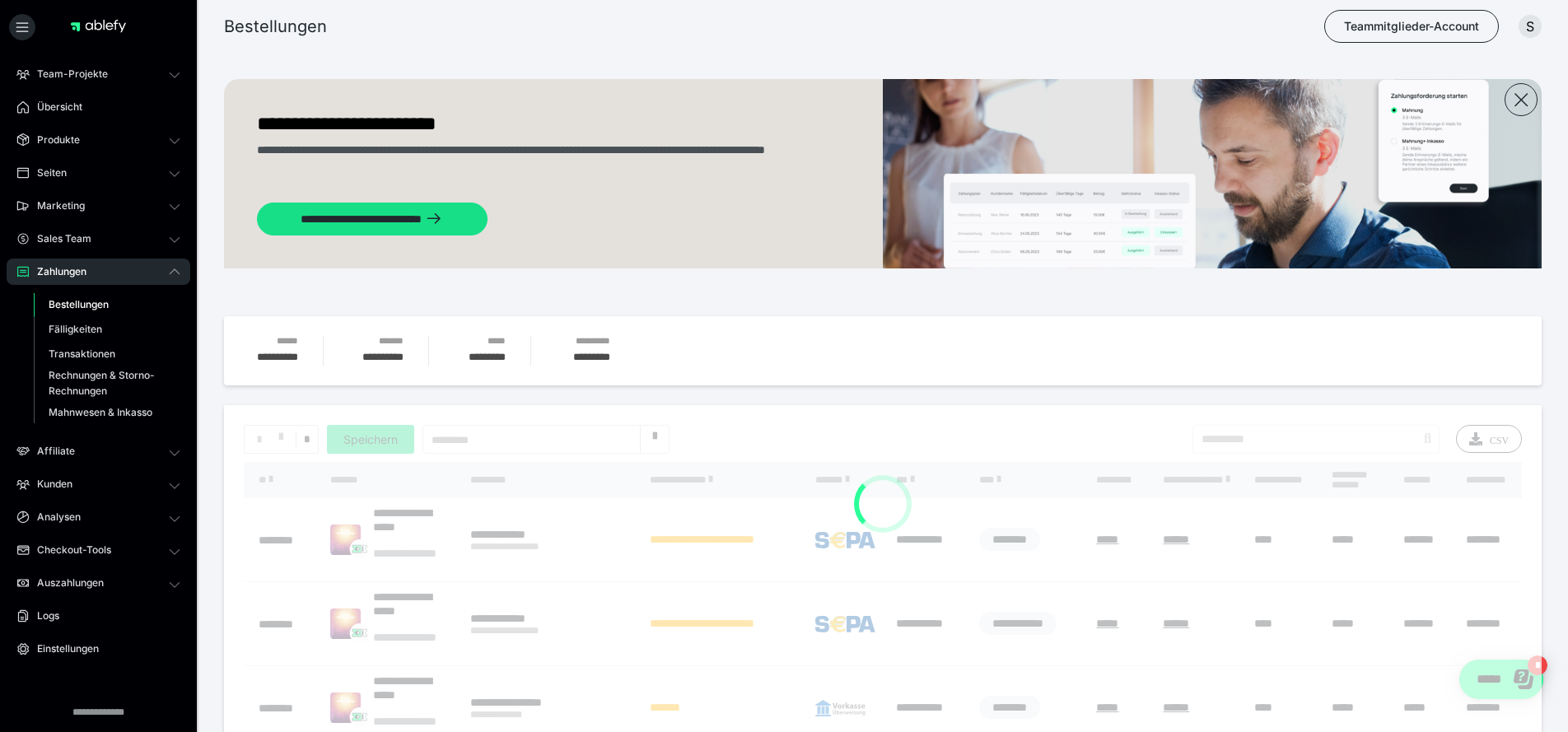 scroll, scrollTop: 7, scrollLeft: 0, axis: vertical 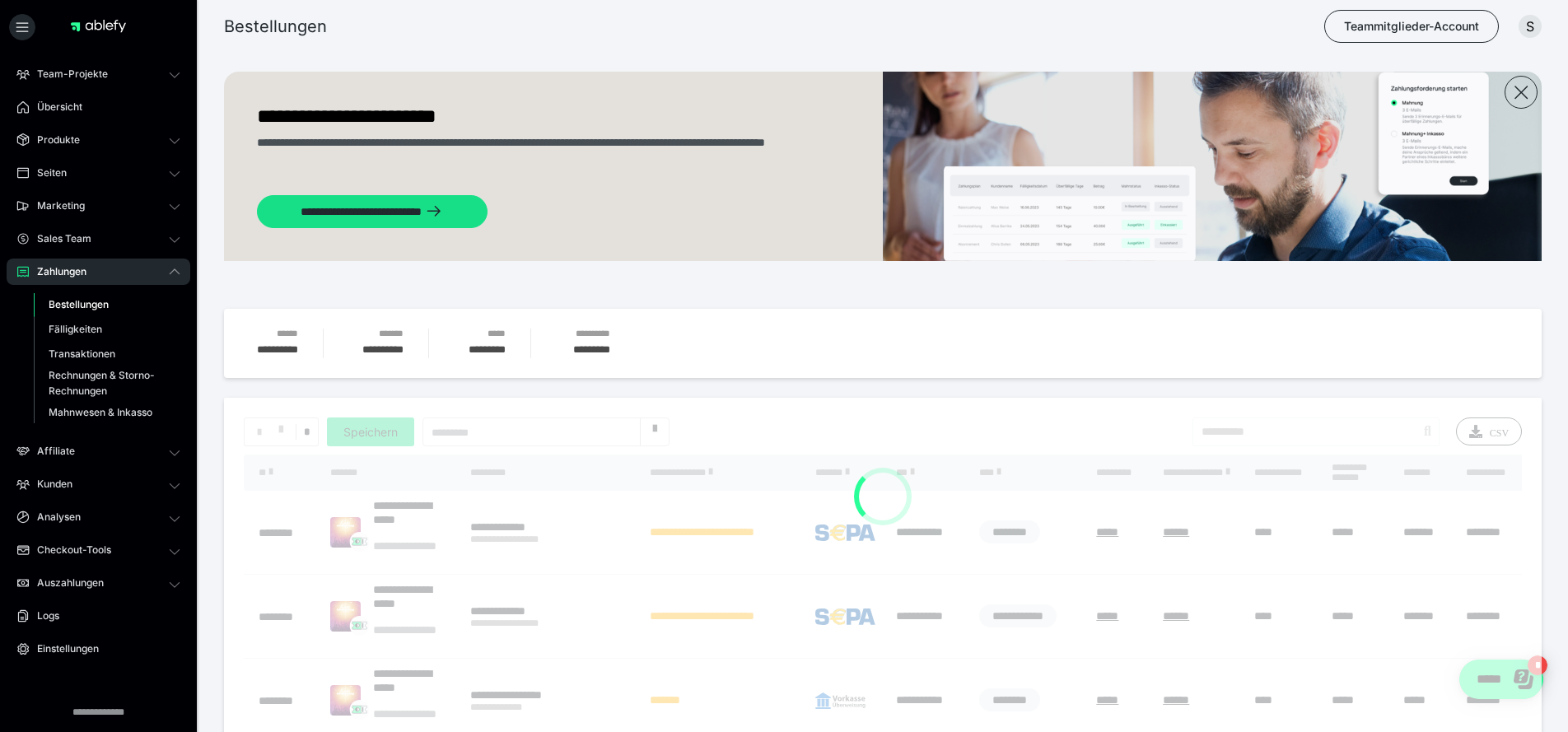 drag, startPoint x: 1494, startPoint y: 685, endPoint x: 1514, endPoint y: 711, distance: 32.802439 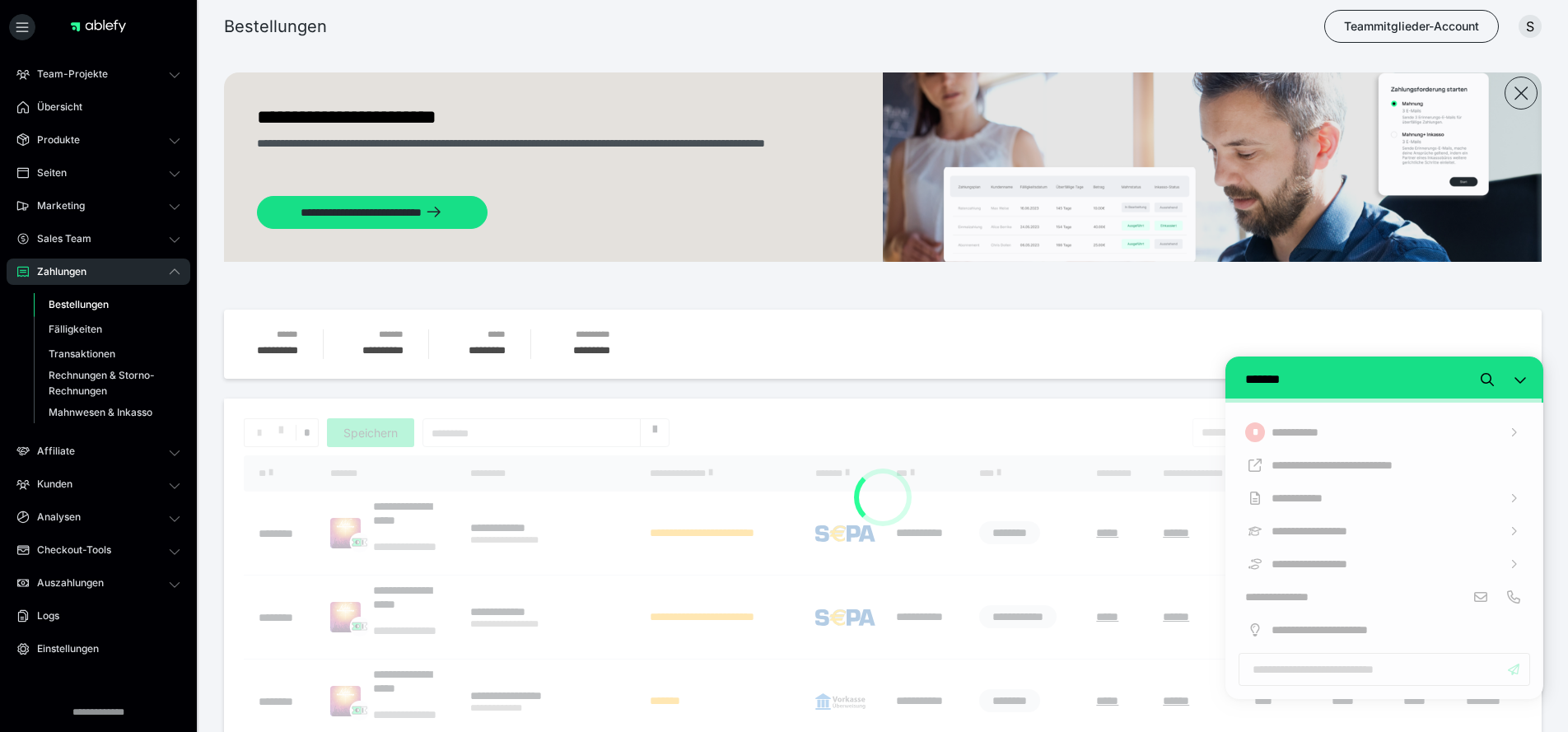 scroll, scrollTop: 0, scrollLeft: 0, axis: both 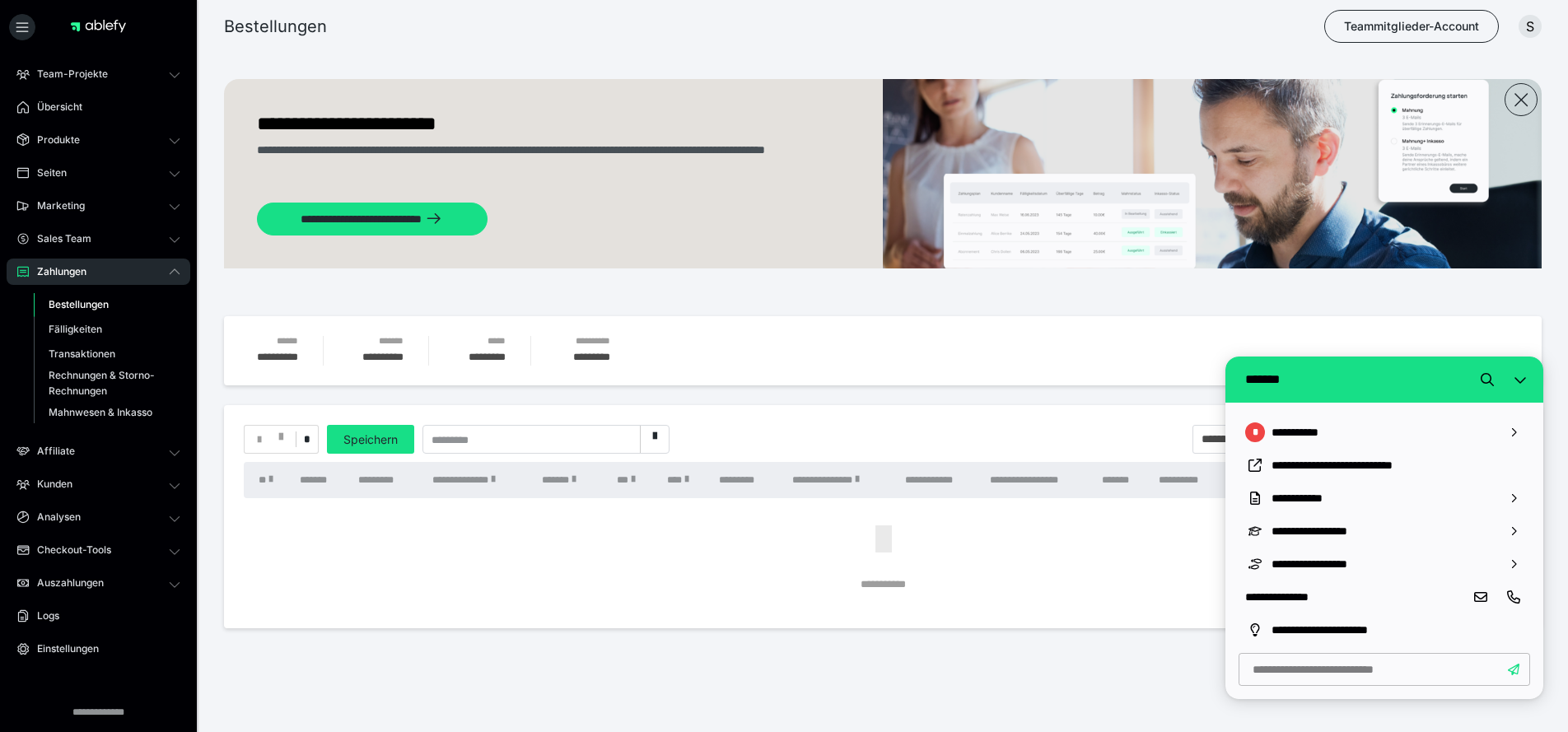 click at bounding box center (1384, 669) 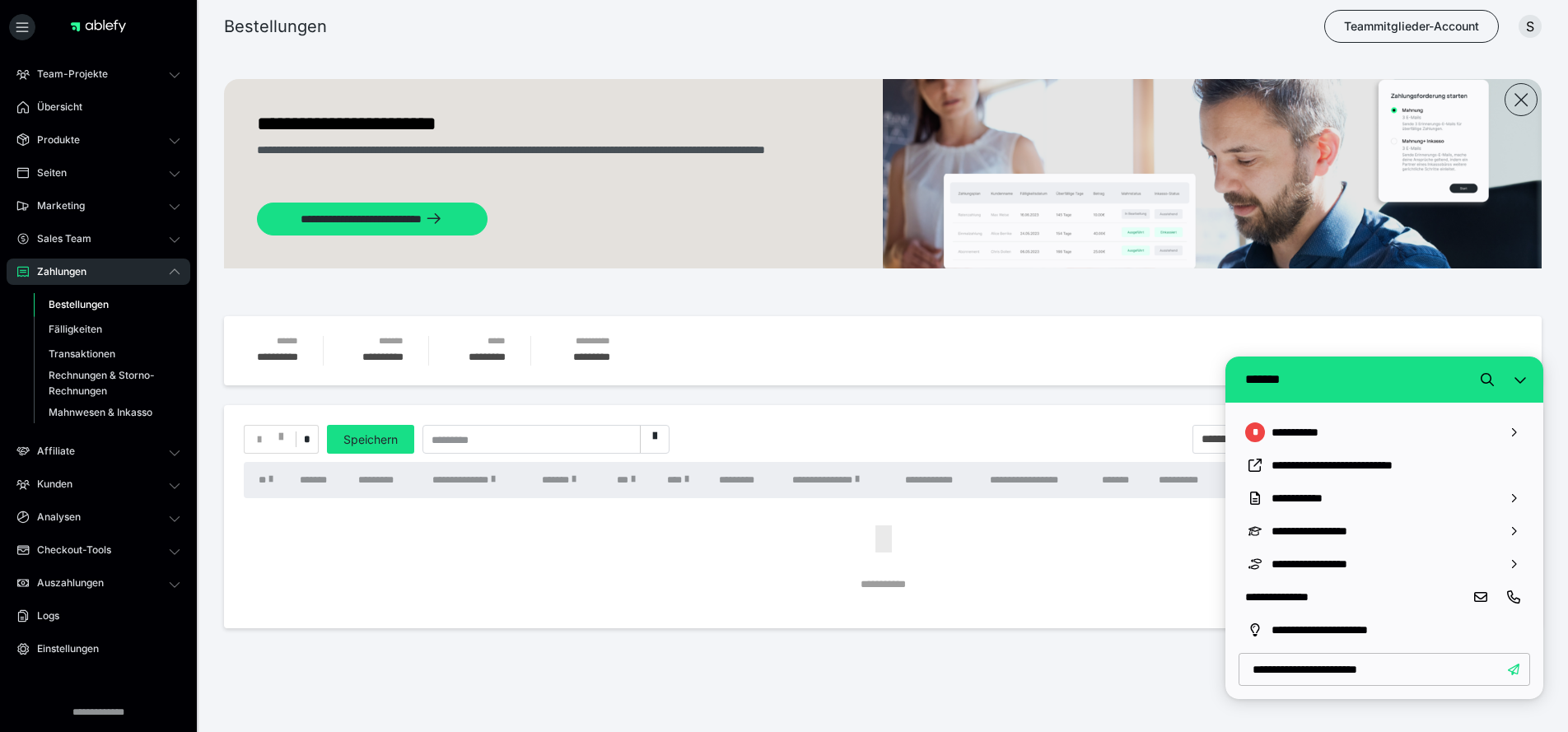 type on "**********" 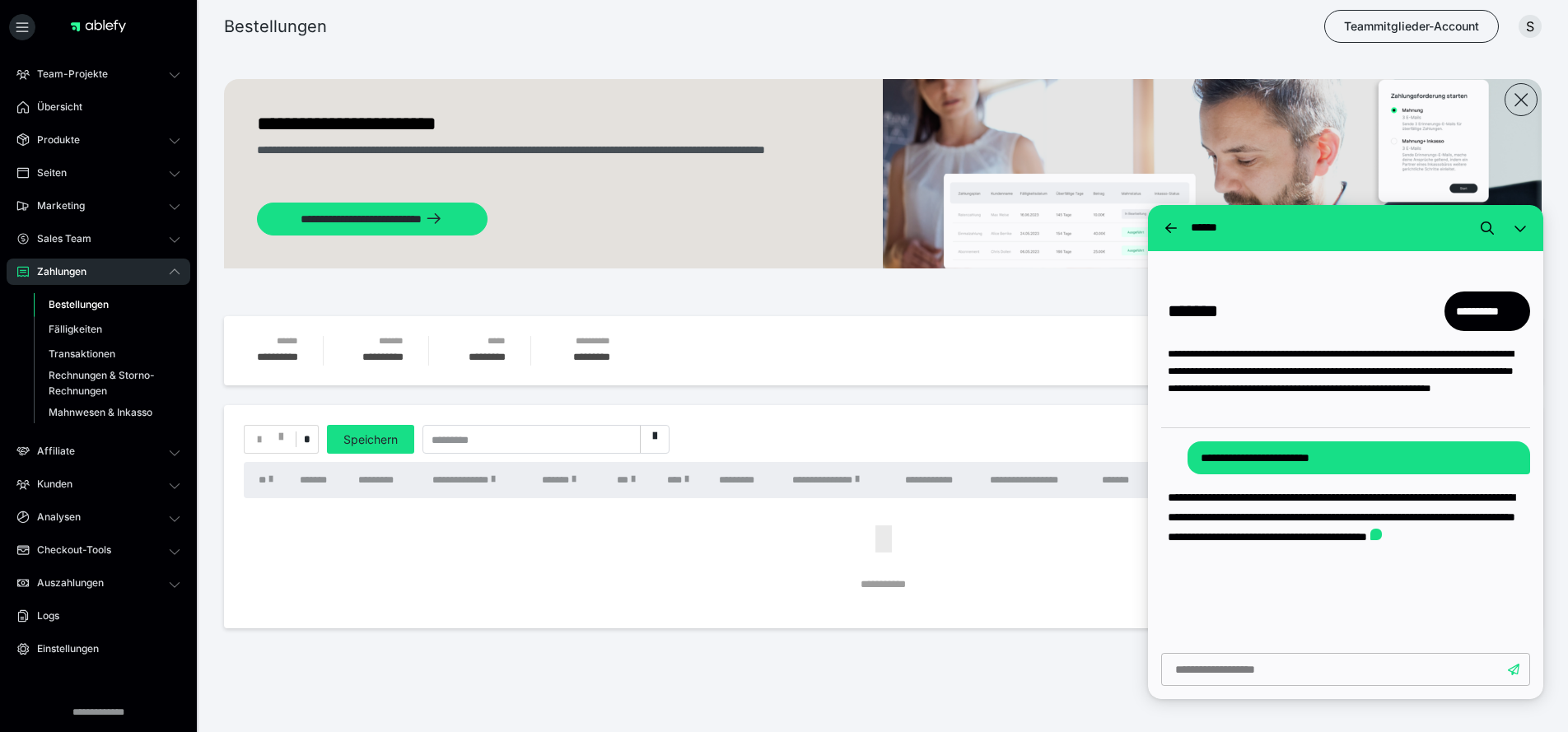 scroll, scrollTop: 49, scrollLeft: 0, axis: vertical 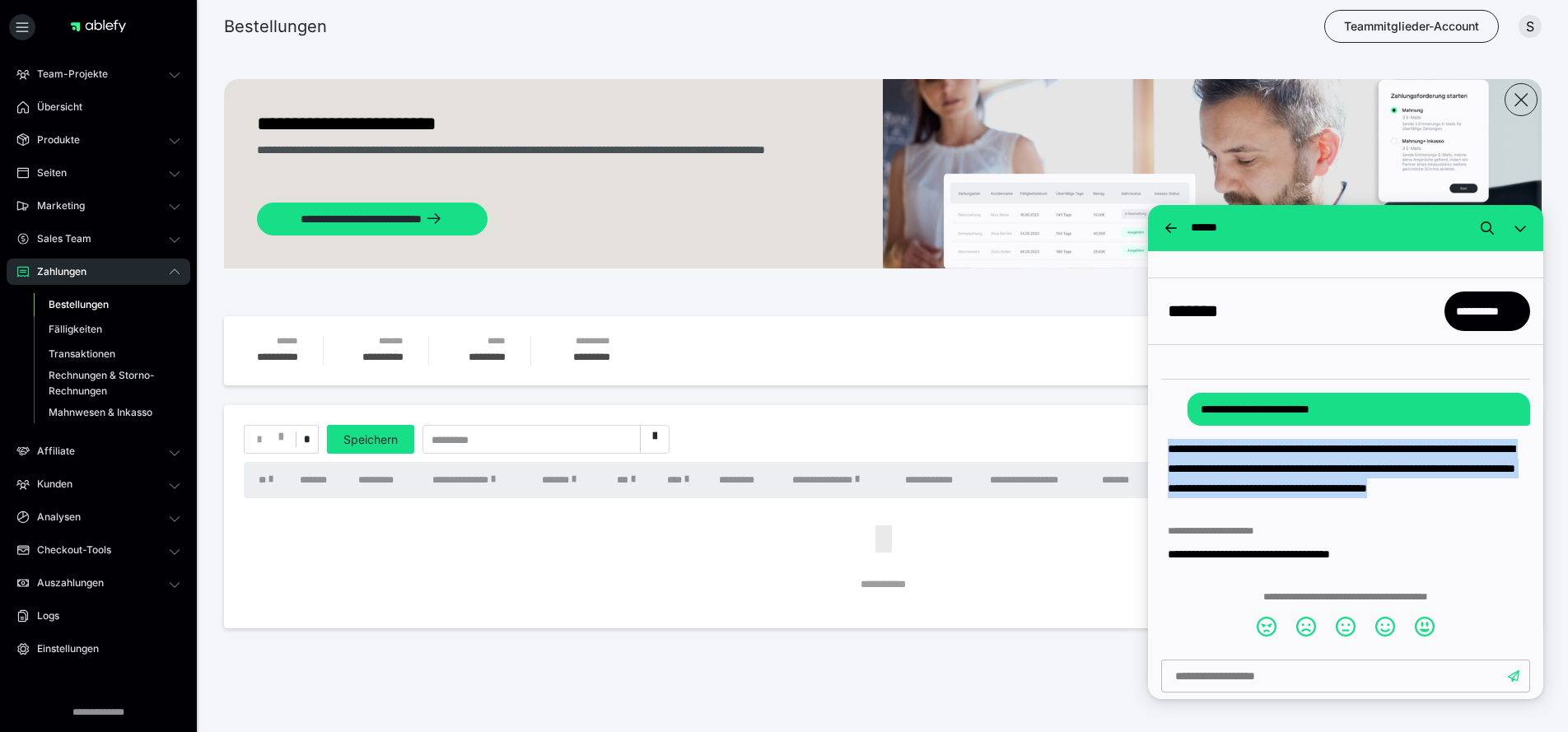 drag, startPoint x: 1164, startPoint y: 444, endPoint x: 1348, endPoint y: 515, distance: 197.22322 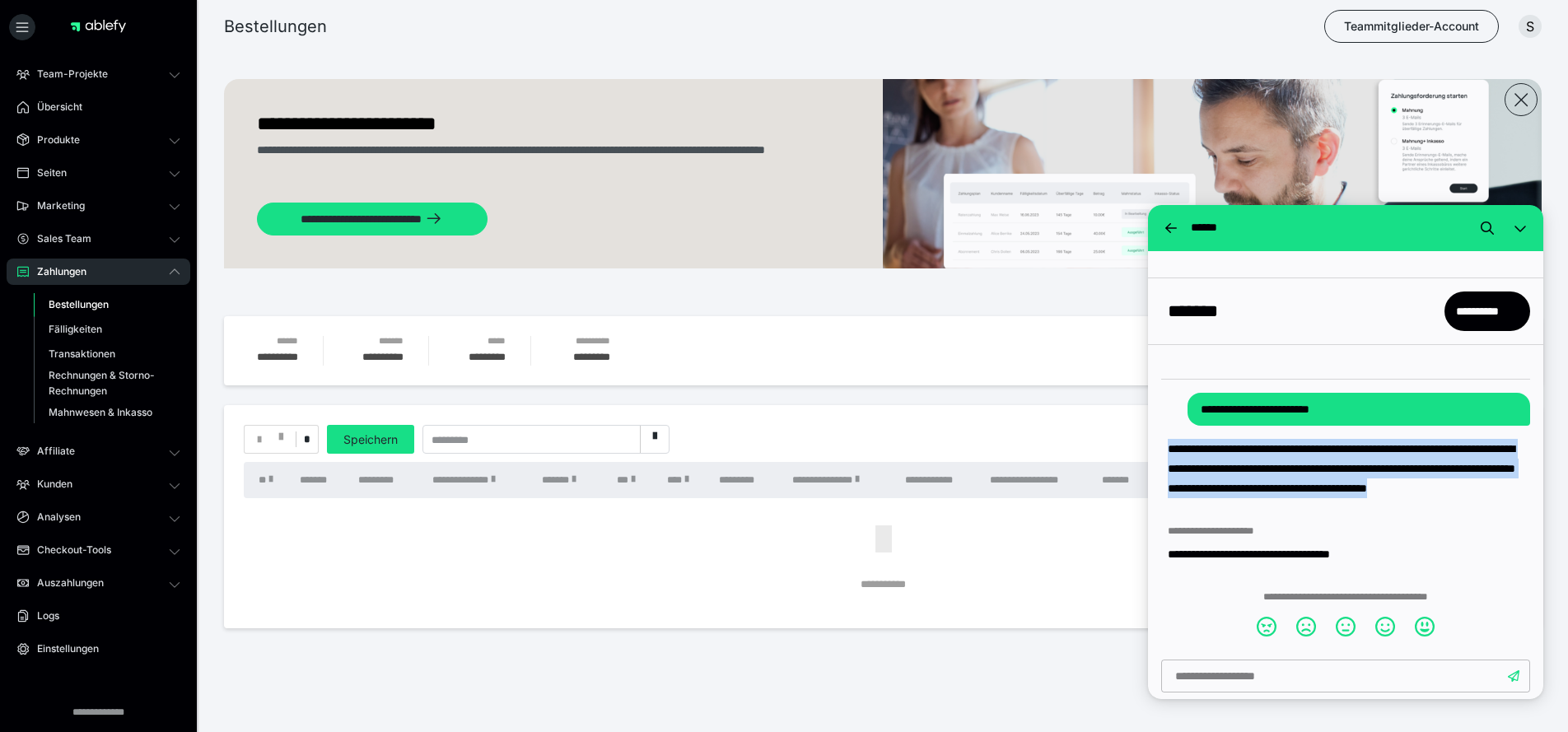 click on "**********" at bounding box center (1346, 478) 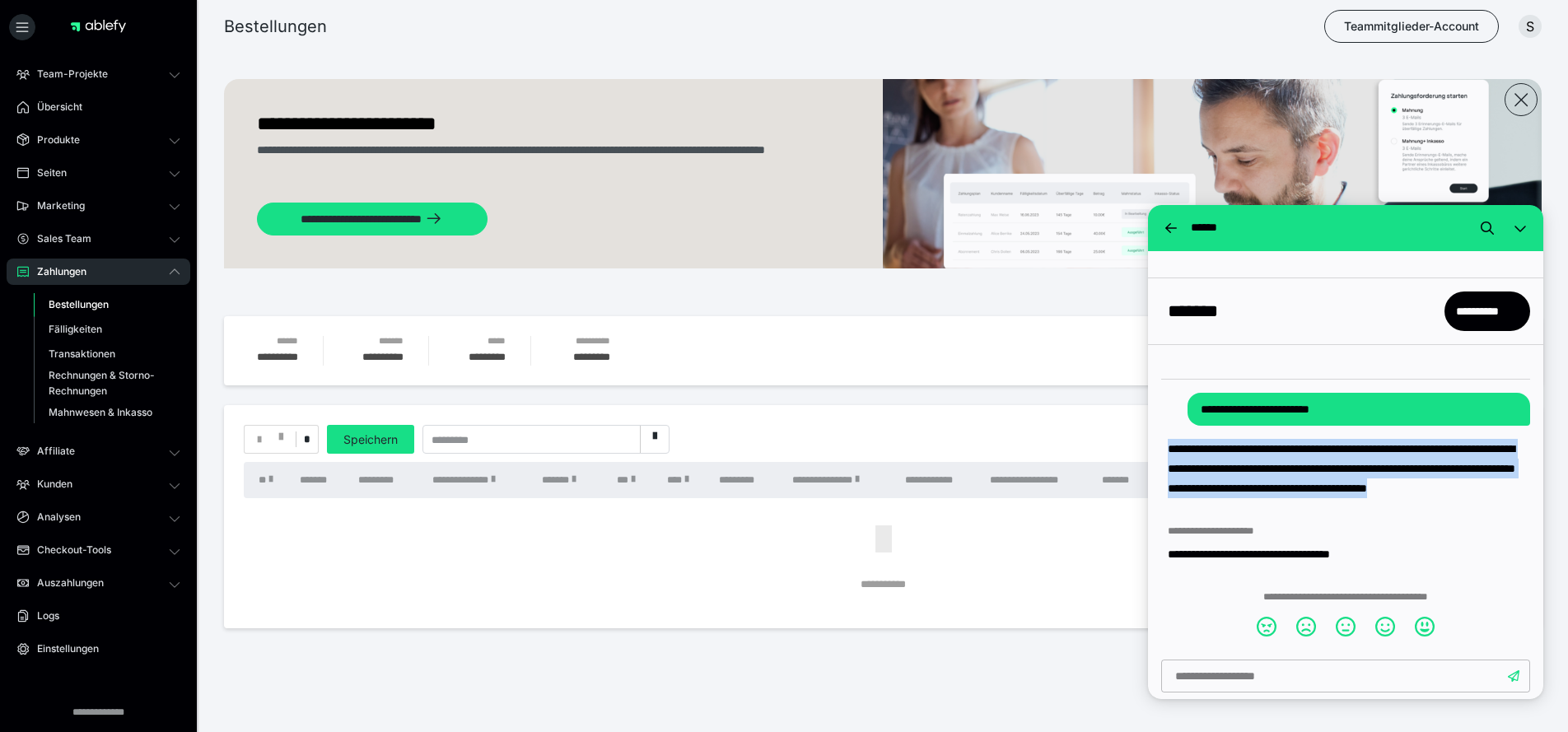 copy on "**********" 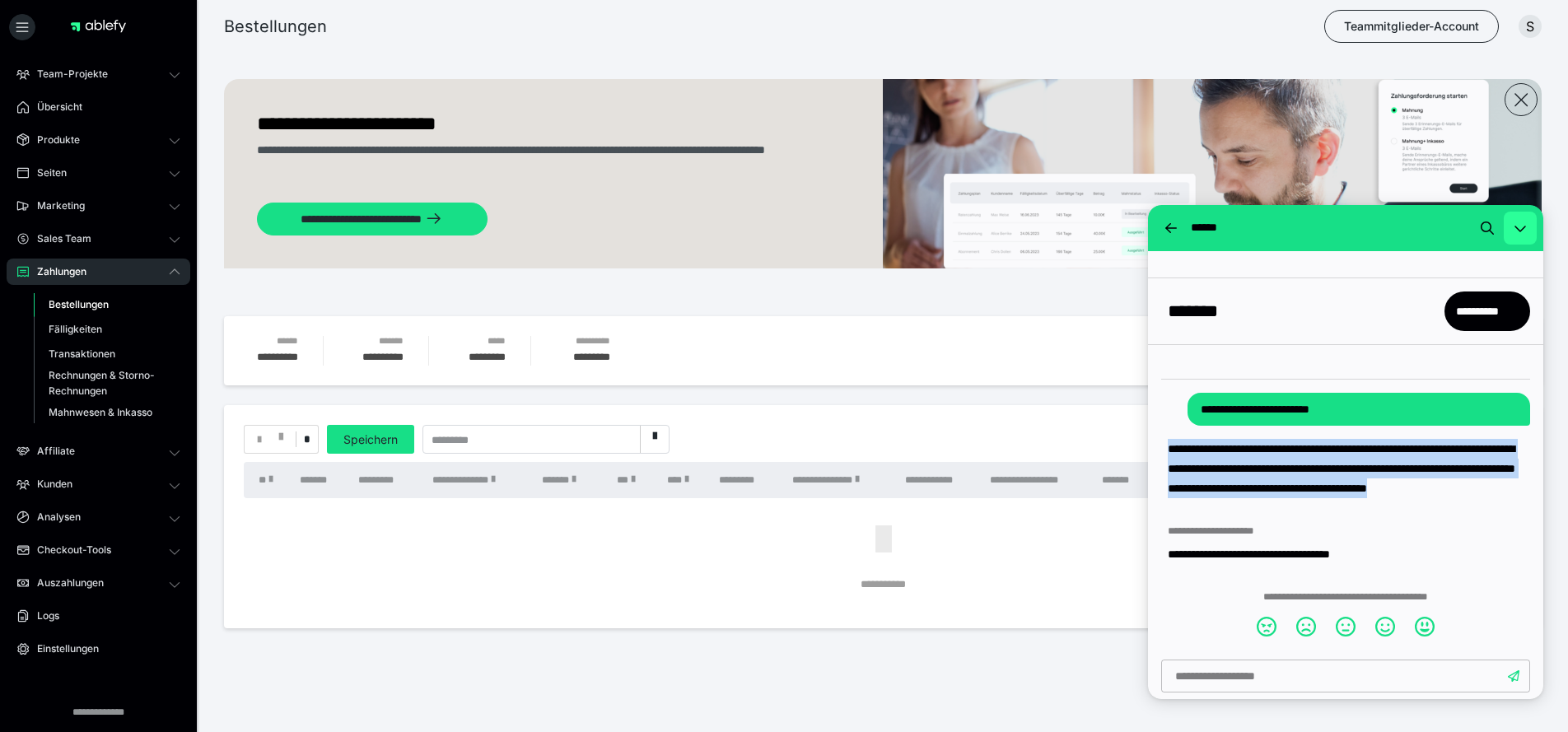 click at bounding box center [1520, 228] 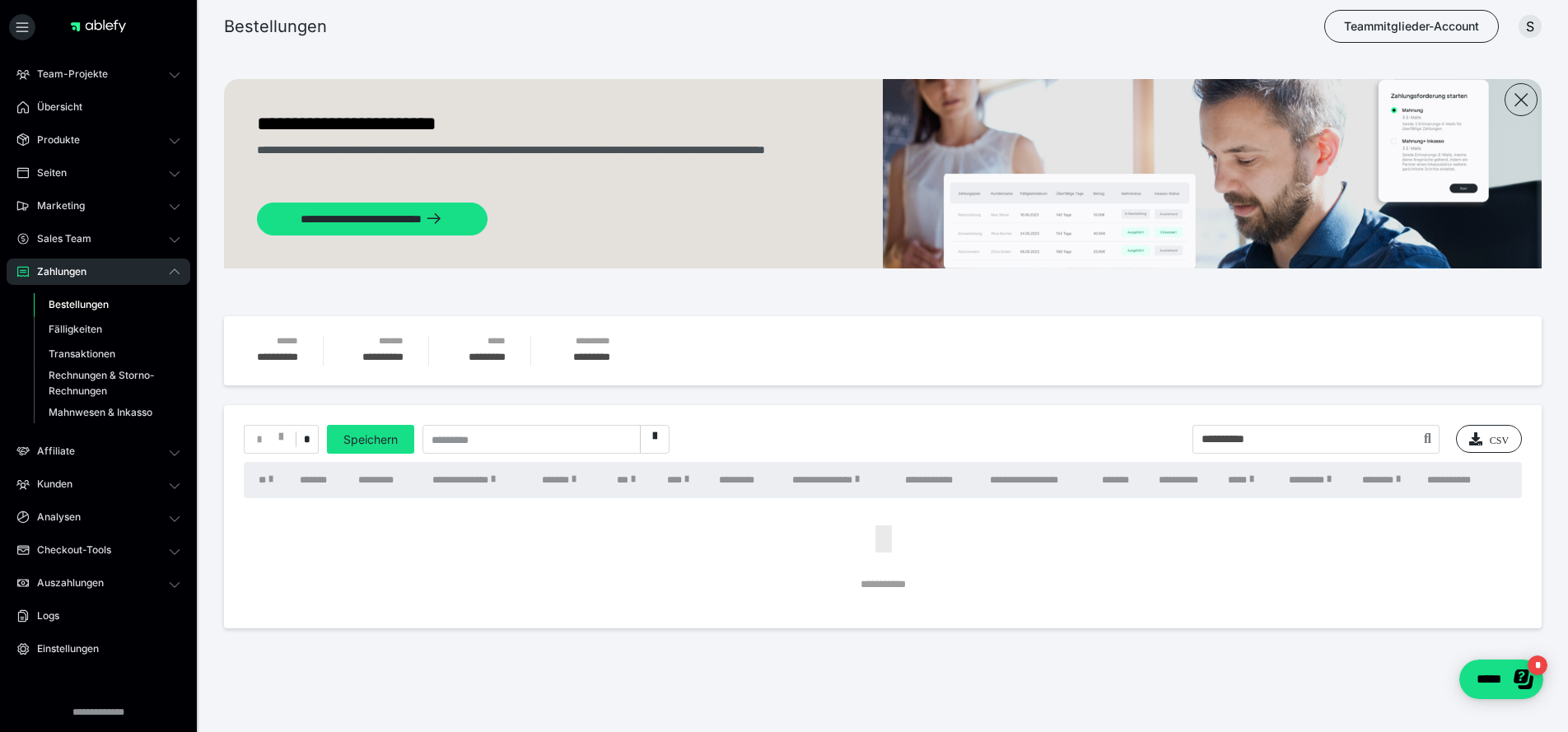 scroll, scrollTop: 0, scrollLeft: 0, axis: both 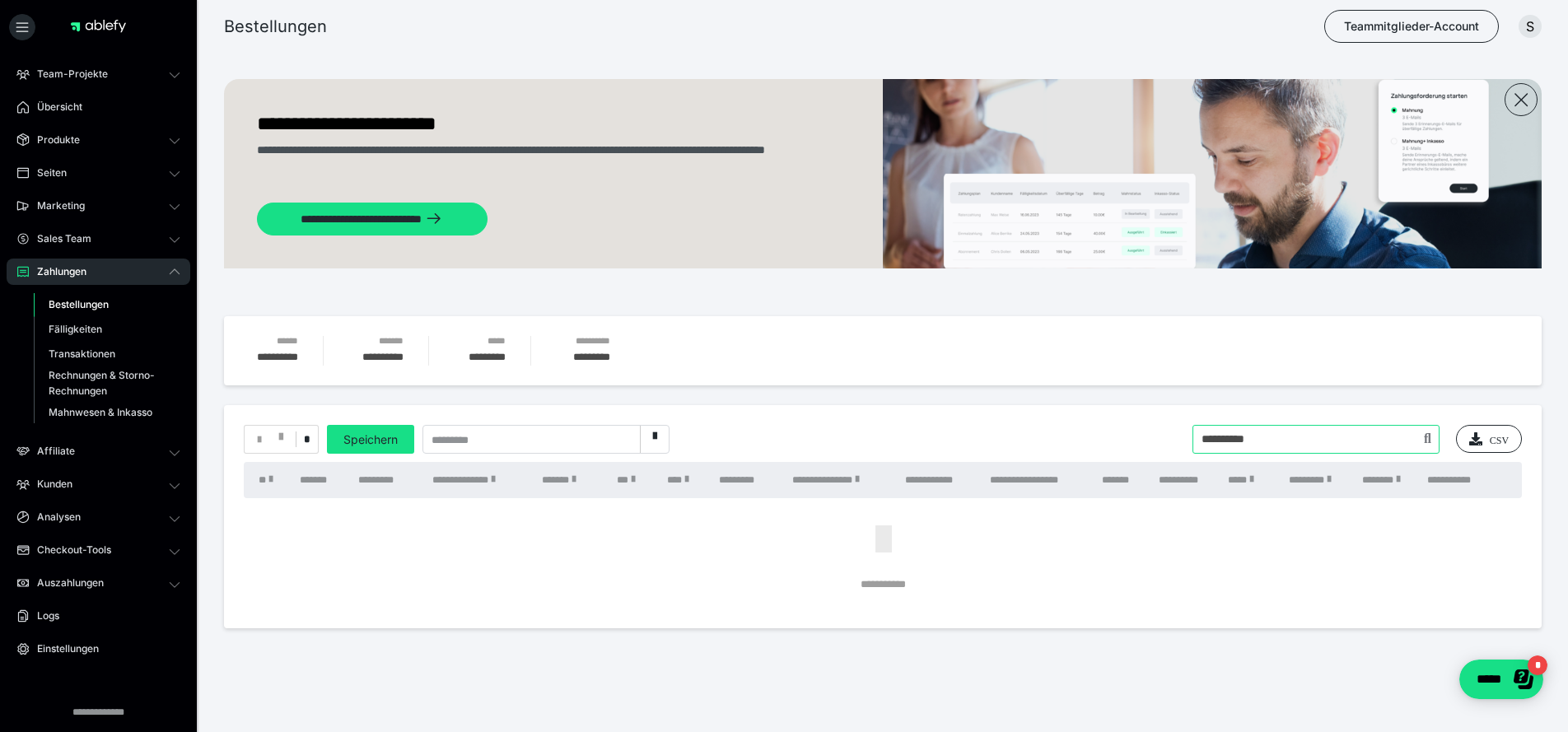 click at bounding box center (1316, 439) 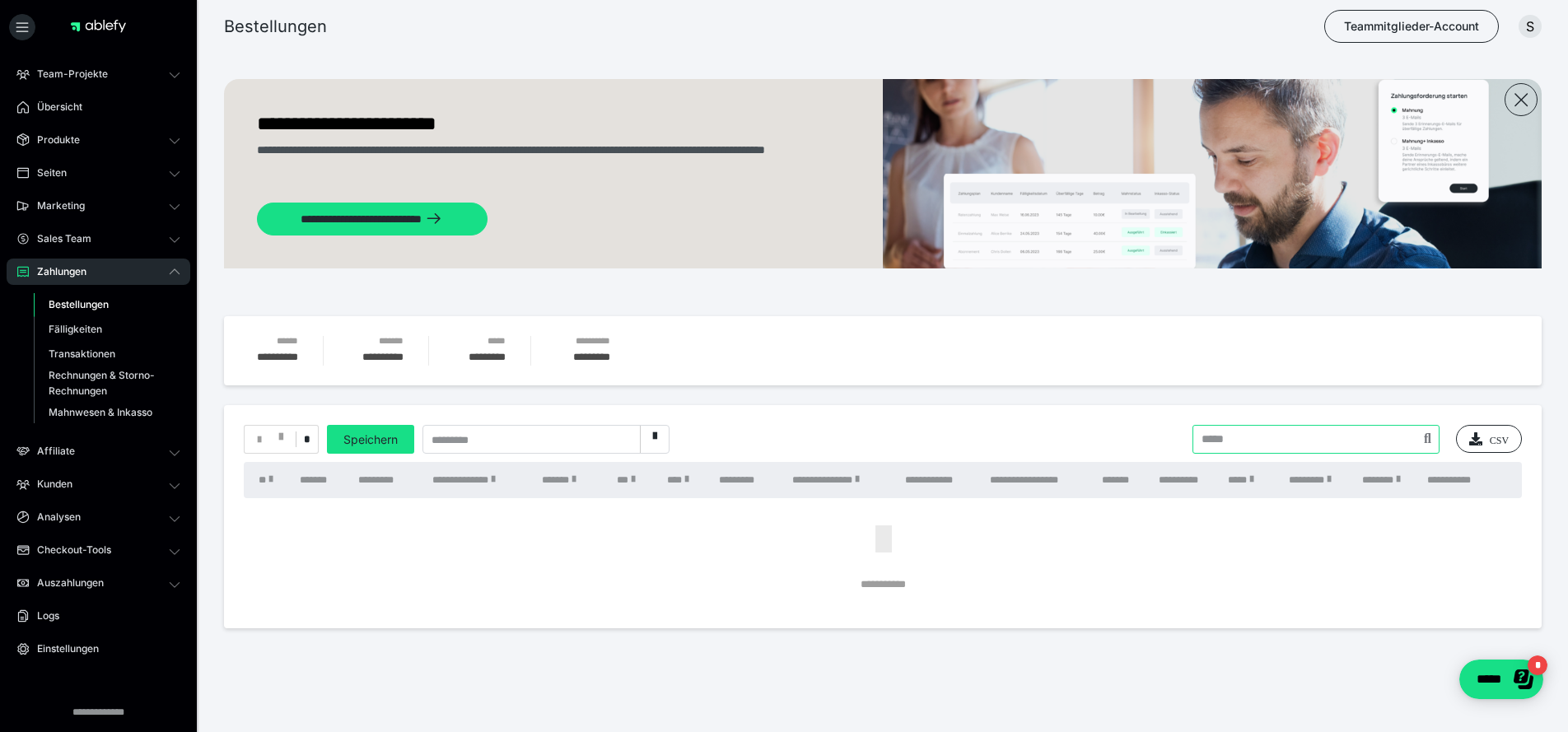 scroll, scrollTop: -1, scrollLeft: 0, axis: vertical 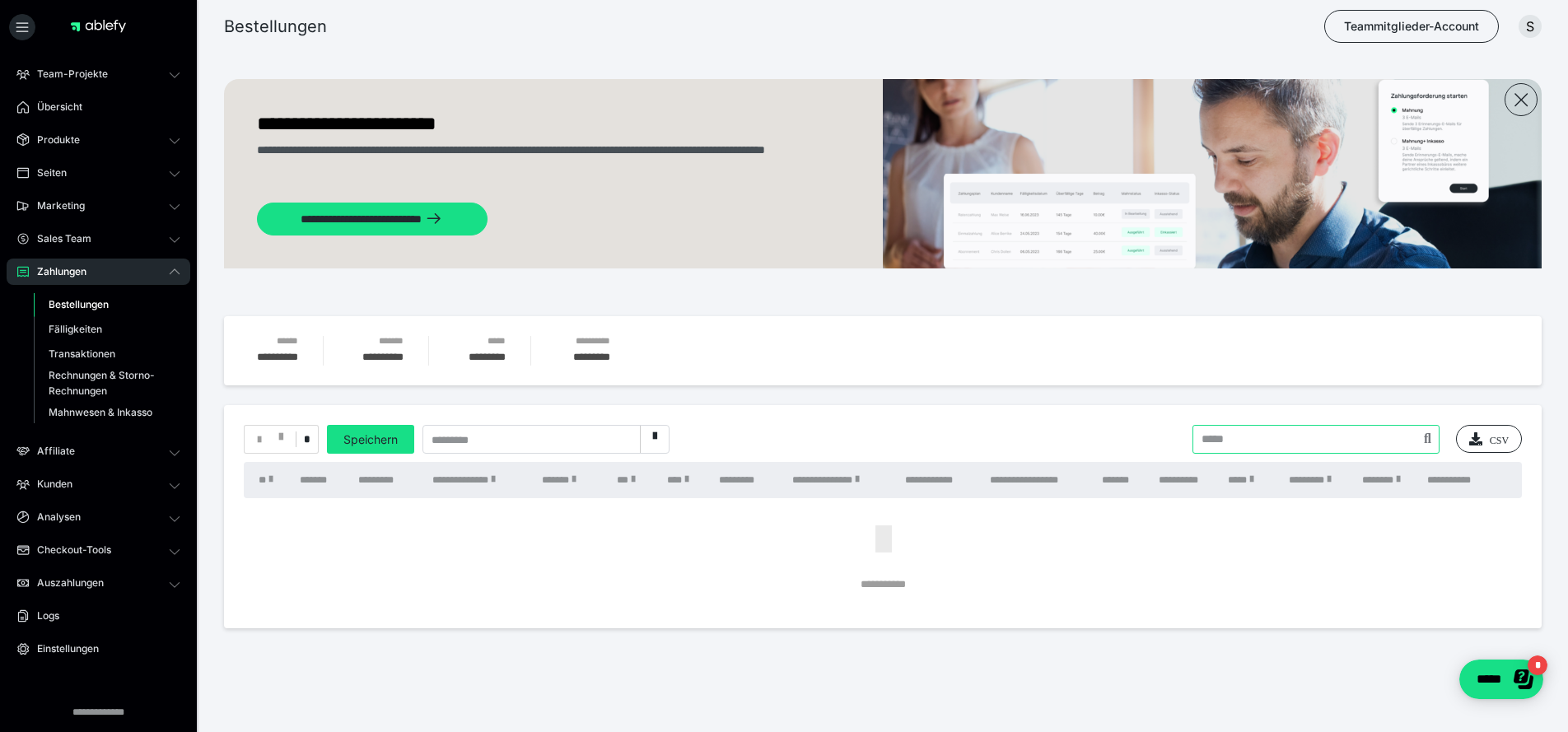 paste on "**********" 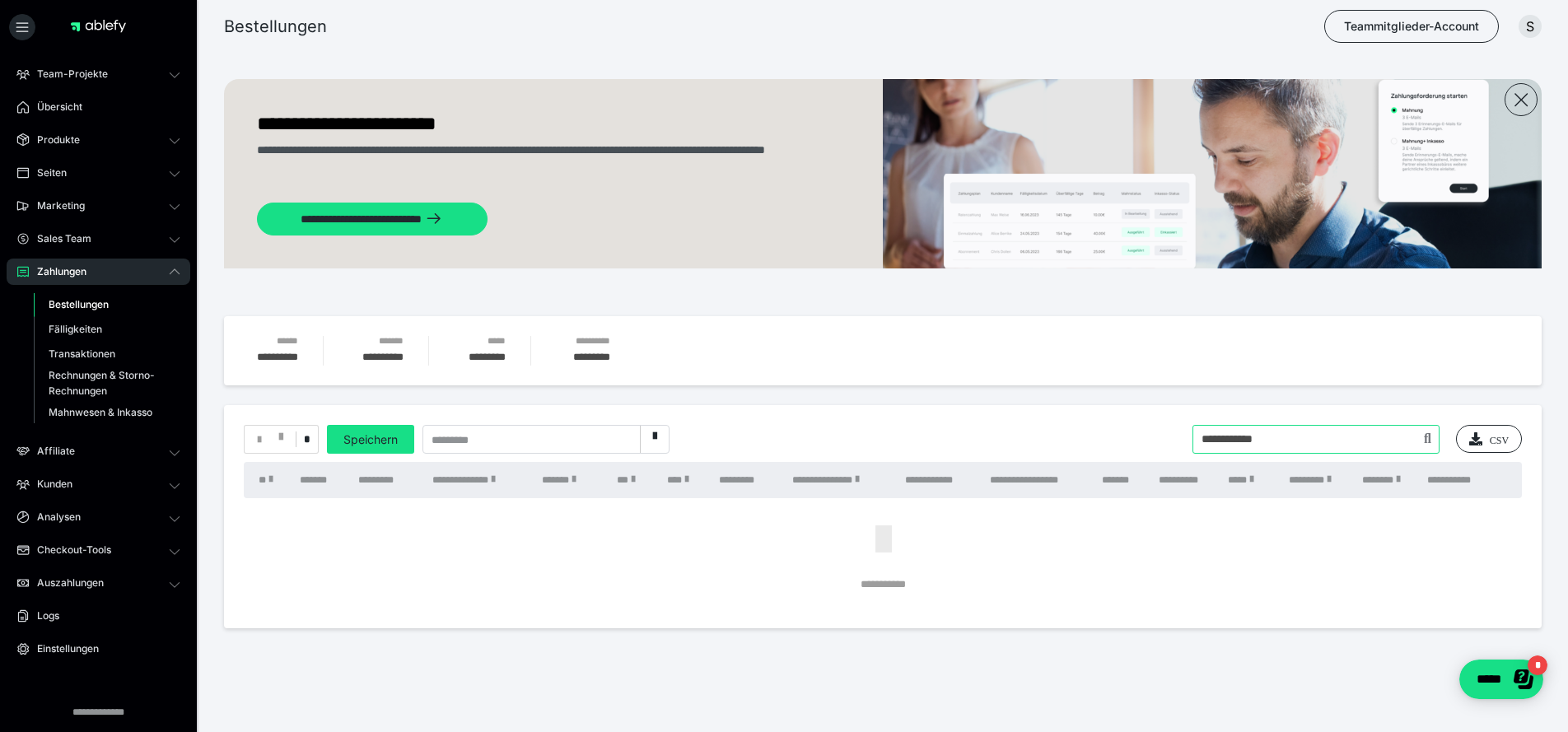 type on "**********" 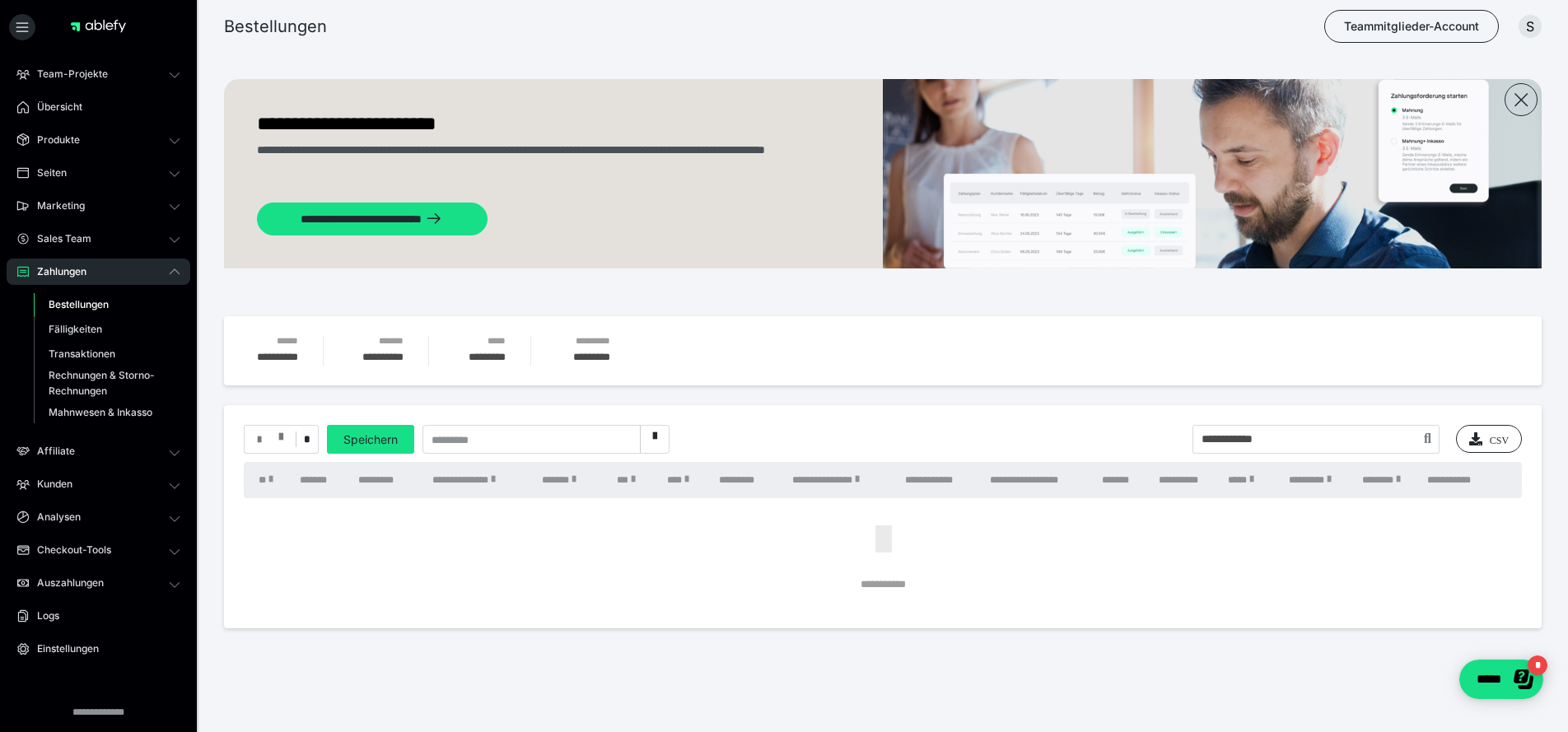 click at bounding box center (281, 433) 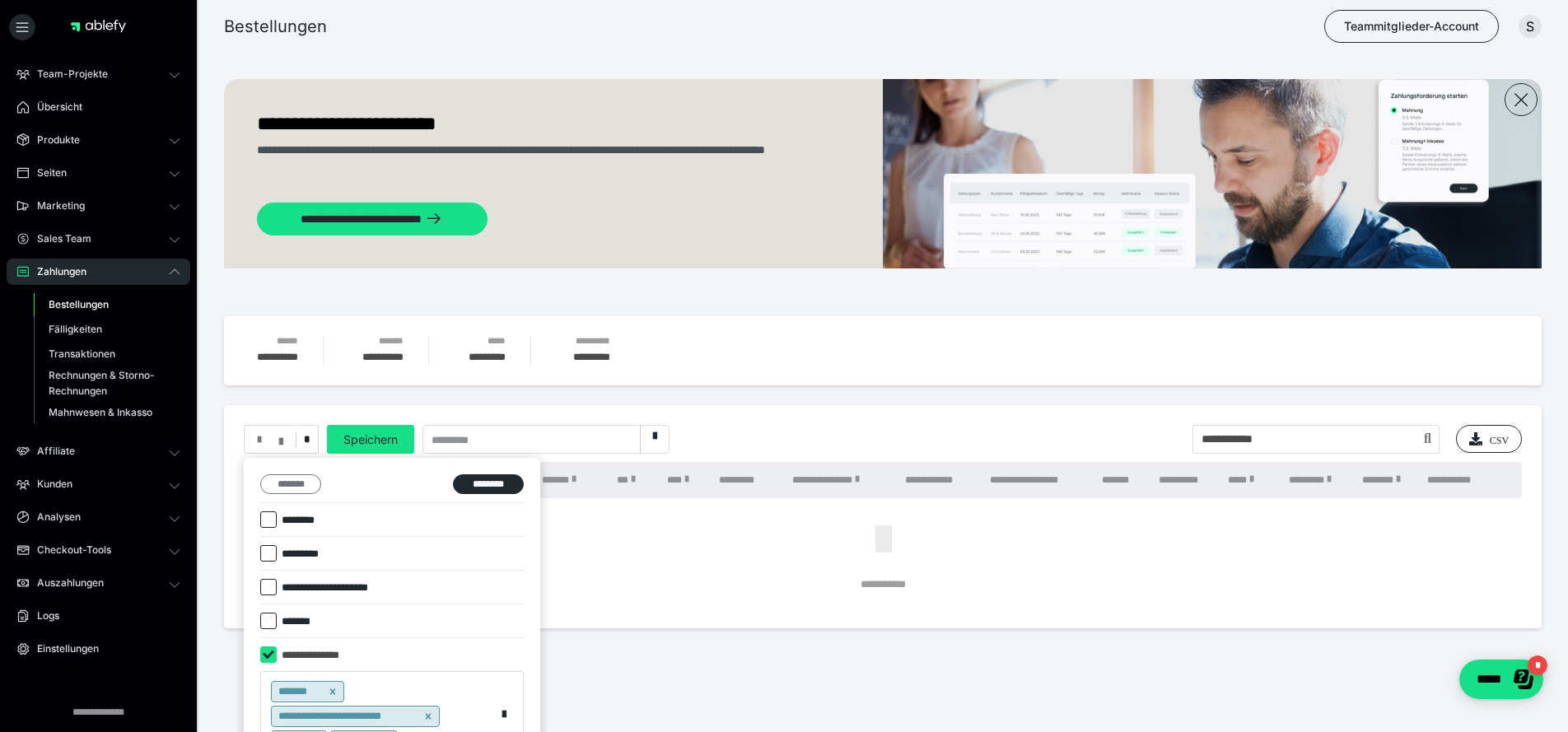 click on "*******" at bounding box center [291, 484] 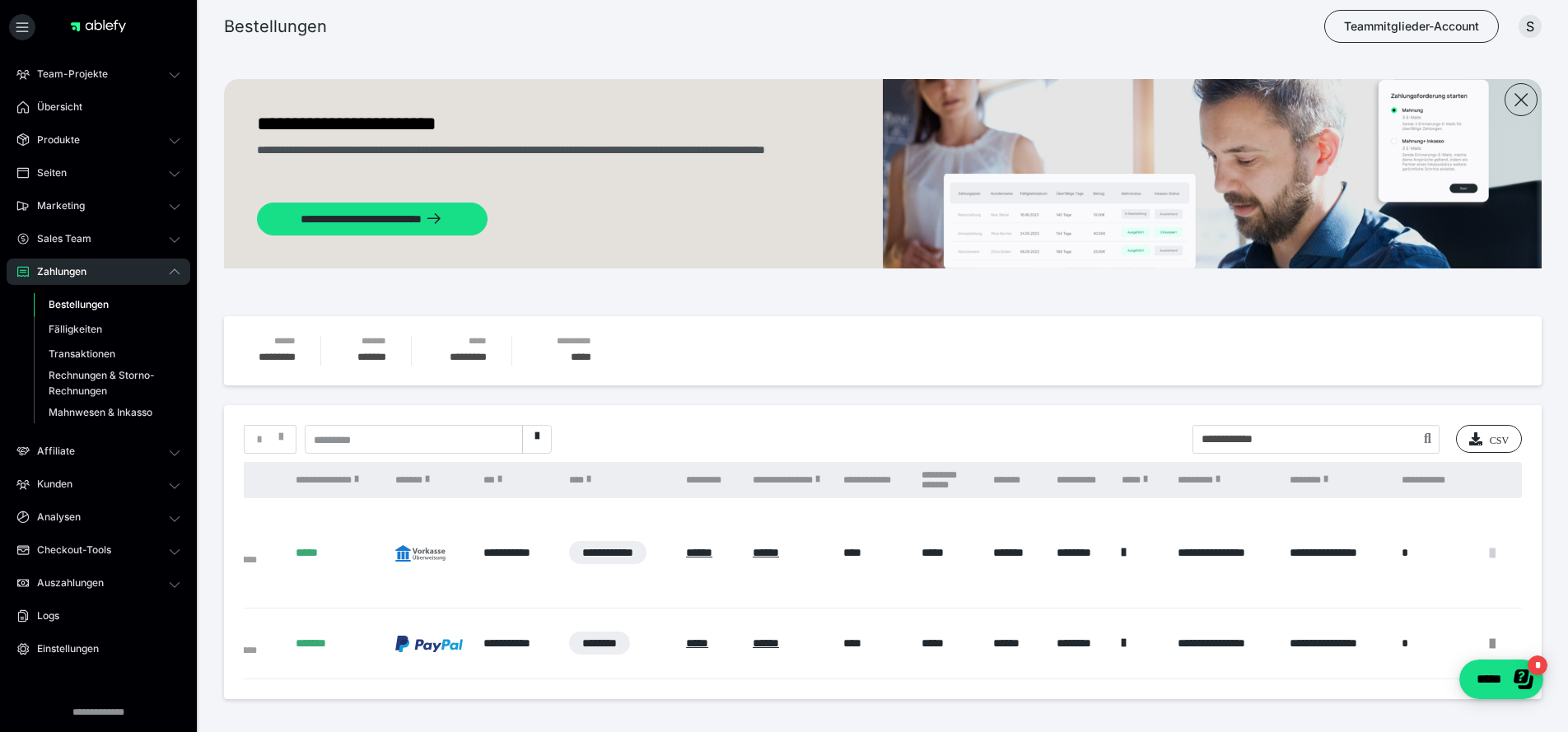 scroll, scrollTop: 0, scrollLeft: 318, axis: horizontal 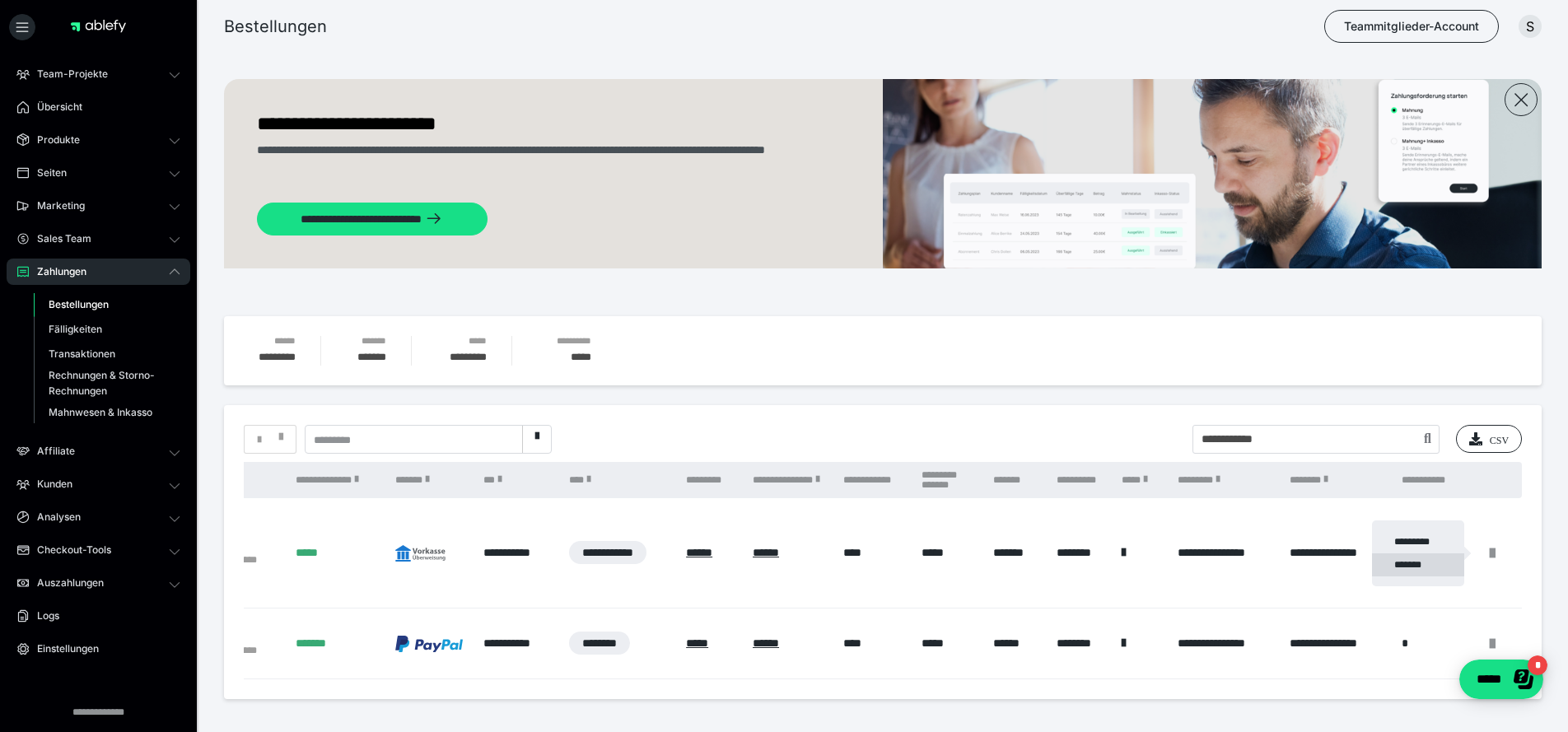 click on "*******" at bounding box center [1418, 565] 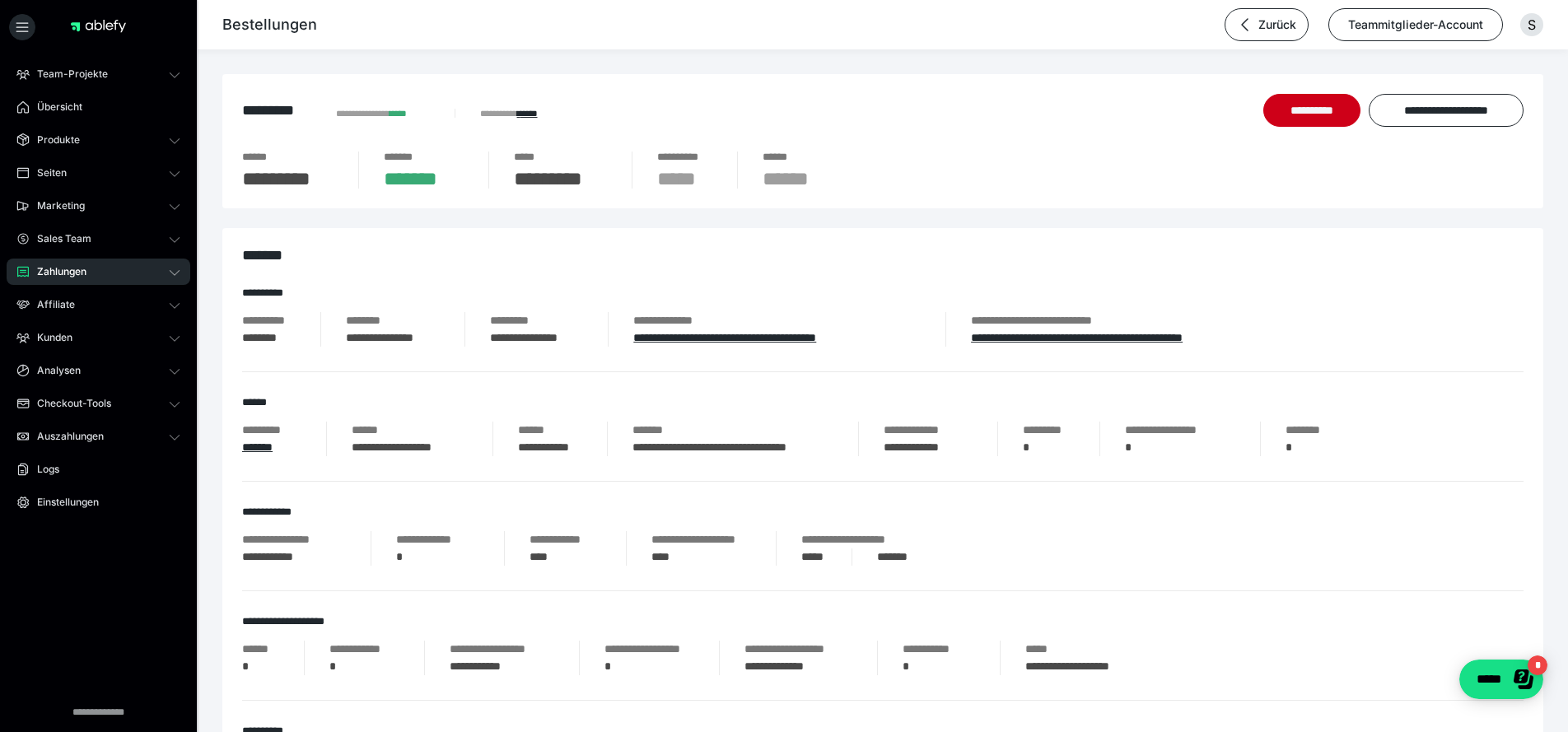drag, startPoint x: 1044, startPoint y: 374, endPoint x: 1046, endPoint y: 358, distance: 16.124515 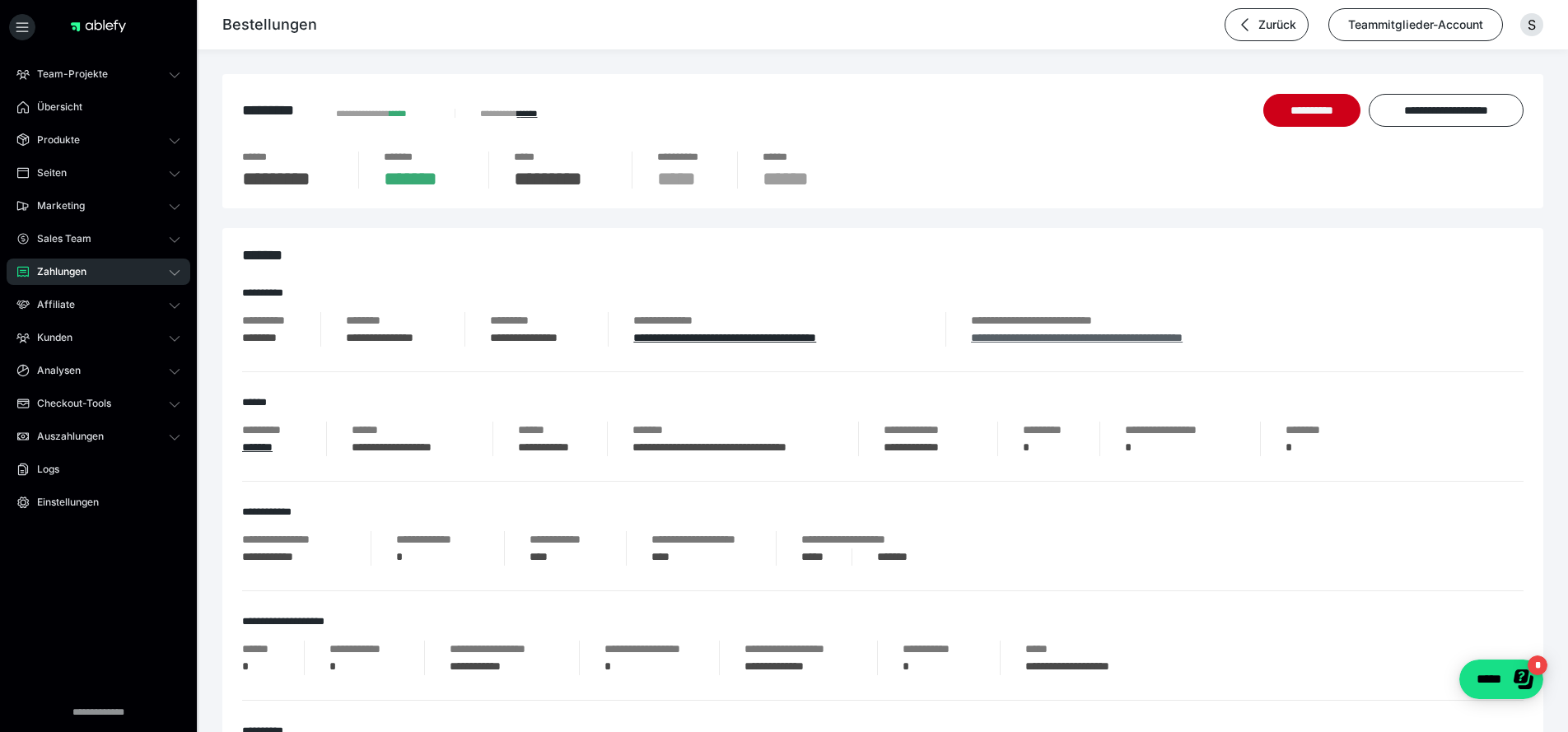 click on "**********" at bounding box center (1076, 338) 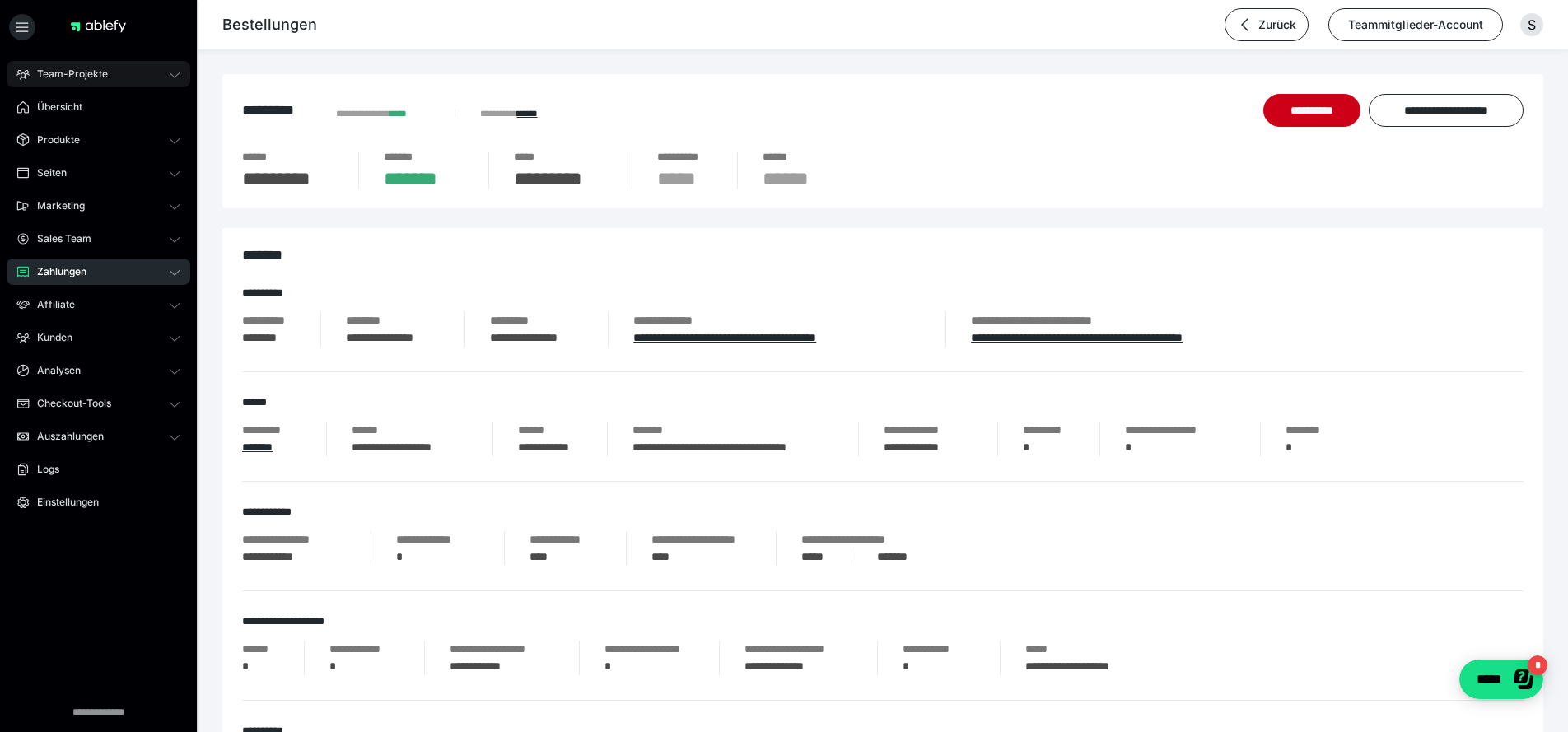 click on "Team-Projekte" at bounding box center (67, 74) 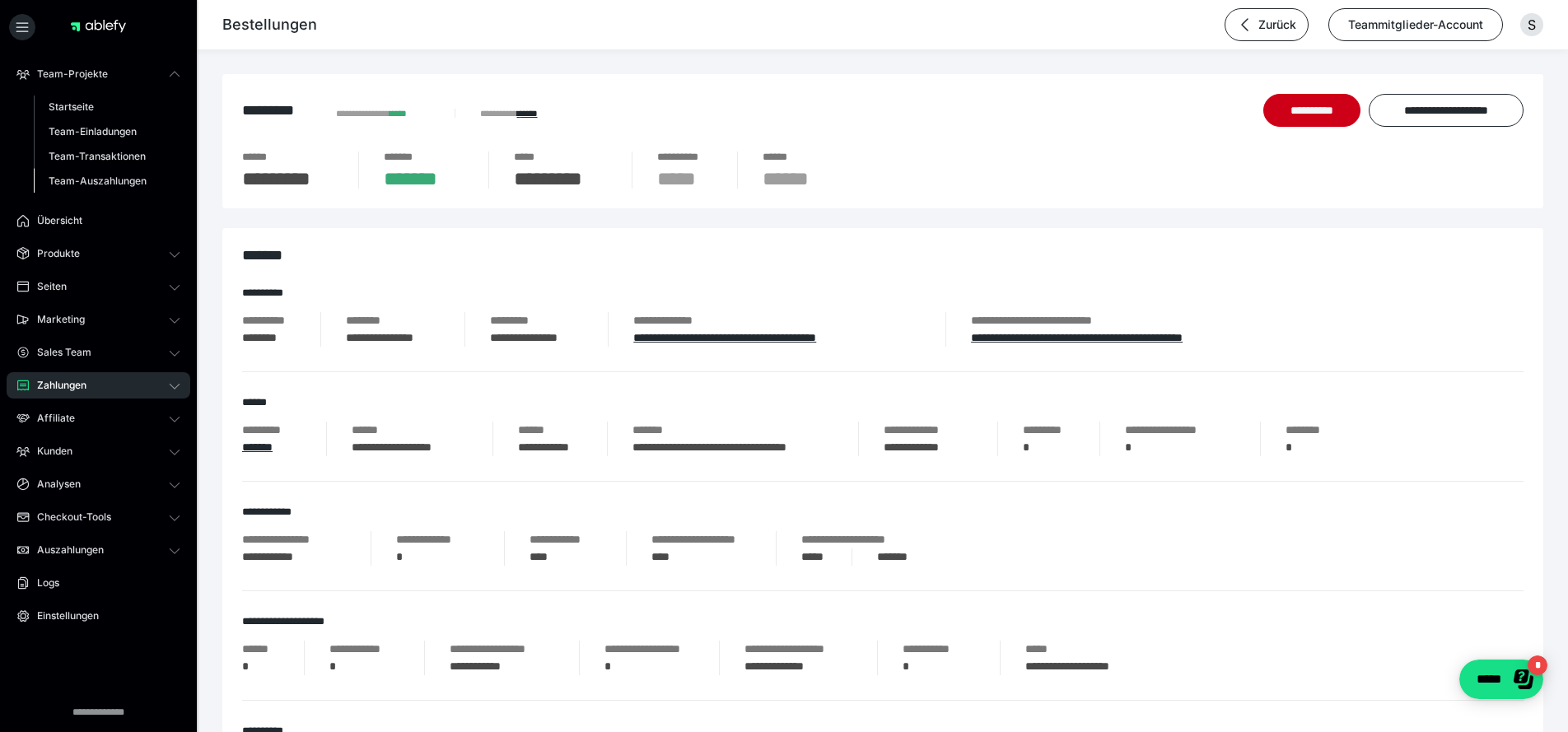 click on "Team-Auszahlungen" at bounding box center [97, 180] 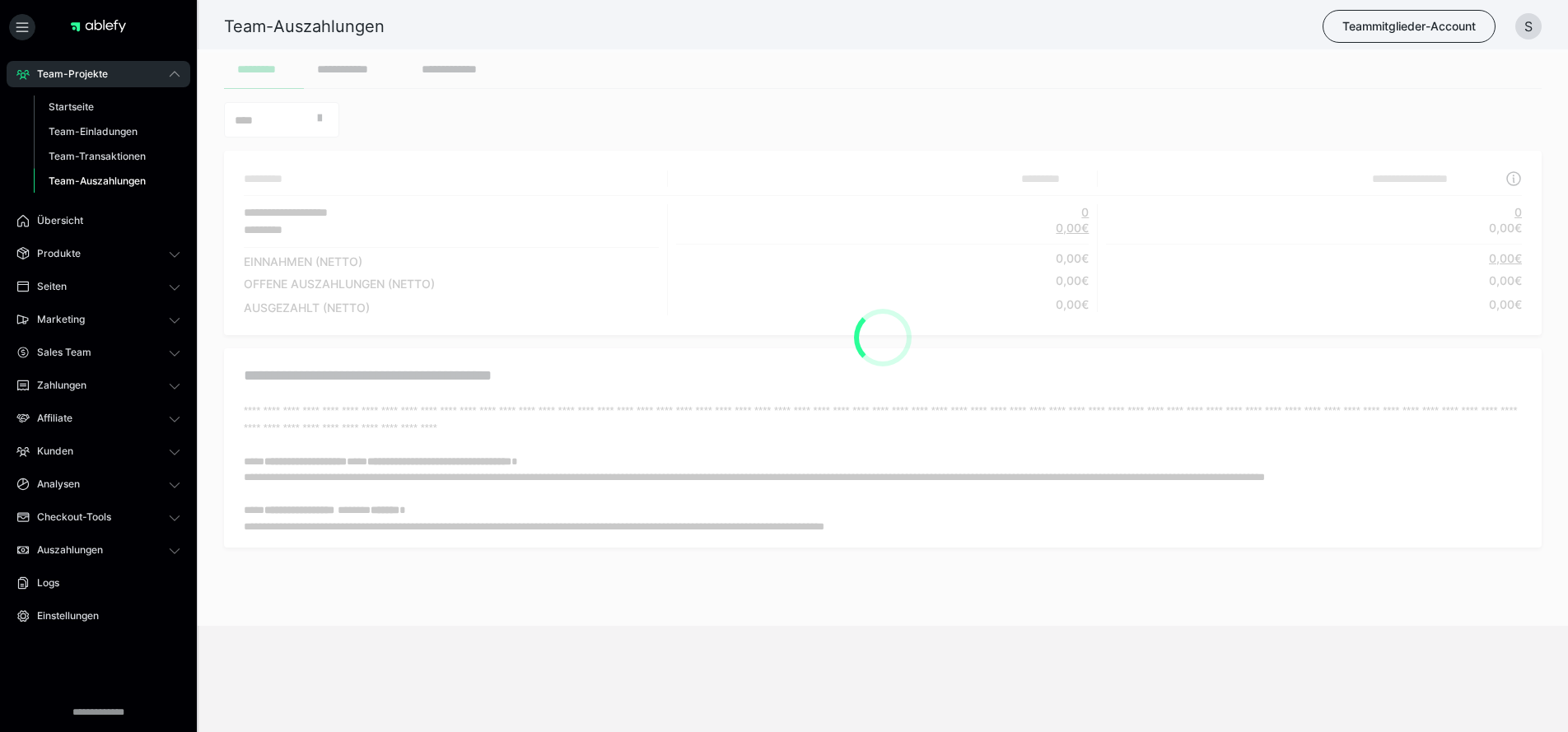 scroll, scrollTop: 0, scrollLeft: 0, axis: both 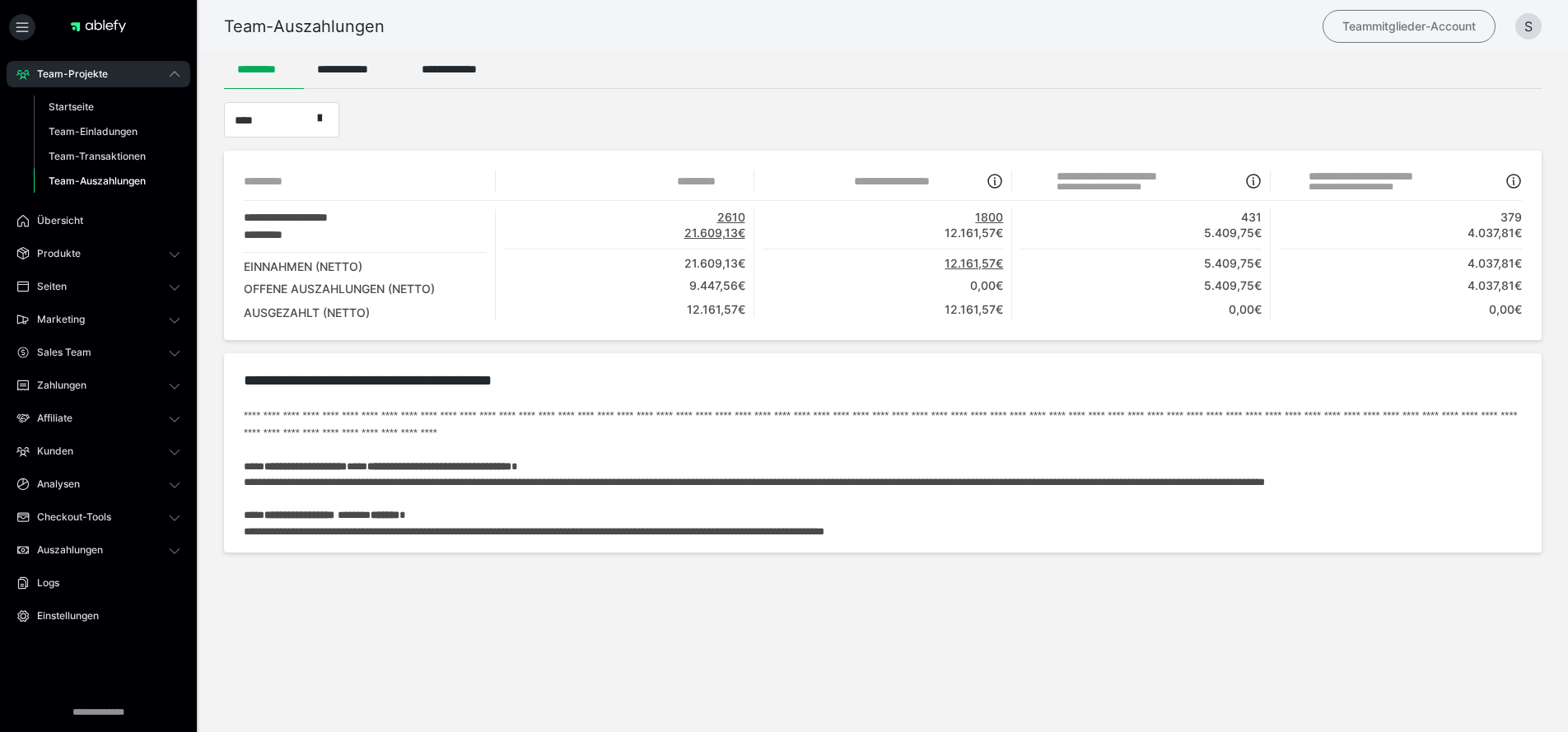 click on "Teammitglieder-Account" at bounding box center (1409, 26) 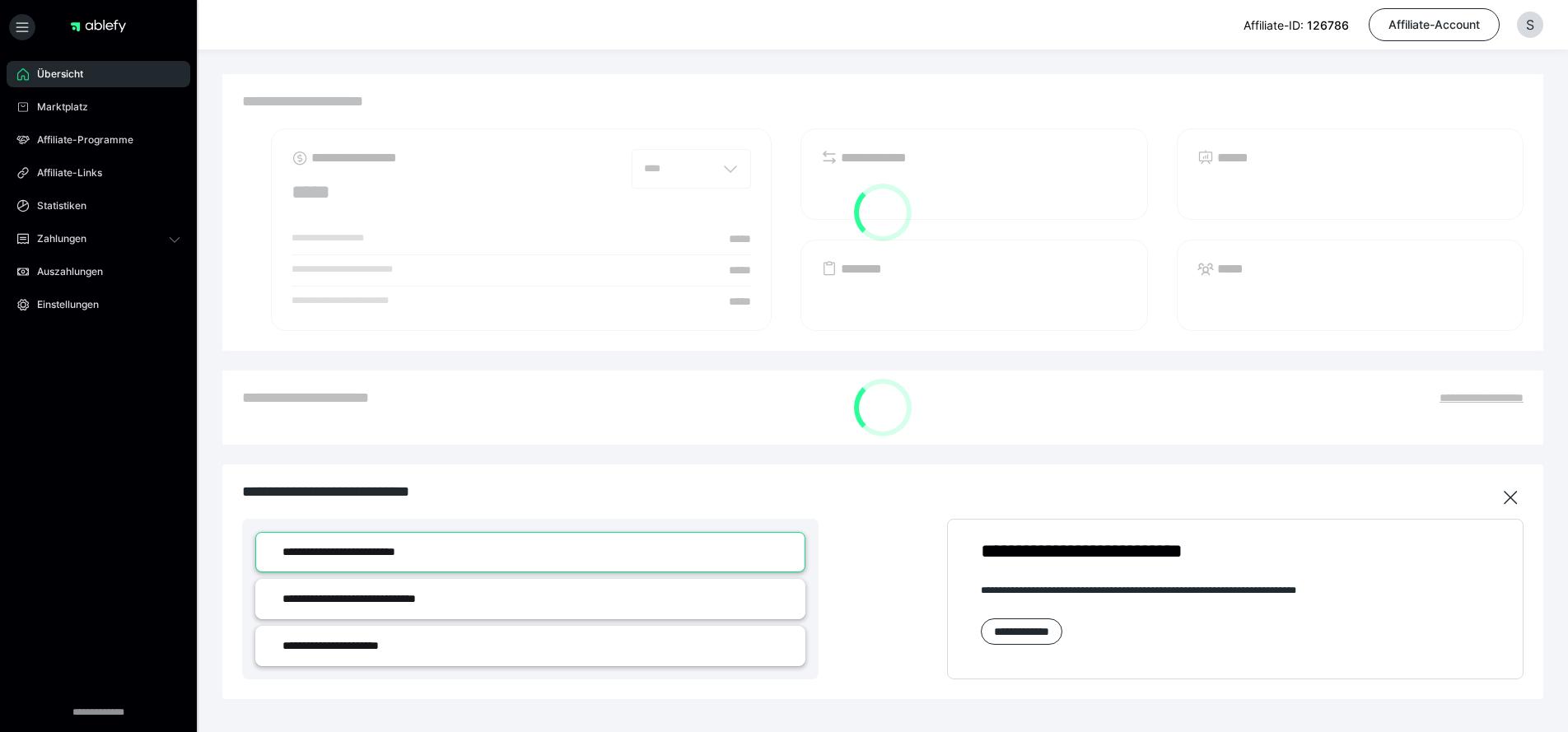 scroll, scrollTop: 0, scrollLeft: 0, axis: both 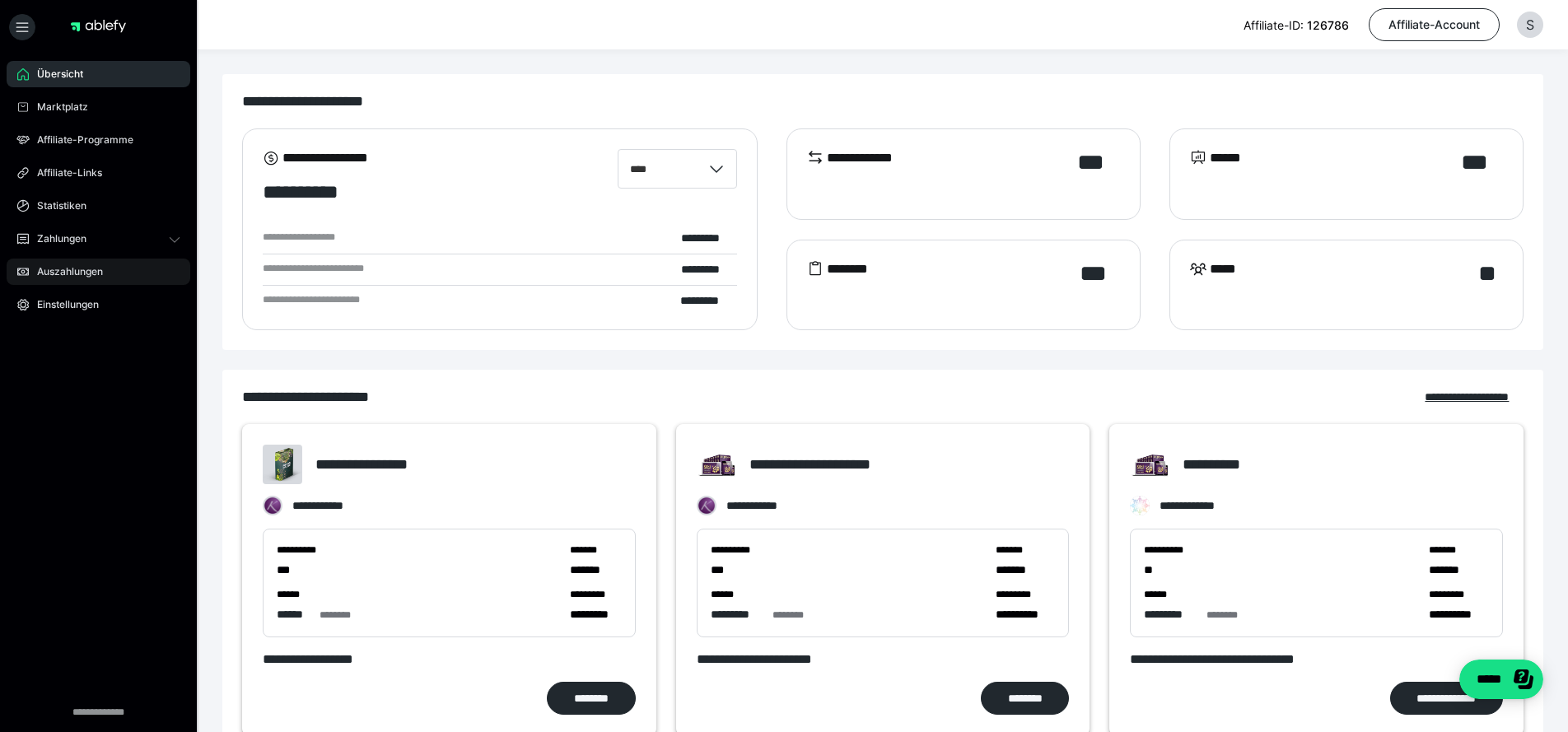 click on "Auszahlungen" at bounding box center (64, 272) 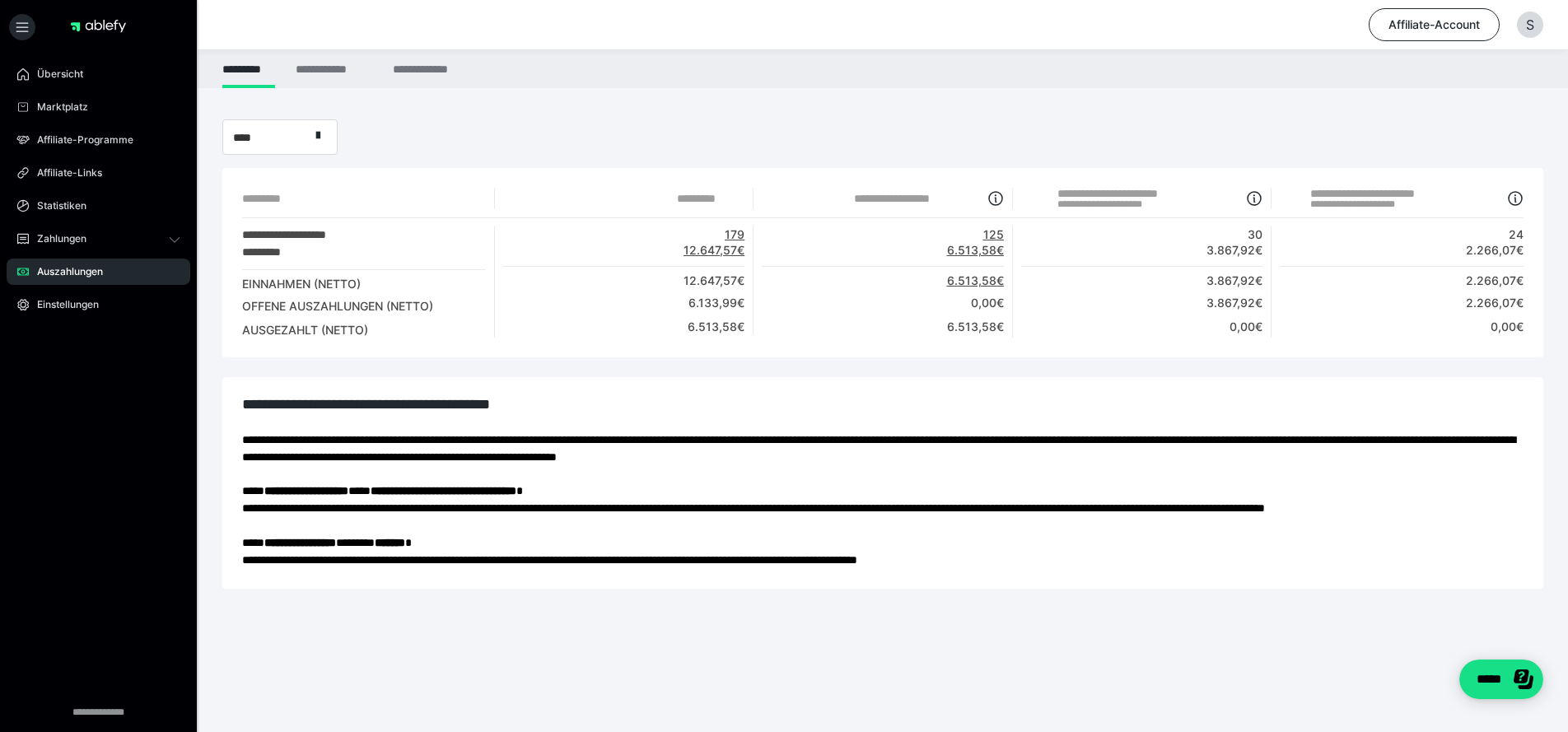 scroll, scrollTop: 0, scrollLeft: 0, axis: both 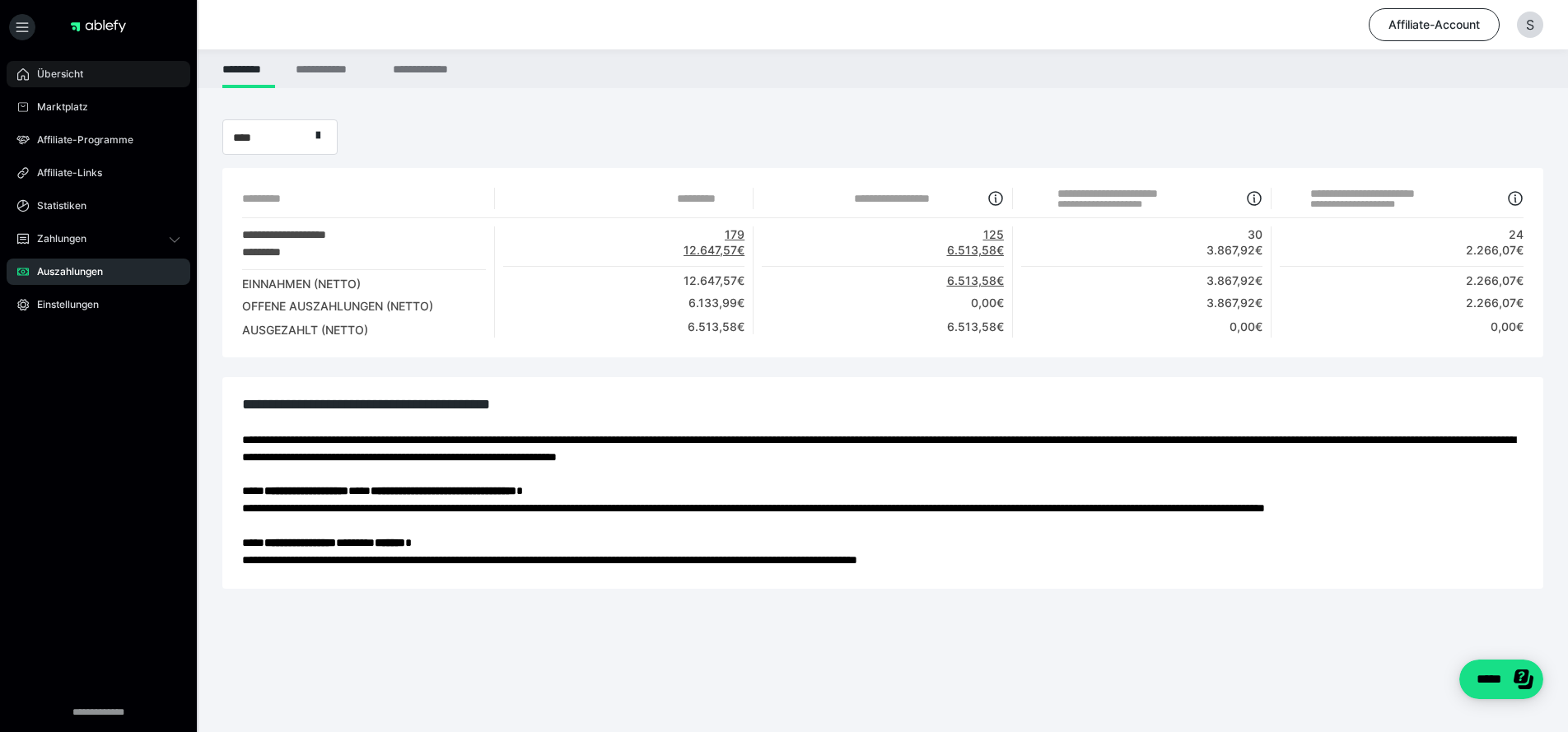 click on "Übersicht" at bounding box center (54, 74) 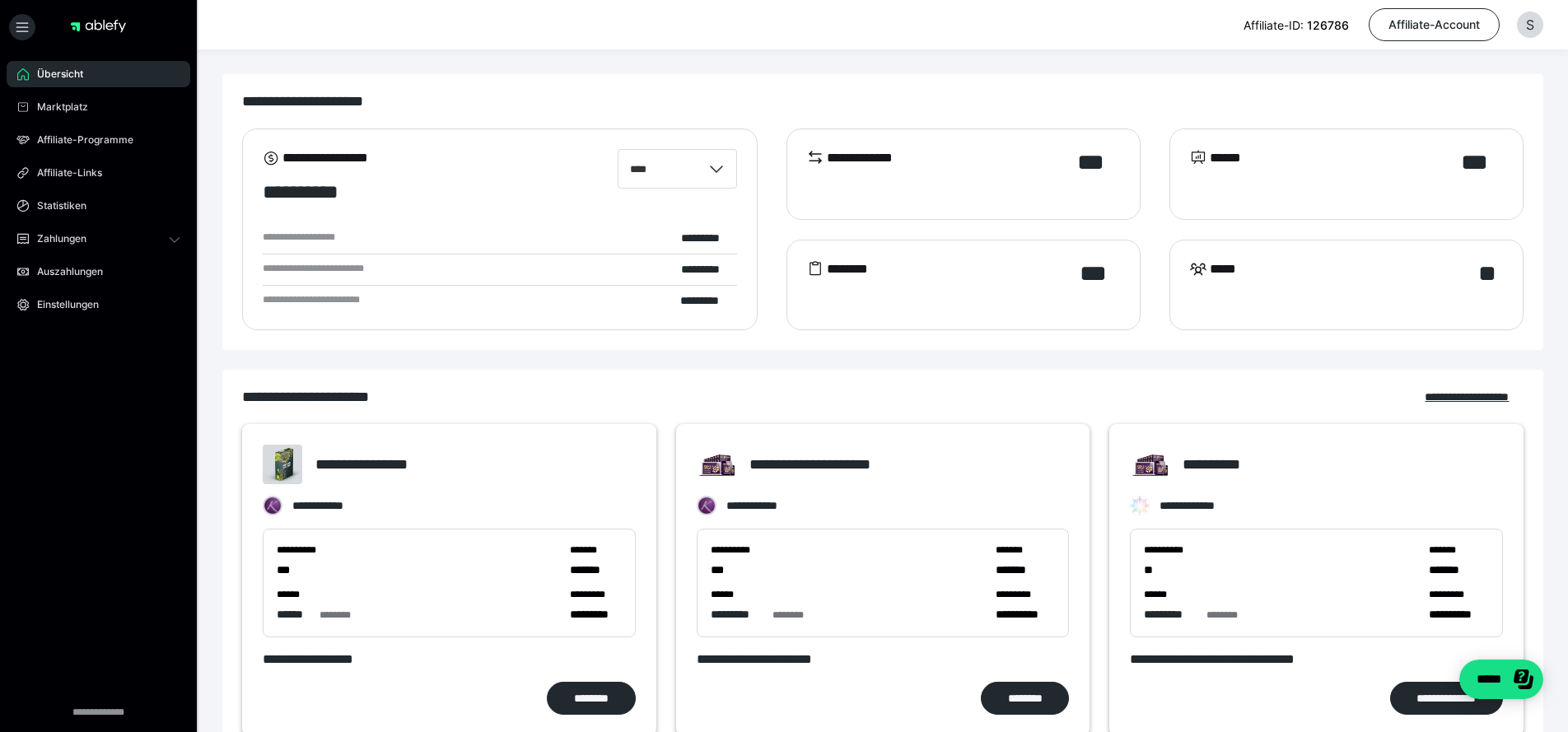 scroll, scrollTop: 0, scrollLeft: 0, axis: both 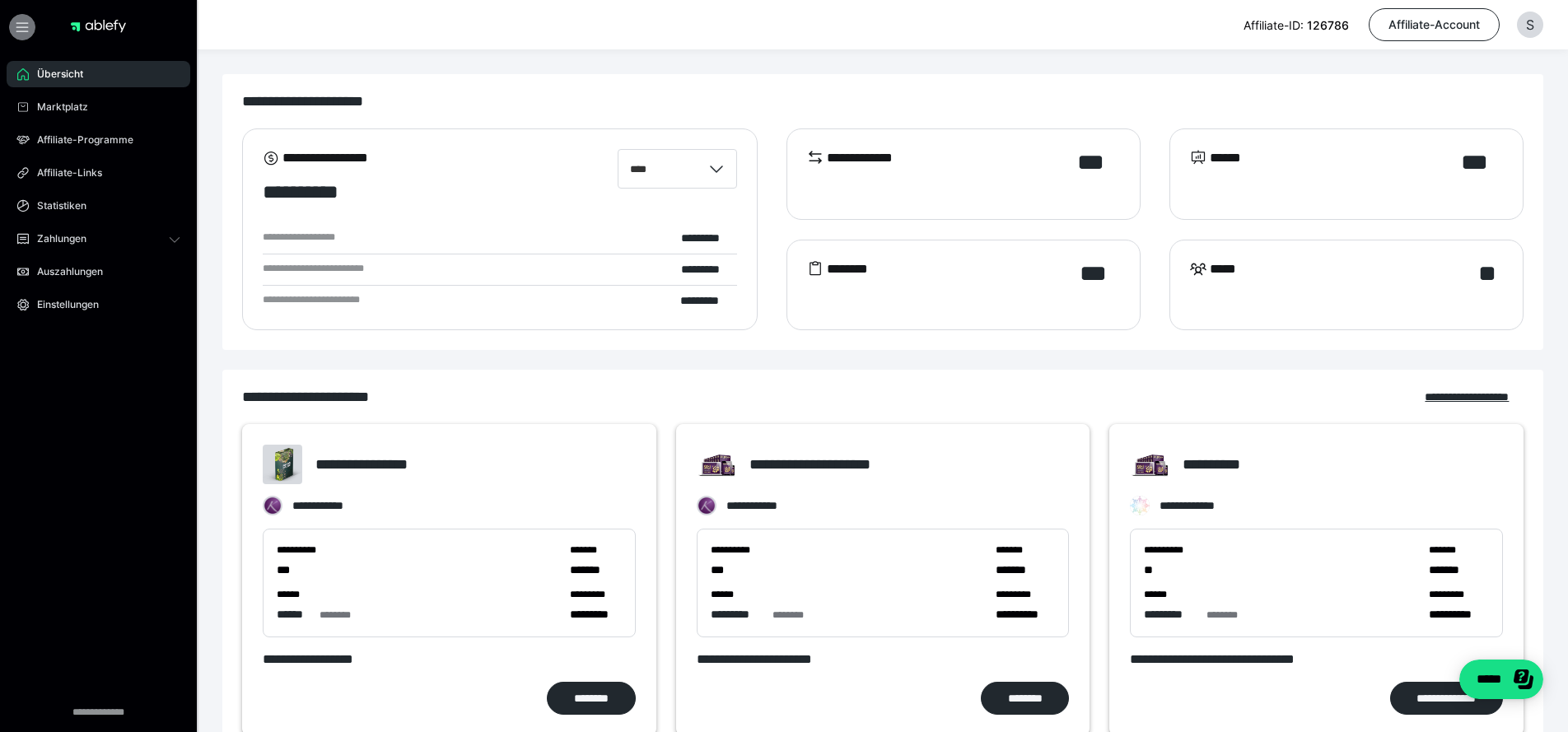click 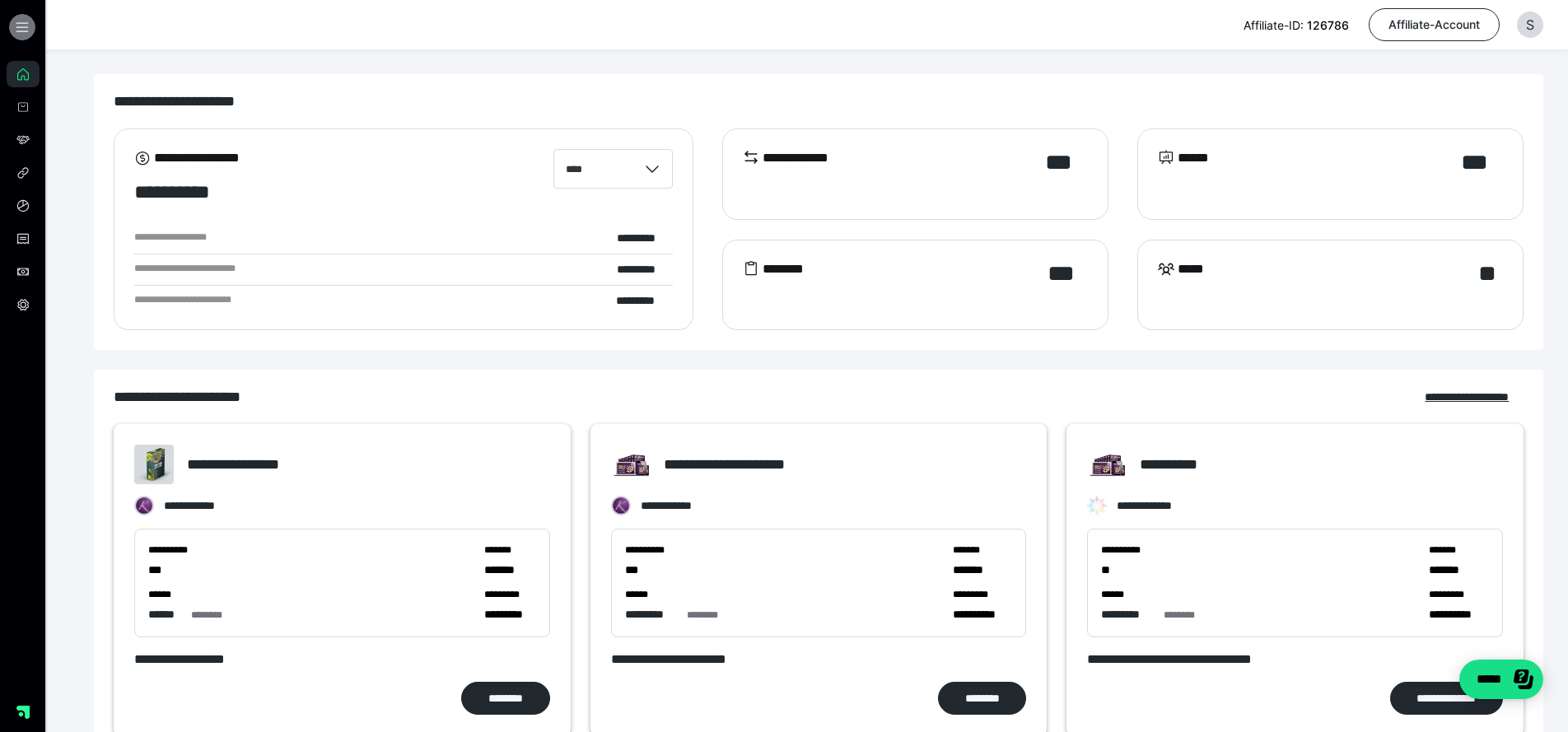 click 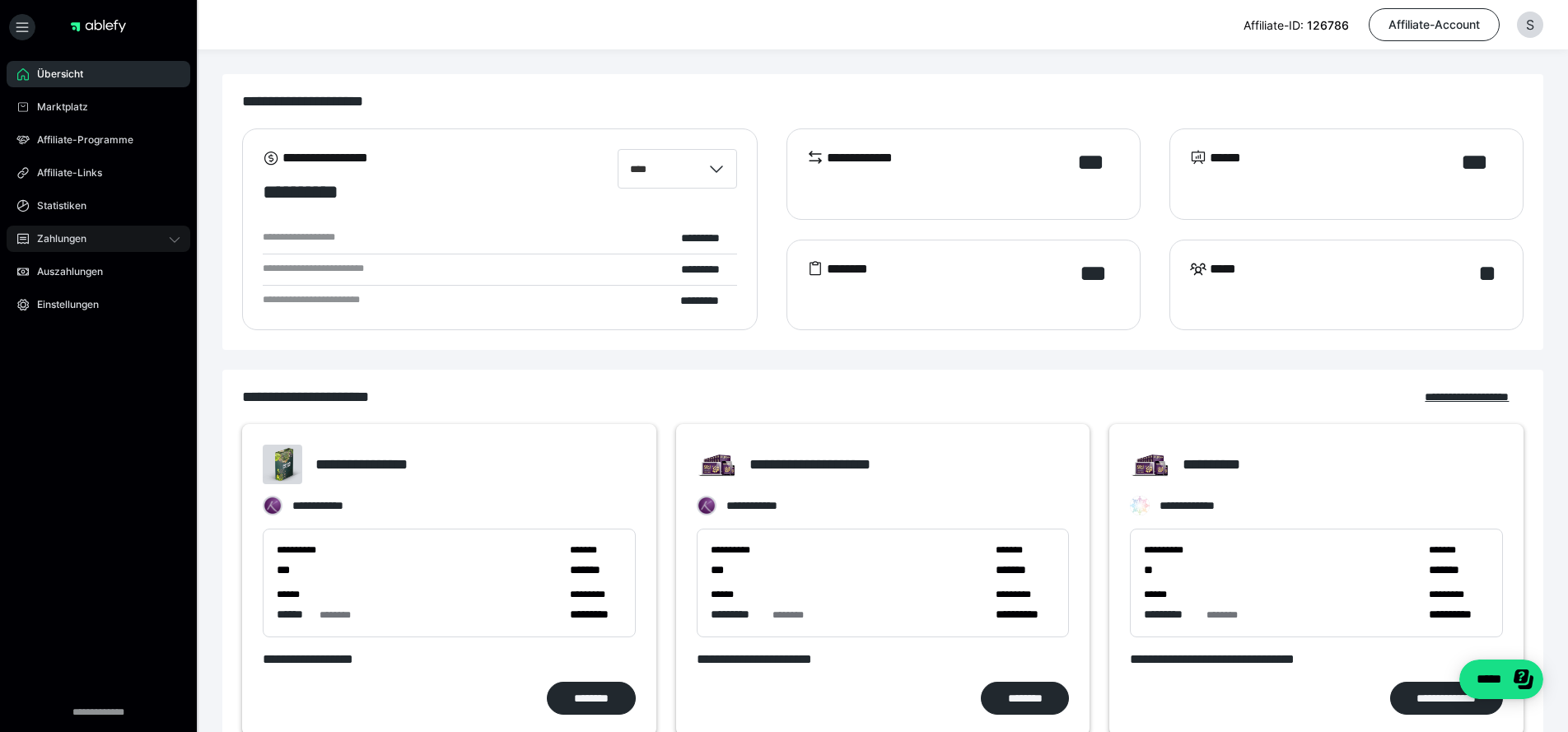 click on "Zahlungen" at bounding box center [56, 239] 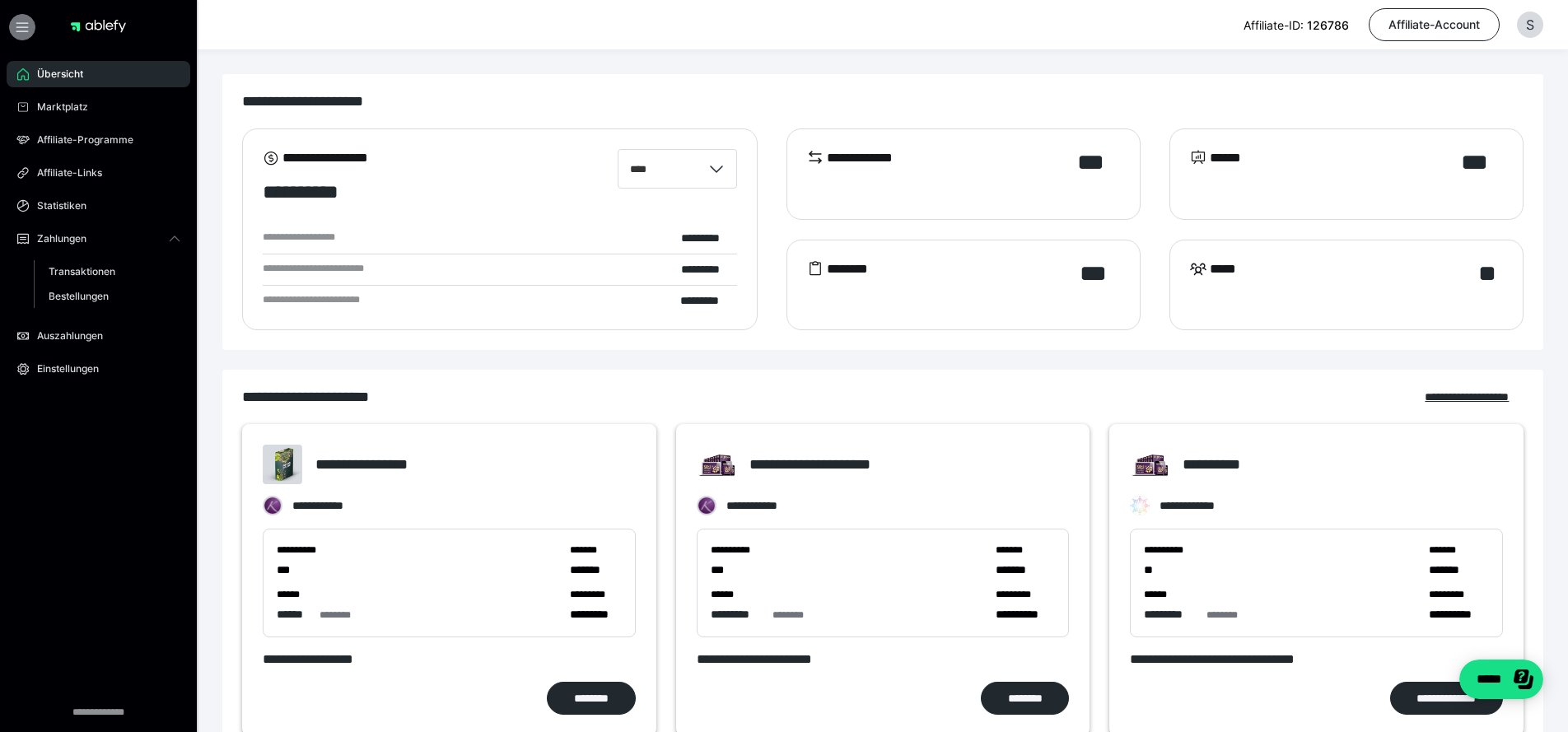 click 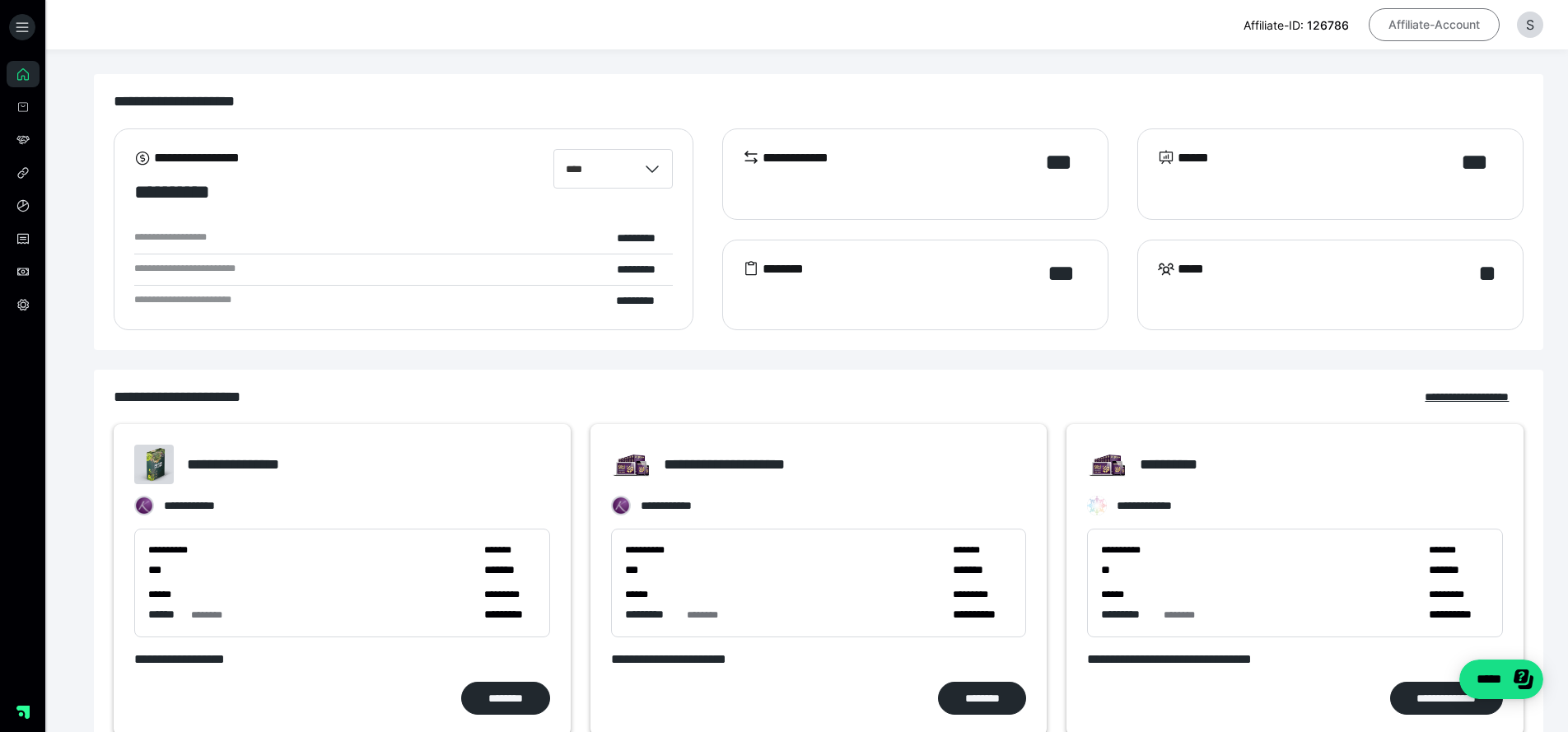 click on "Affiliate-Account" at bounding box center (1434, 25) 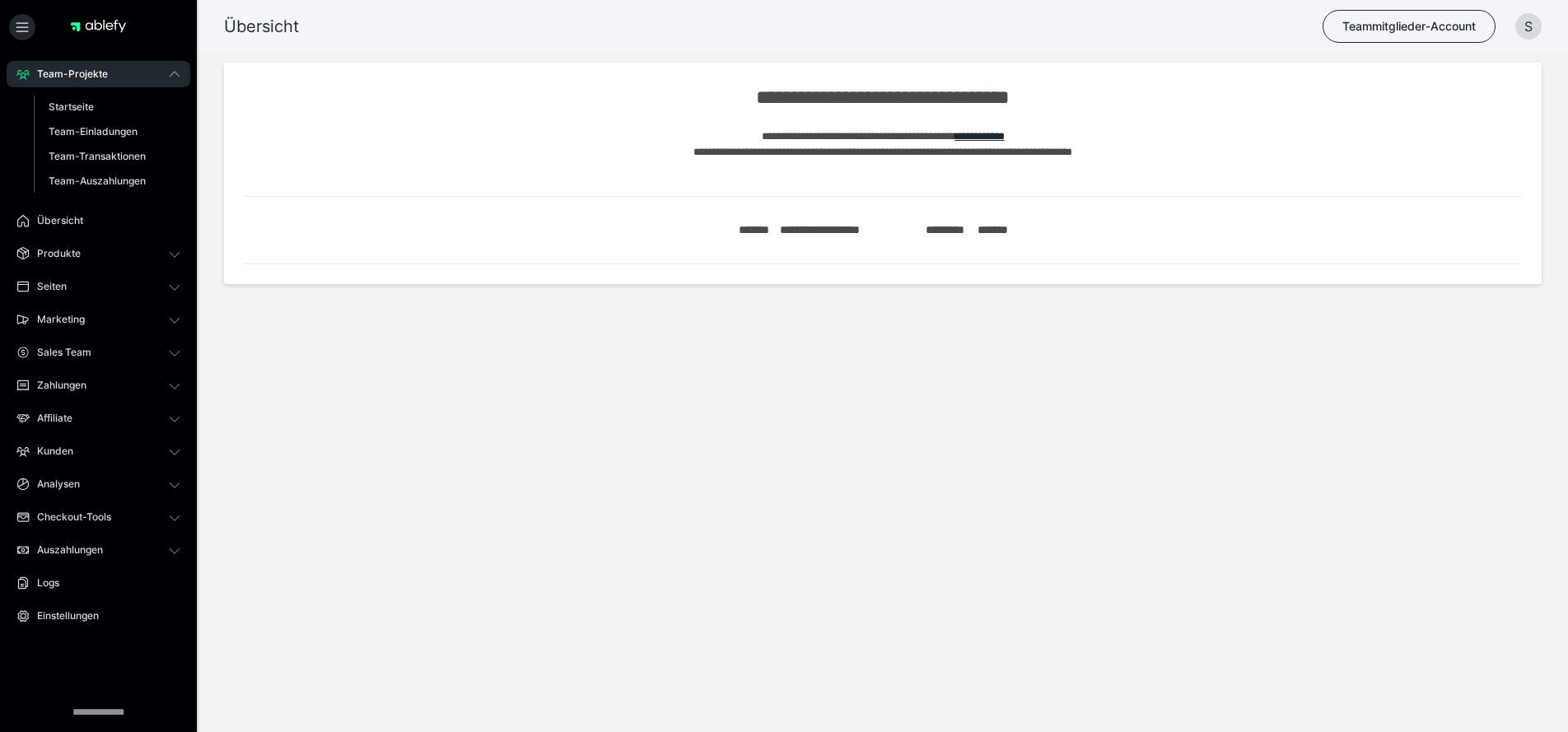 scroll, scrollTop: 0, scrollLeft: 0, axis: both 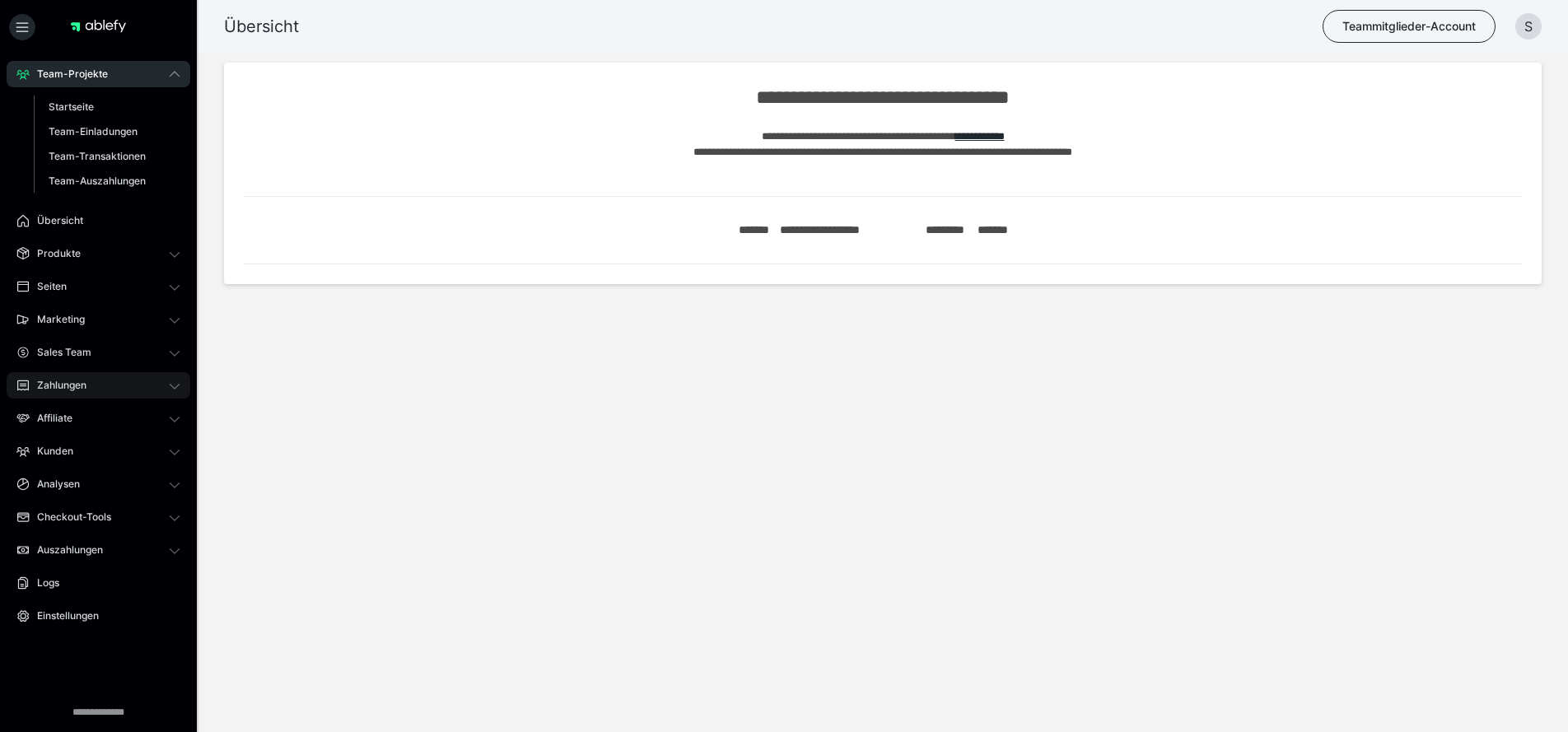 click on "Zahlungen" at bounding box center (56, 385) 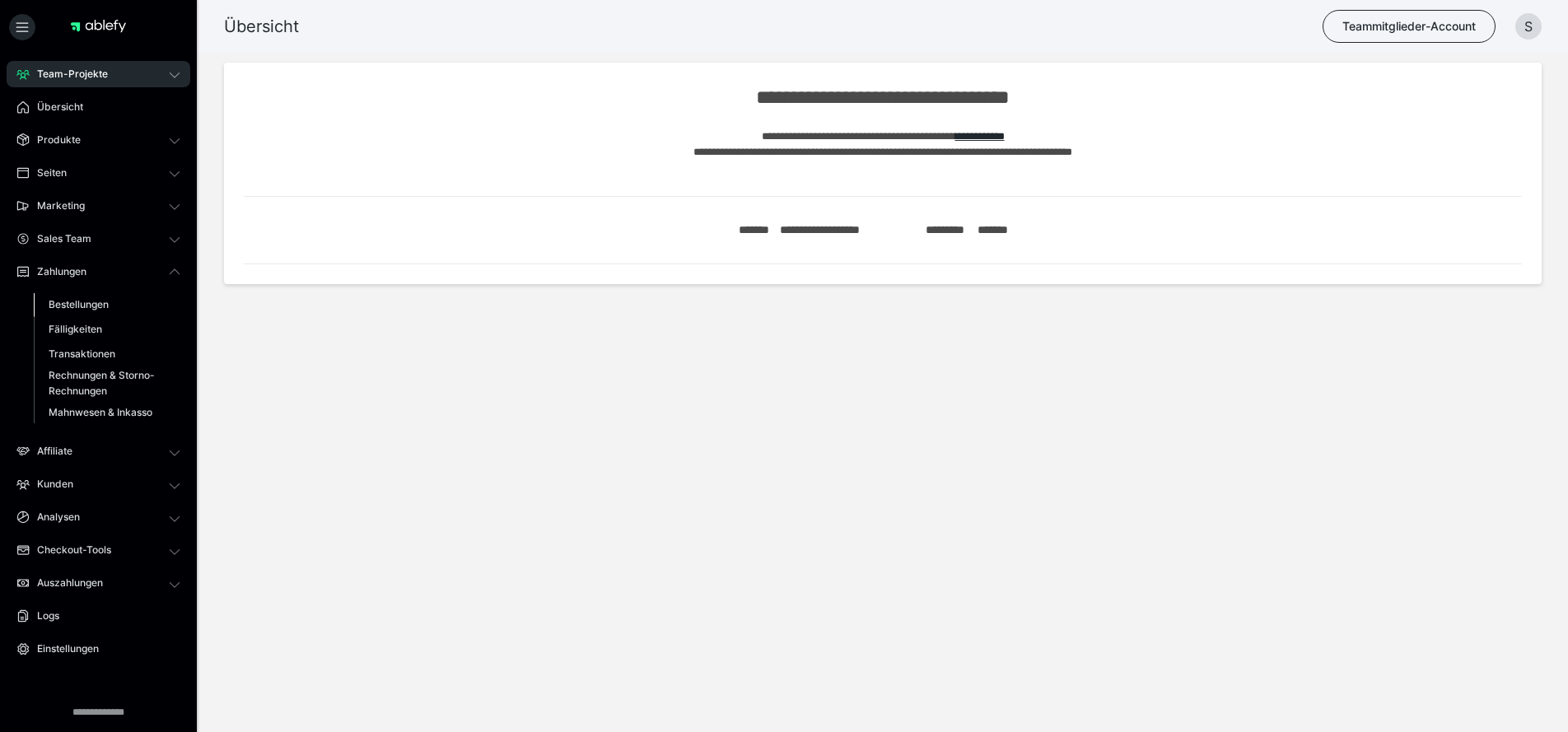 click on "Bestellungen" at bounding box center (78, 304) 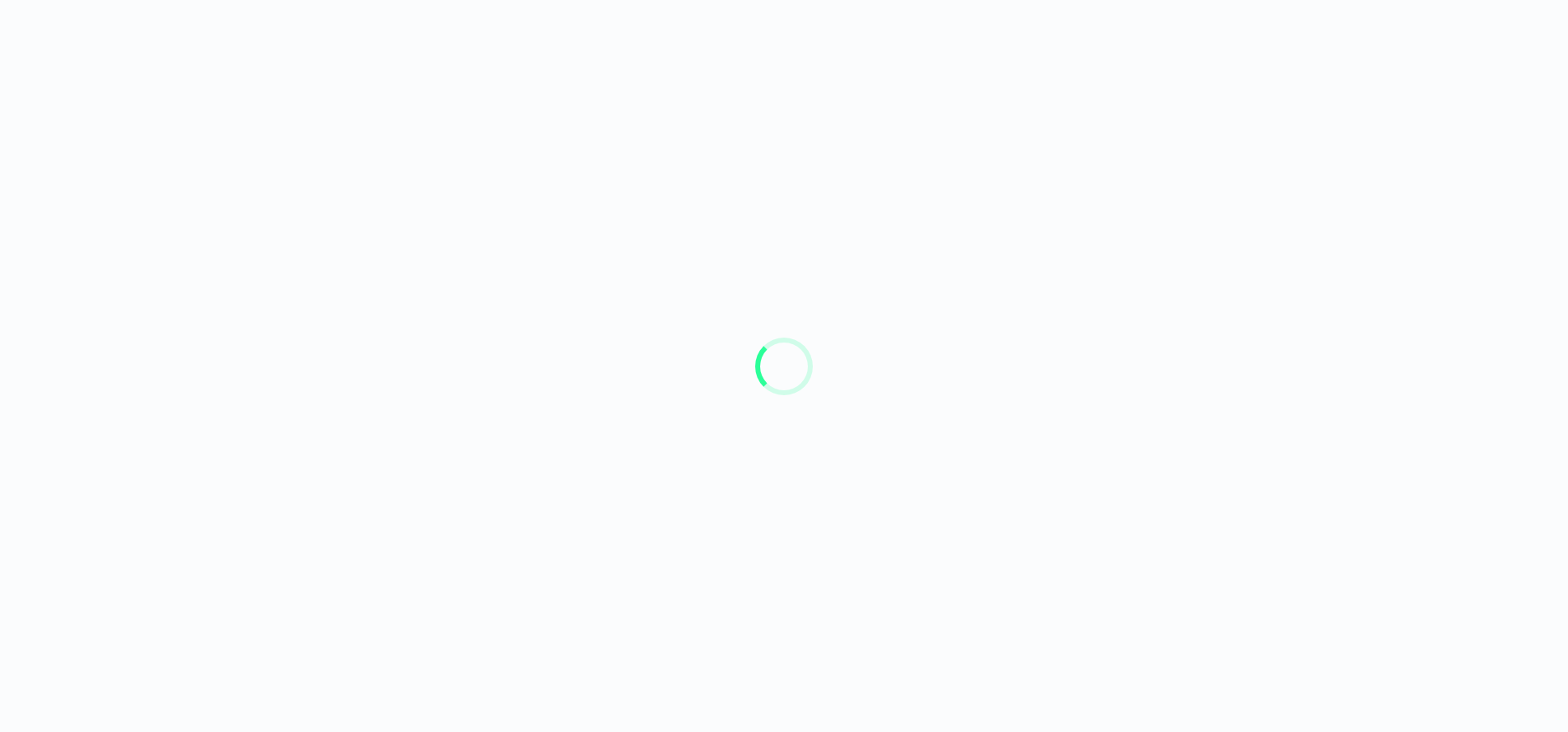 scroll, scrollTop: 0, scrollLeft: 0, axis: both 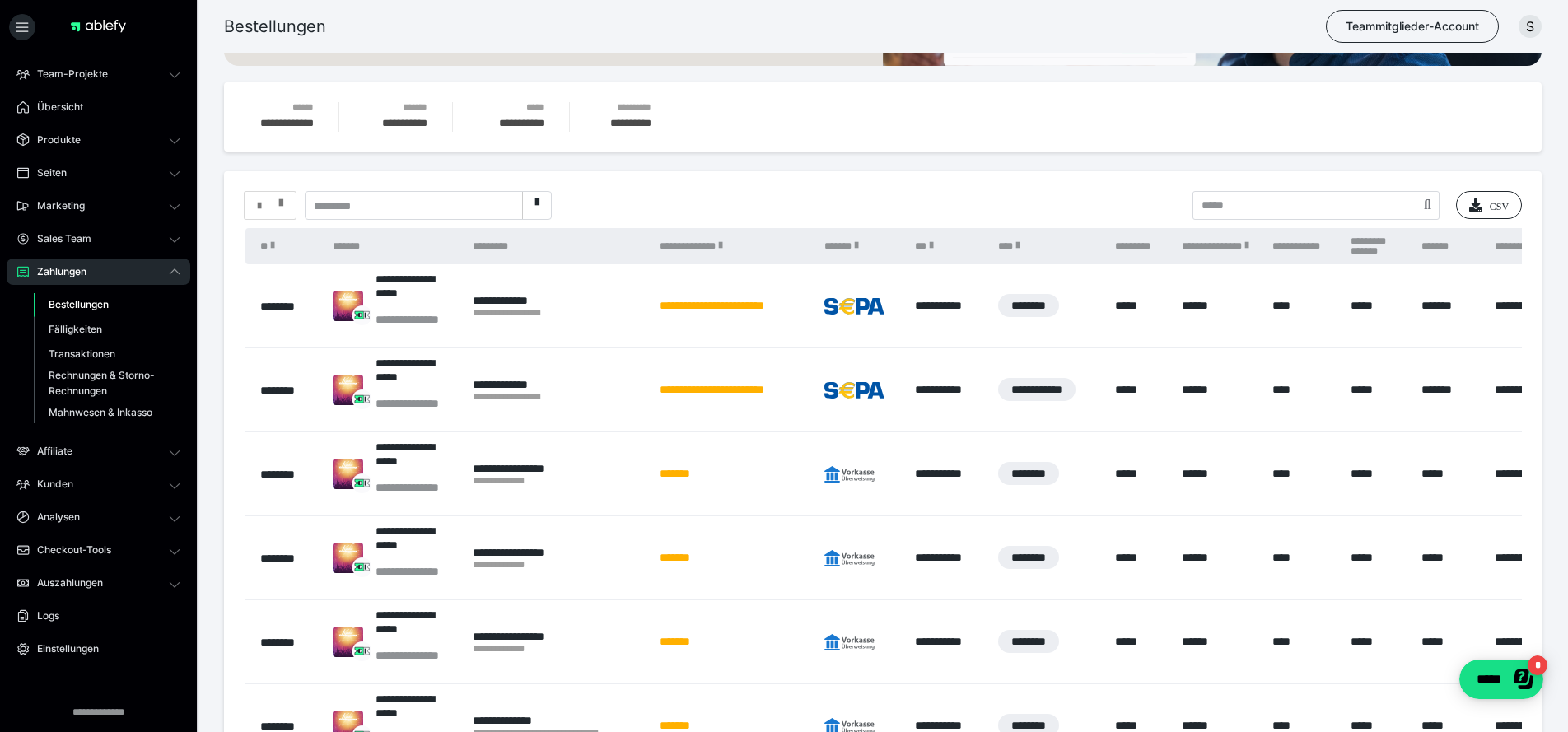 click at bounding box center (281, 199) 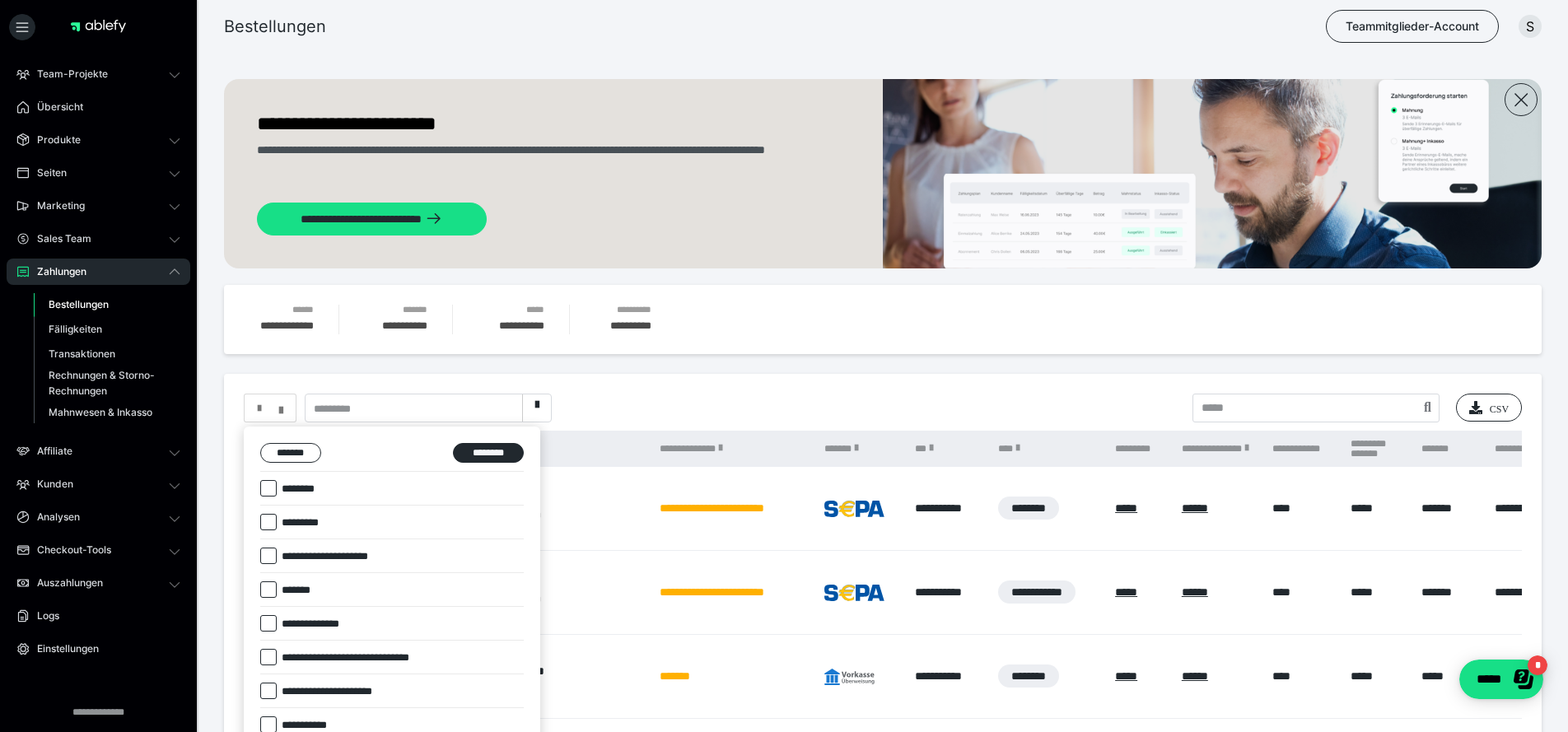 scroll, scrollTop: 0, scrollLeft: 0, axis: both 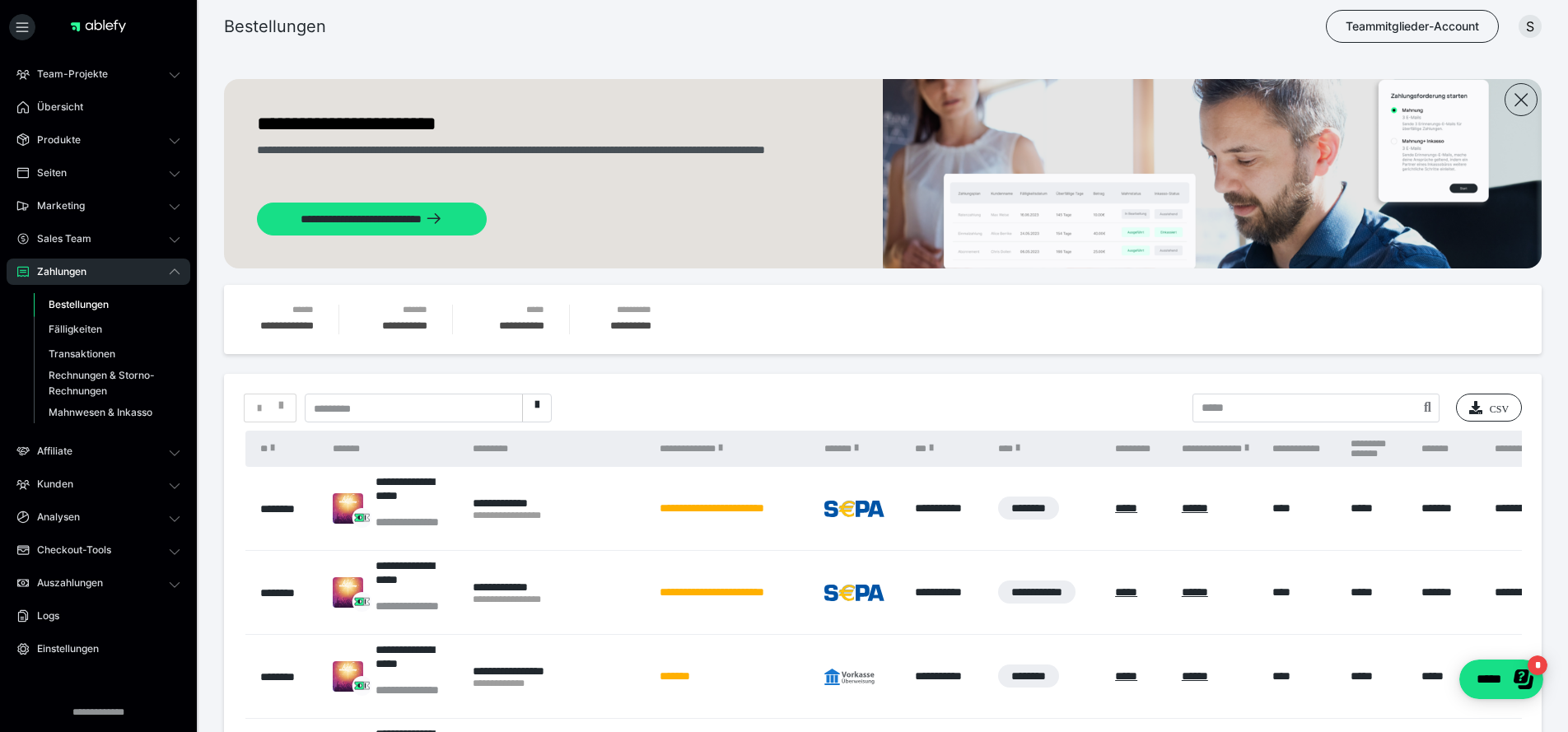 click at bounding box center (281, 402) 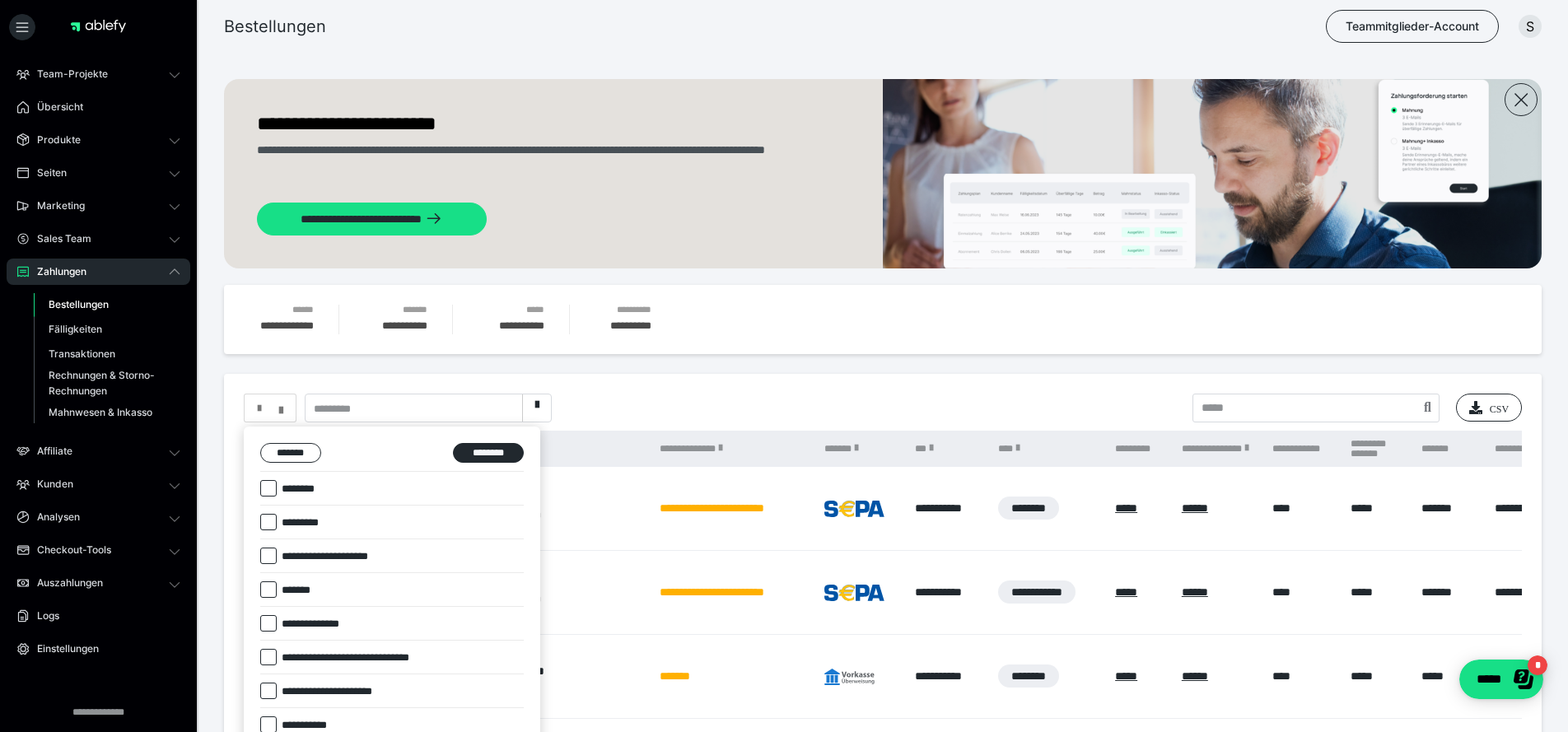 click at bounding box center [784, 366] 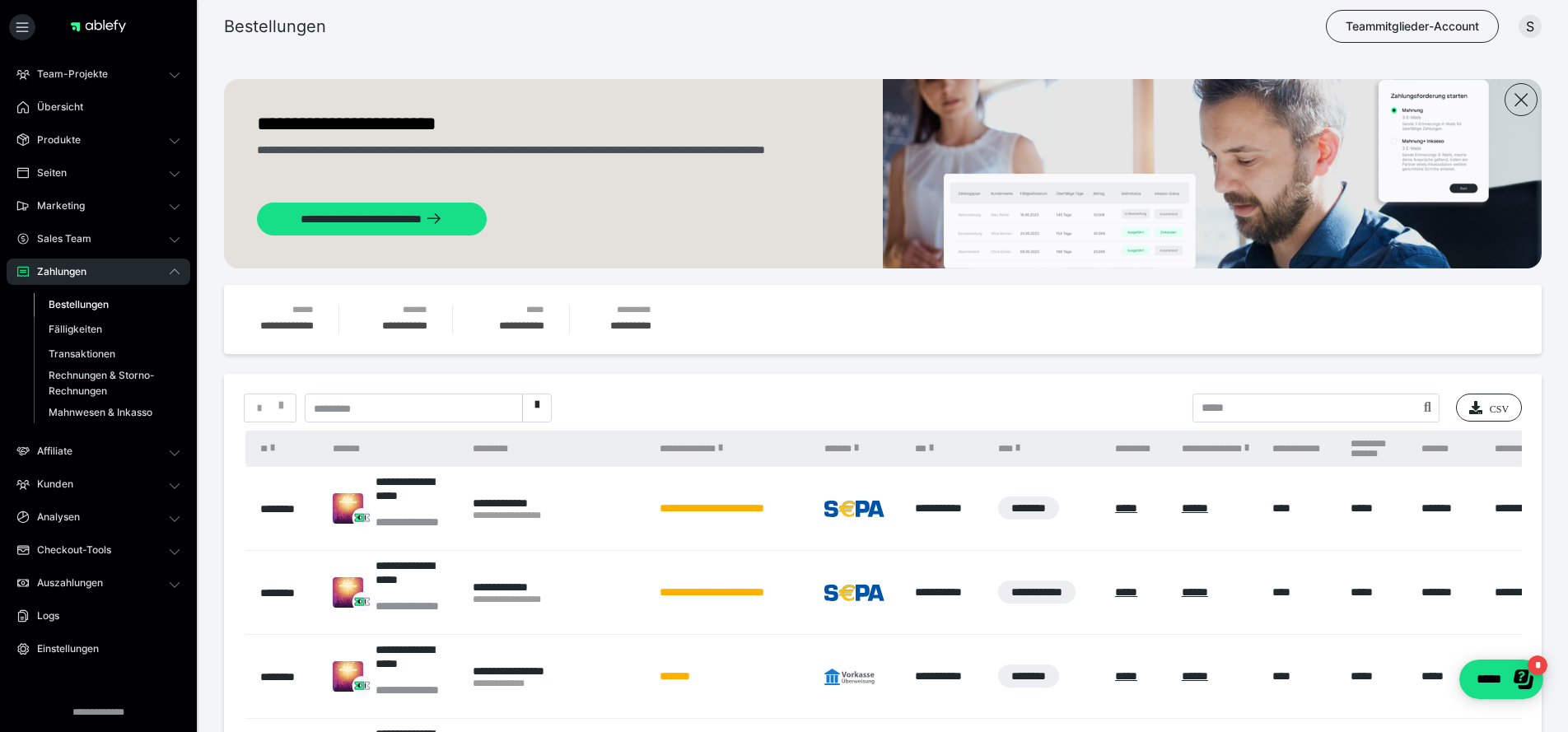 click at bounding box center (537, 408) 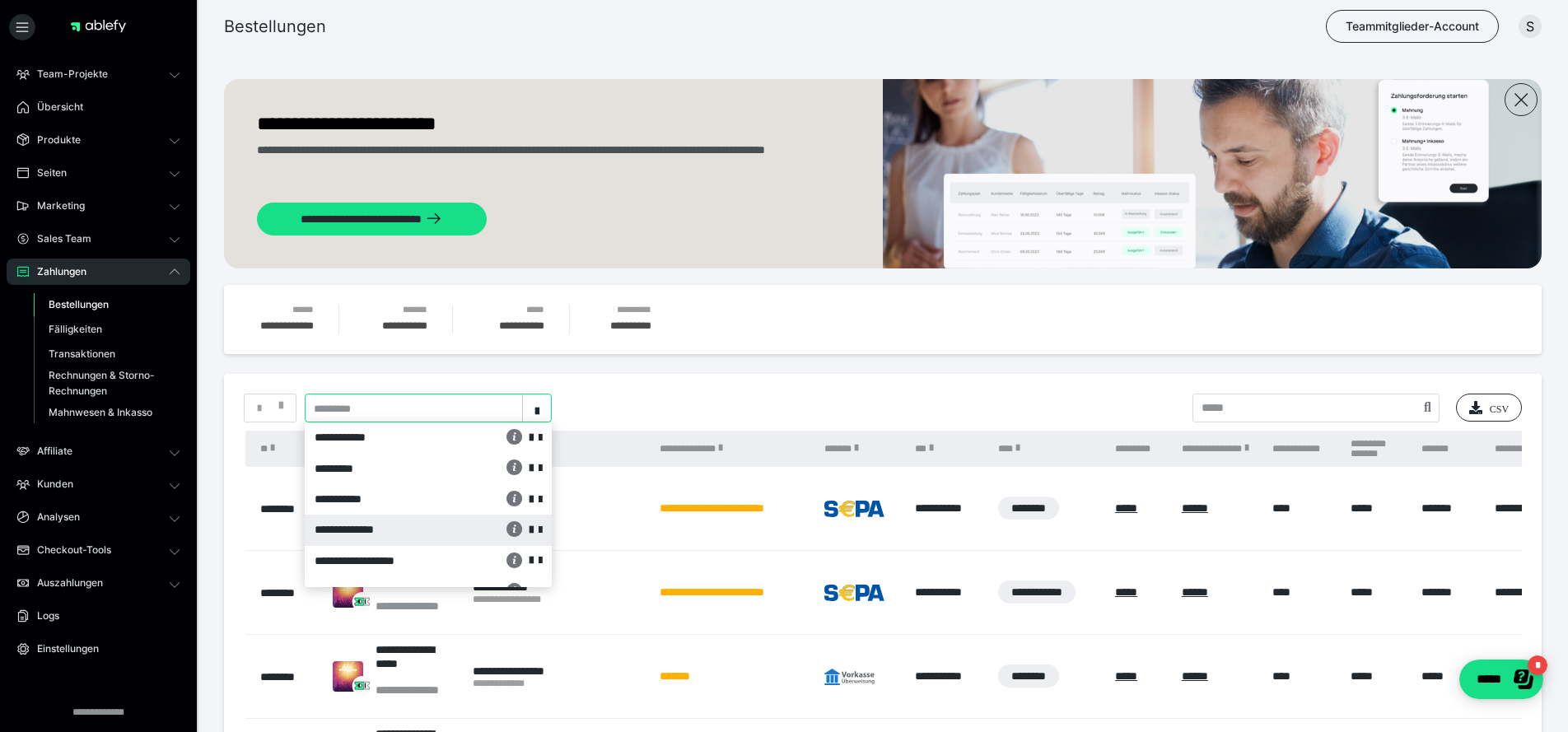 click on "**********" at bounding box center (384, 529) 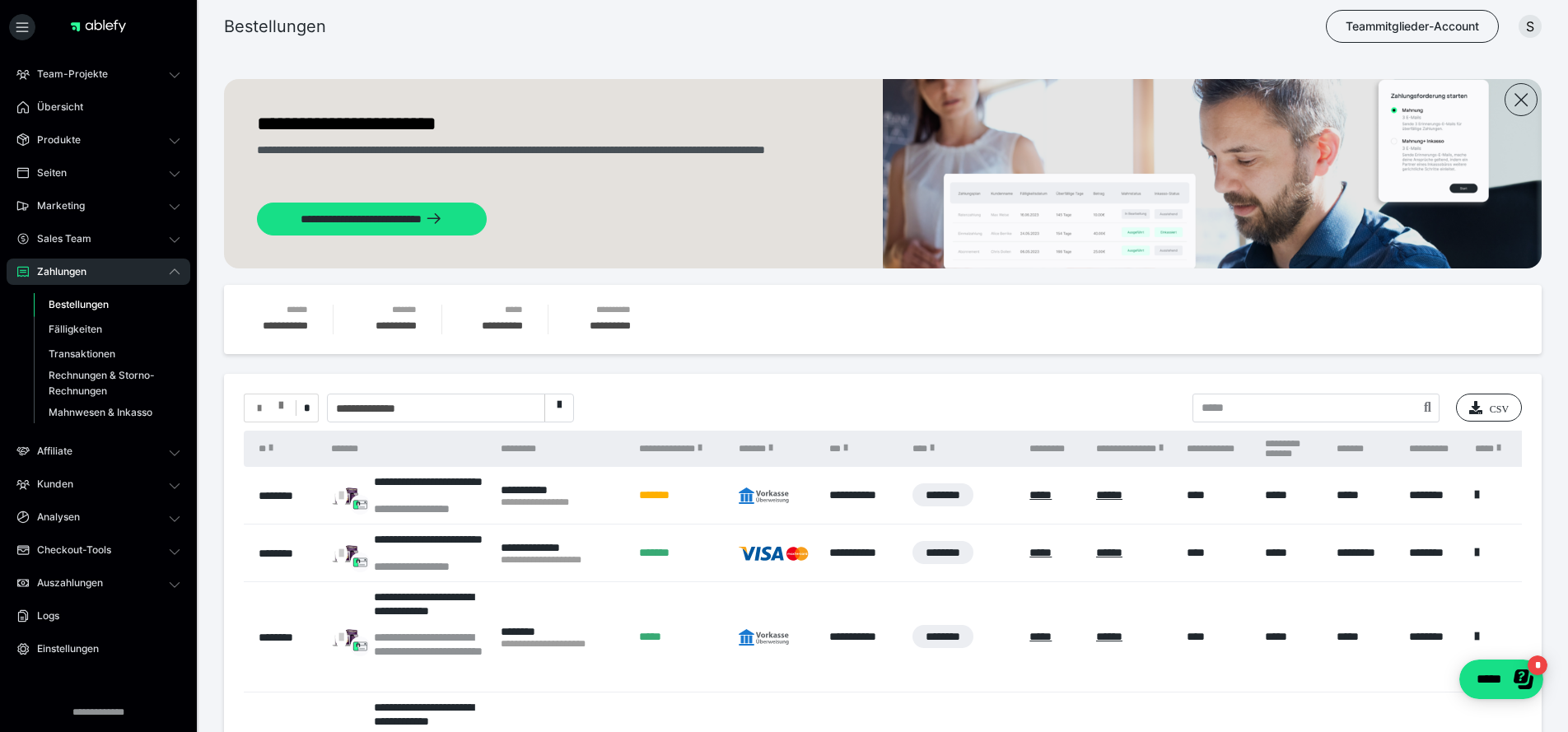 click at bounding box center [281, 402] 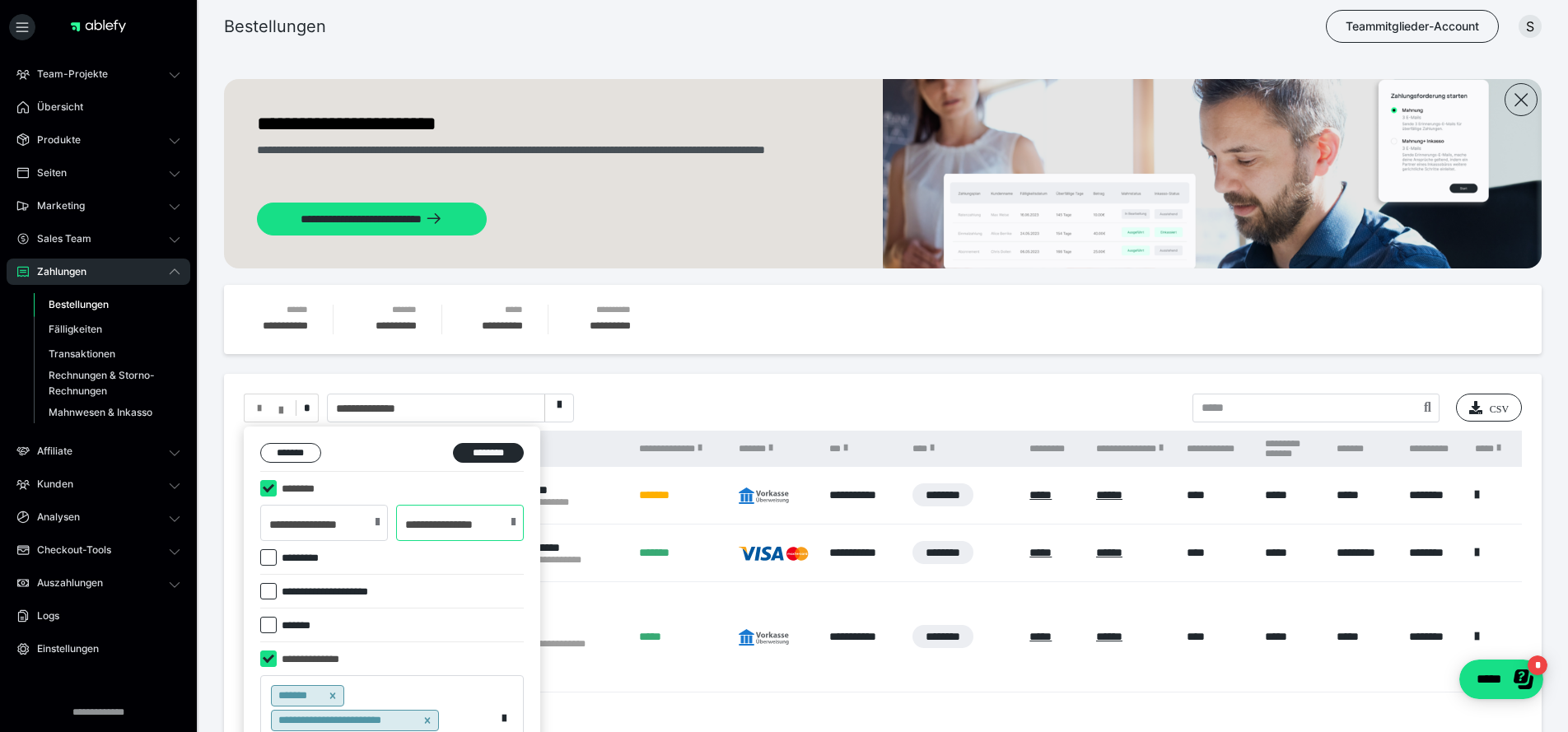 click on "**********" at bounding box center (460, 523) 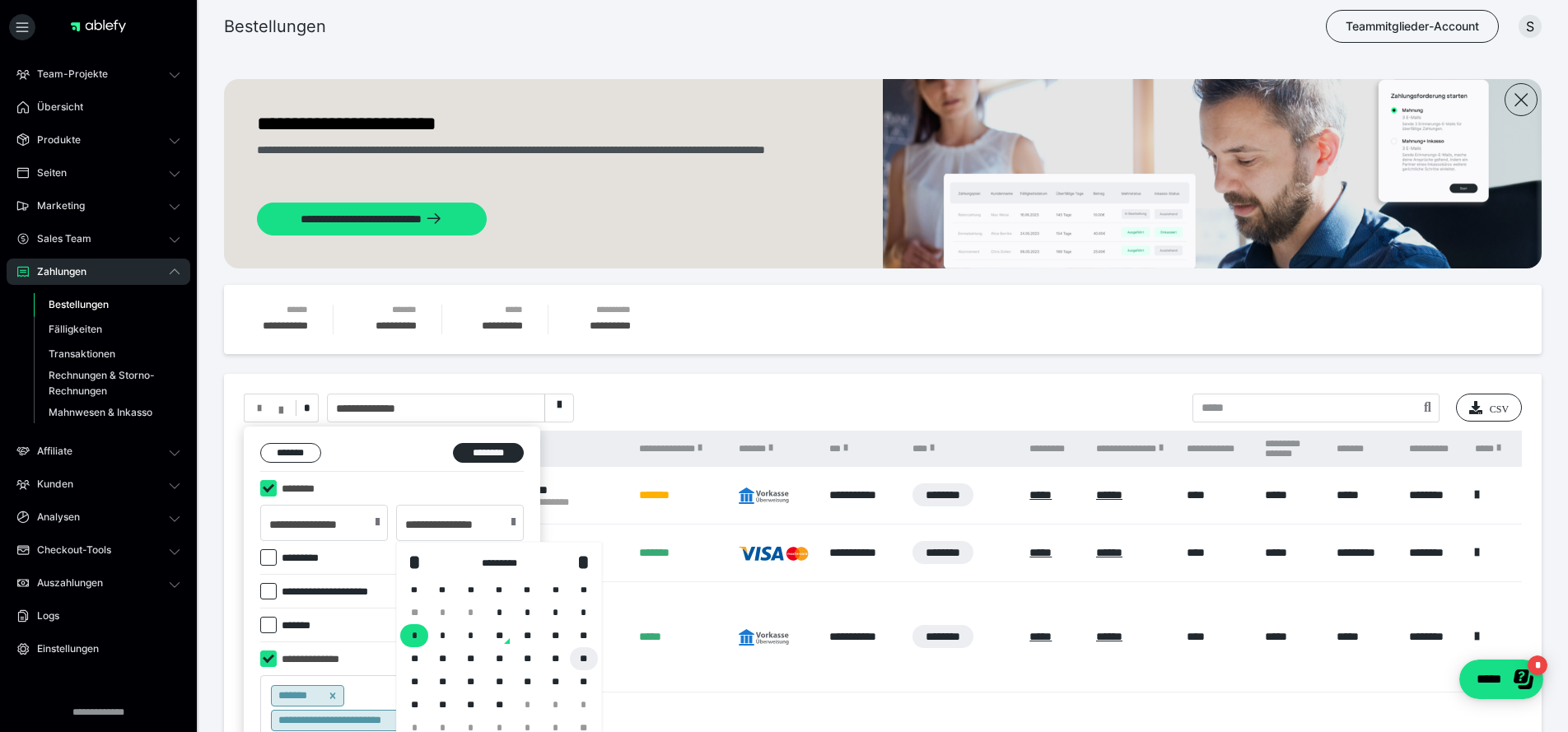 click on "**" at bounding box center (584, 659) 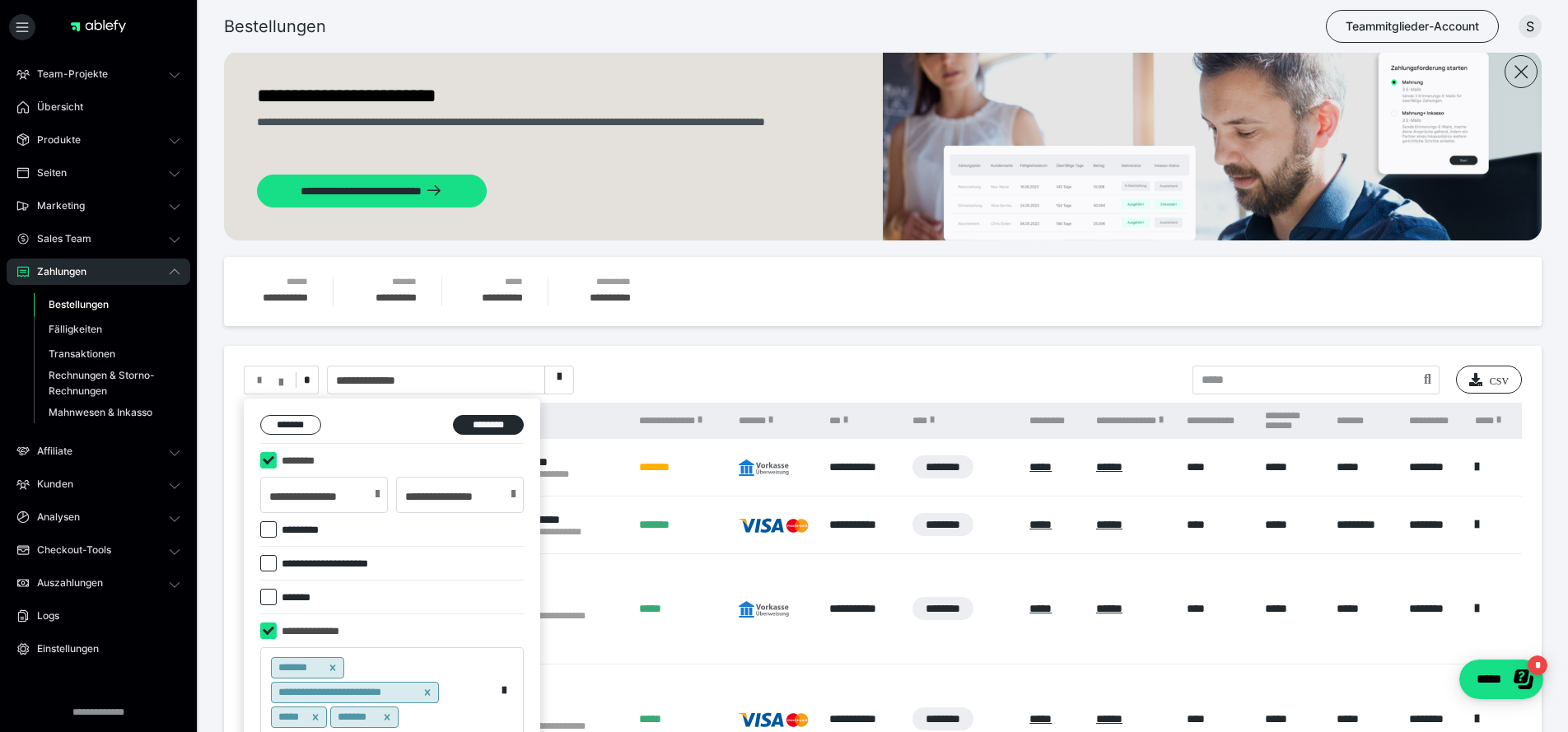 scroll, scrollTop: 21, scrollLeft: 0, axis: vertical 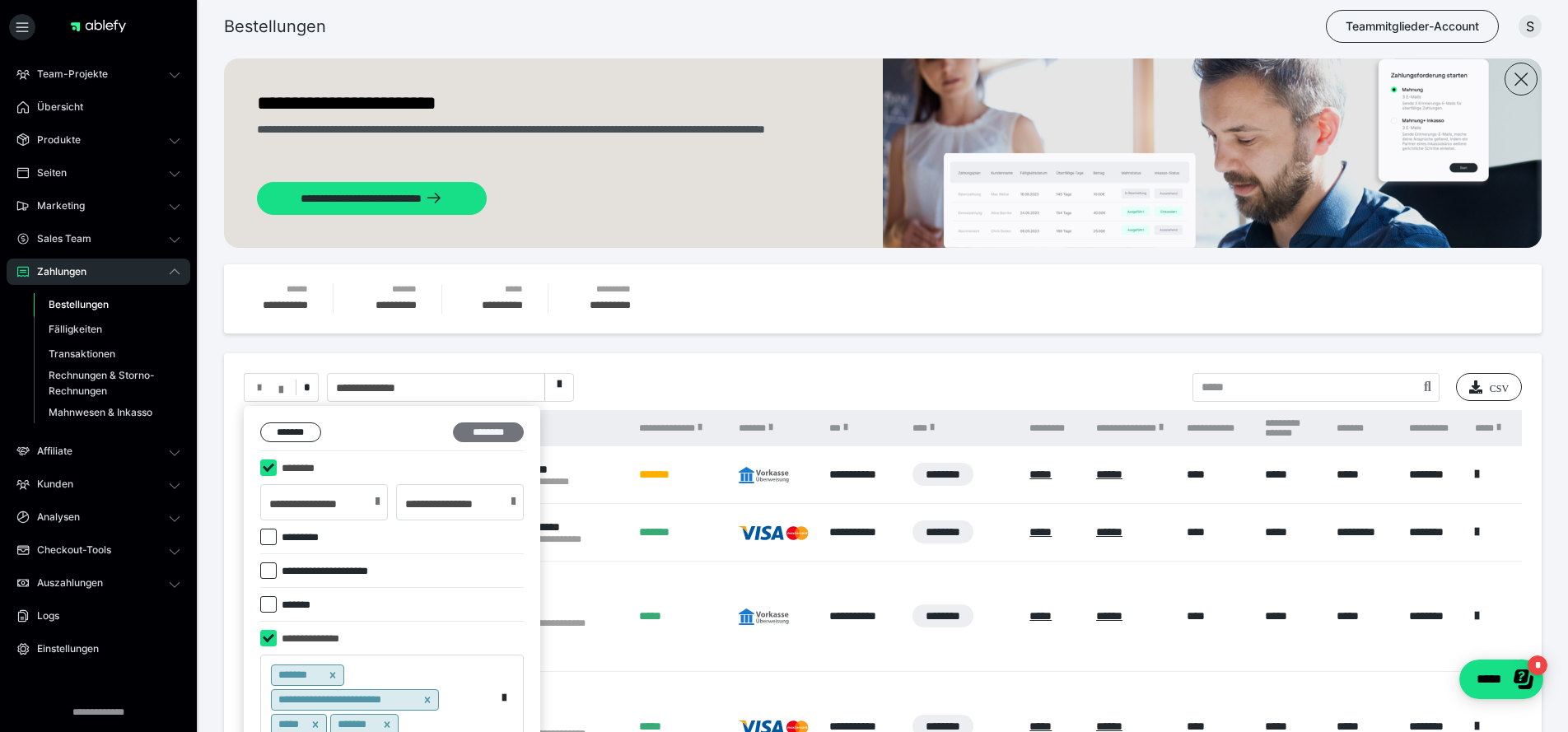 click on "********" at bounding box center [488, 432] 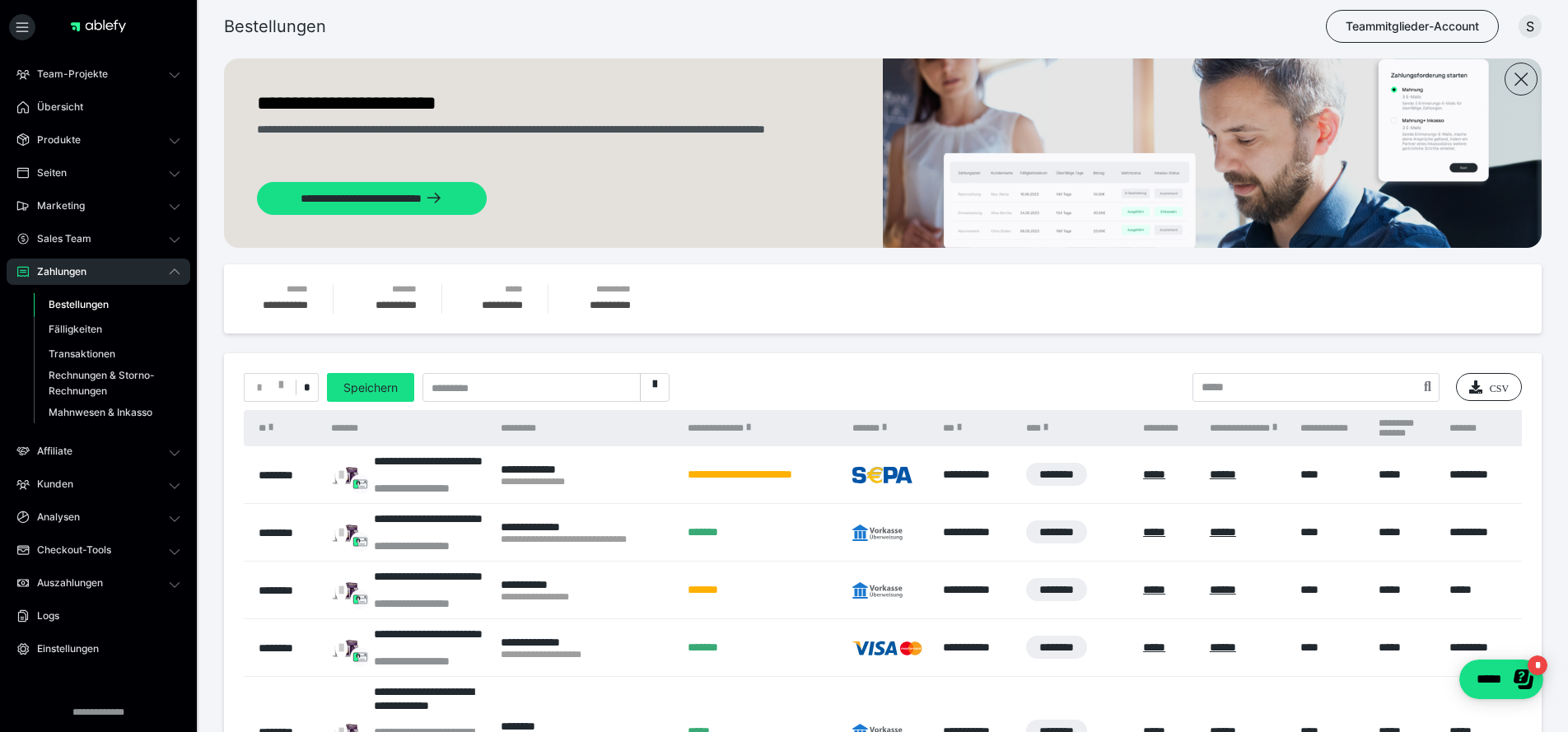 click on "**********" at bounding box center [883, 847] 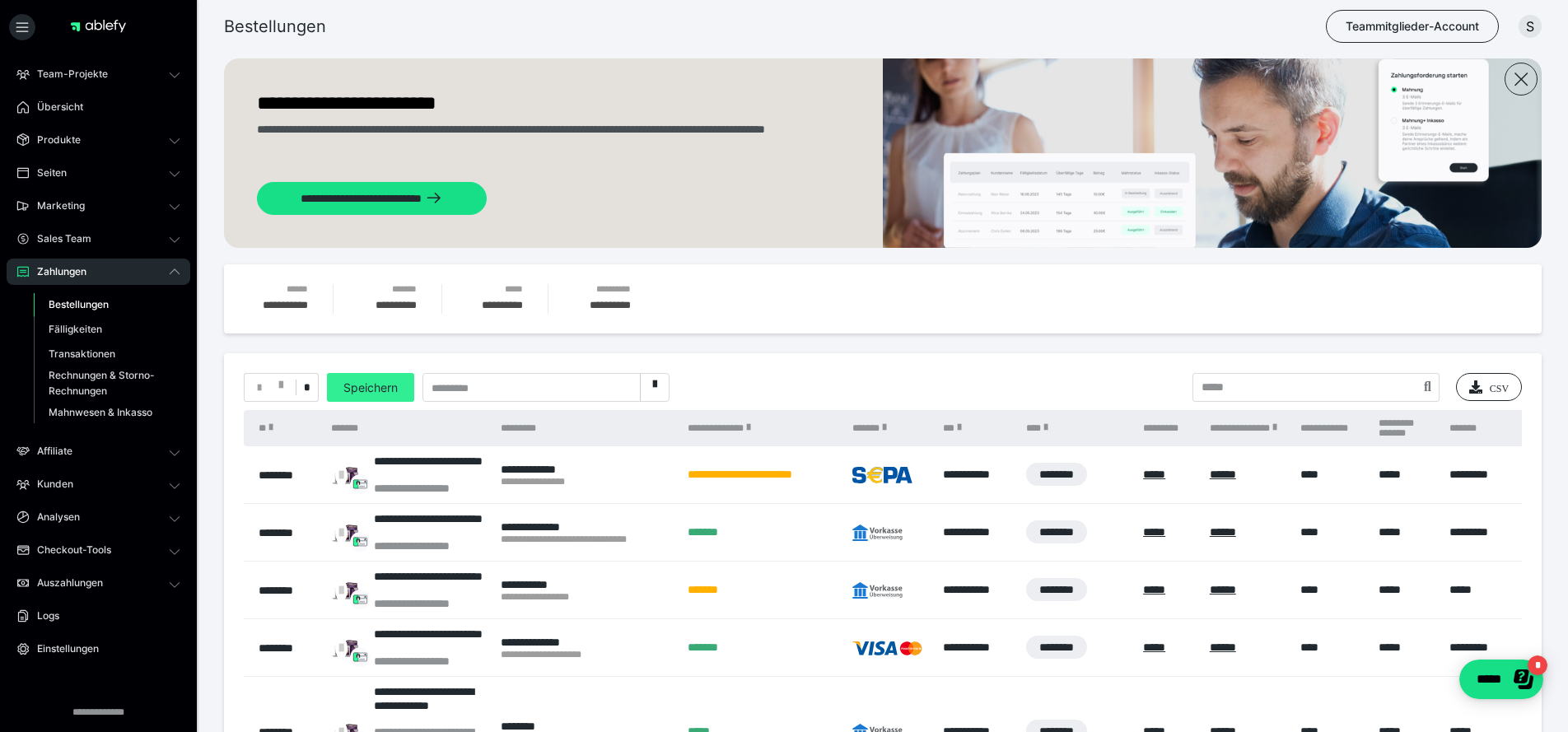 click on "Speichern" at bounding box center [371, 387] 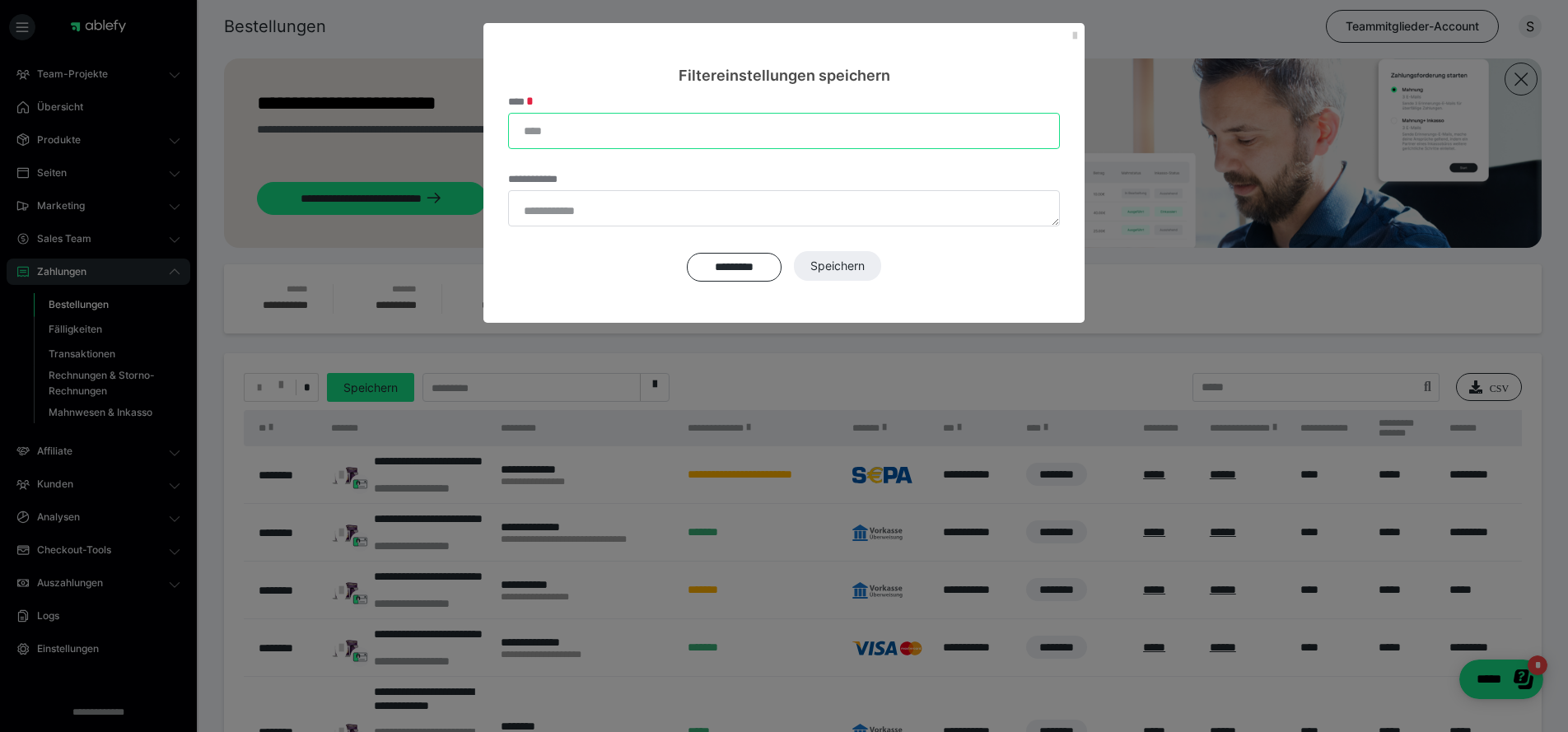 click on "****" at bounding box center (784, 131) 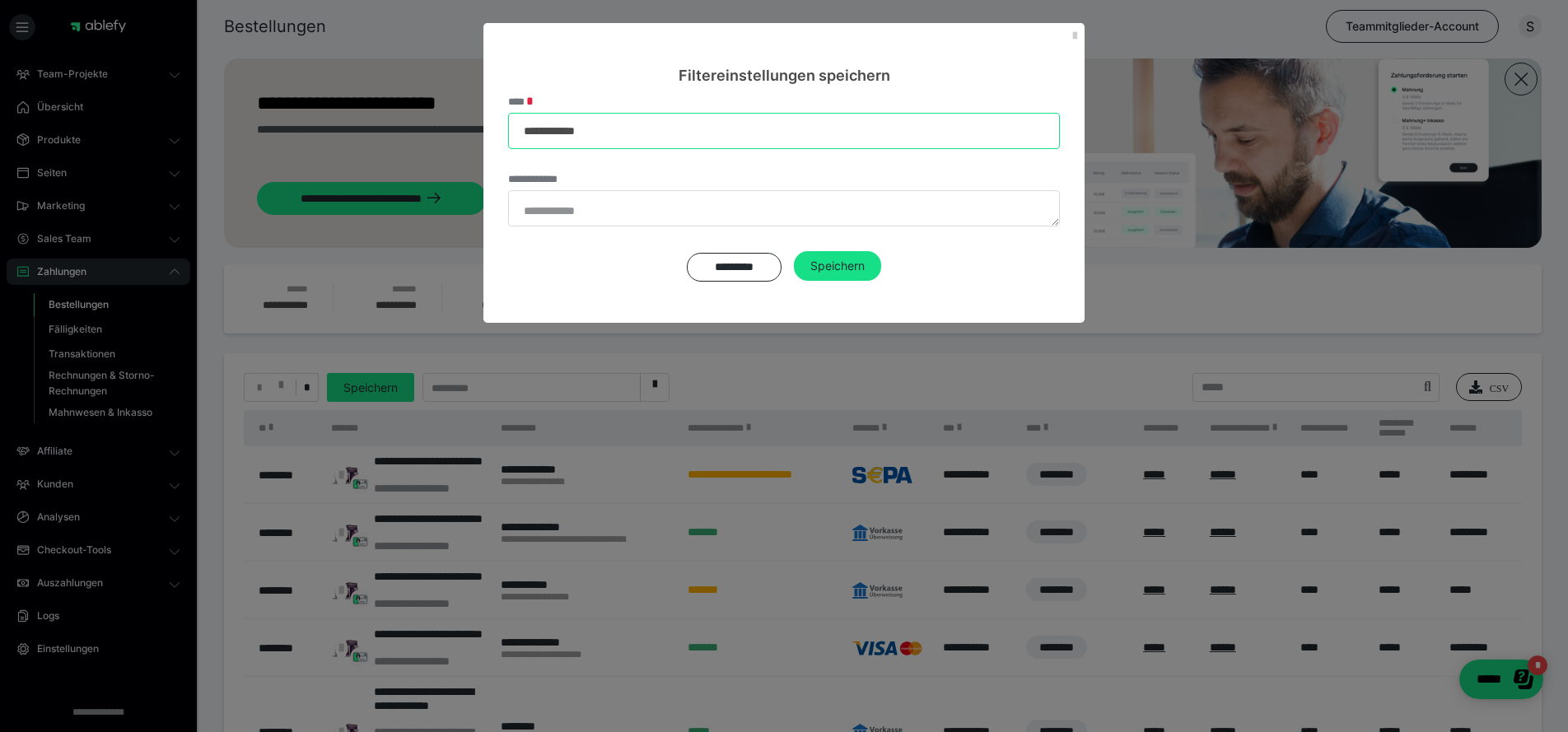 type on "**********" 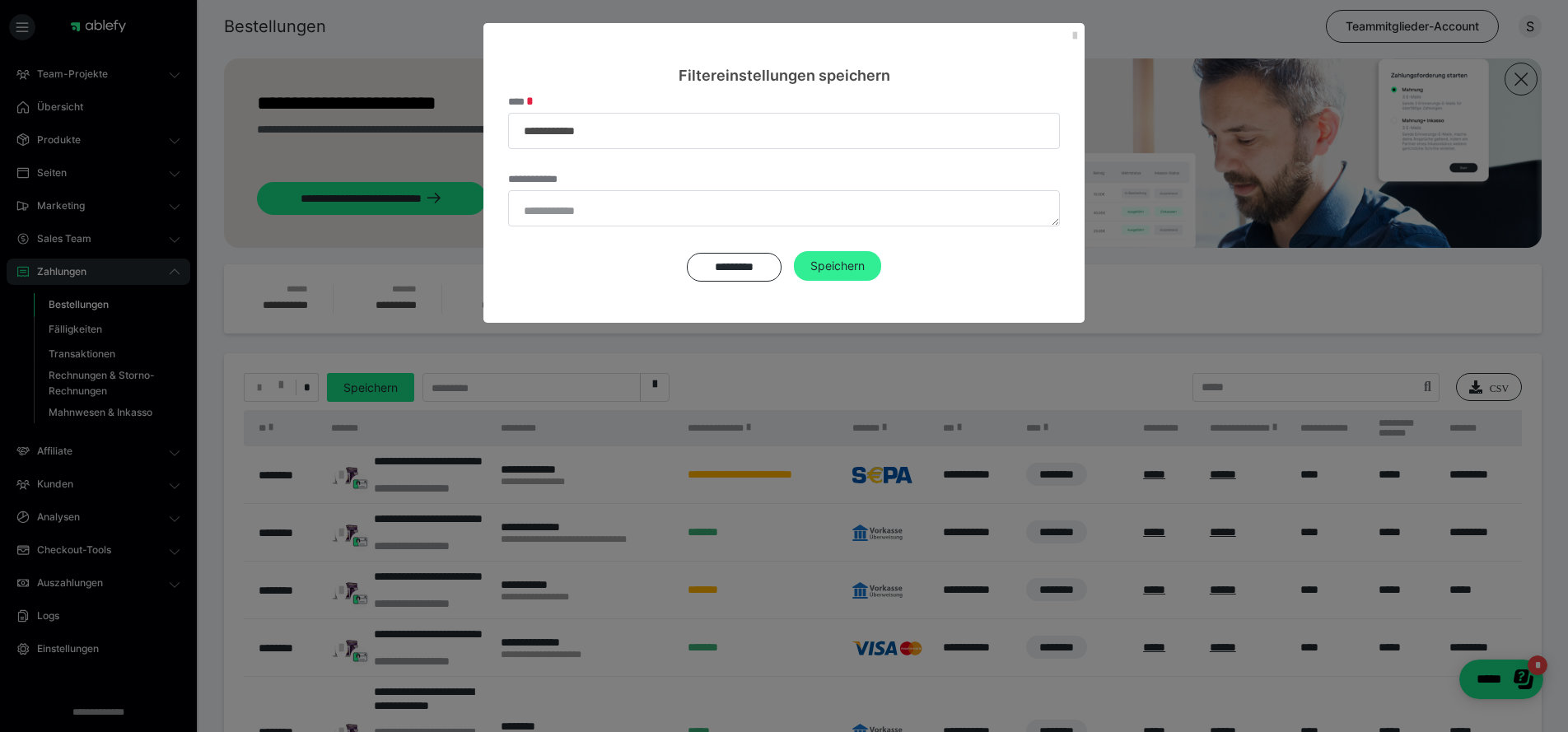 click on "Speichern" at bounding box center (838, 266) 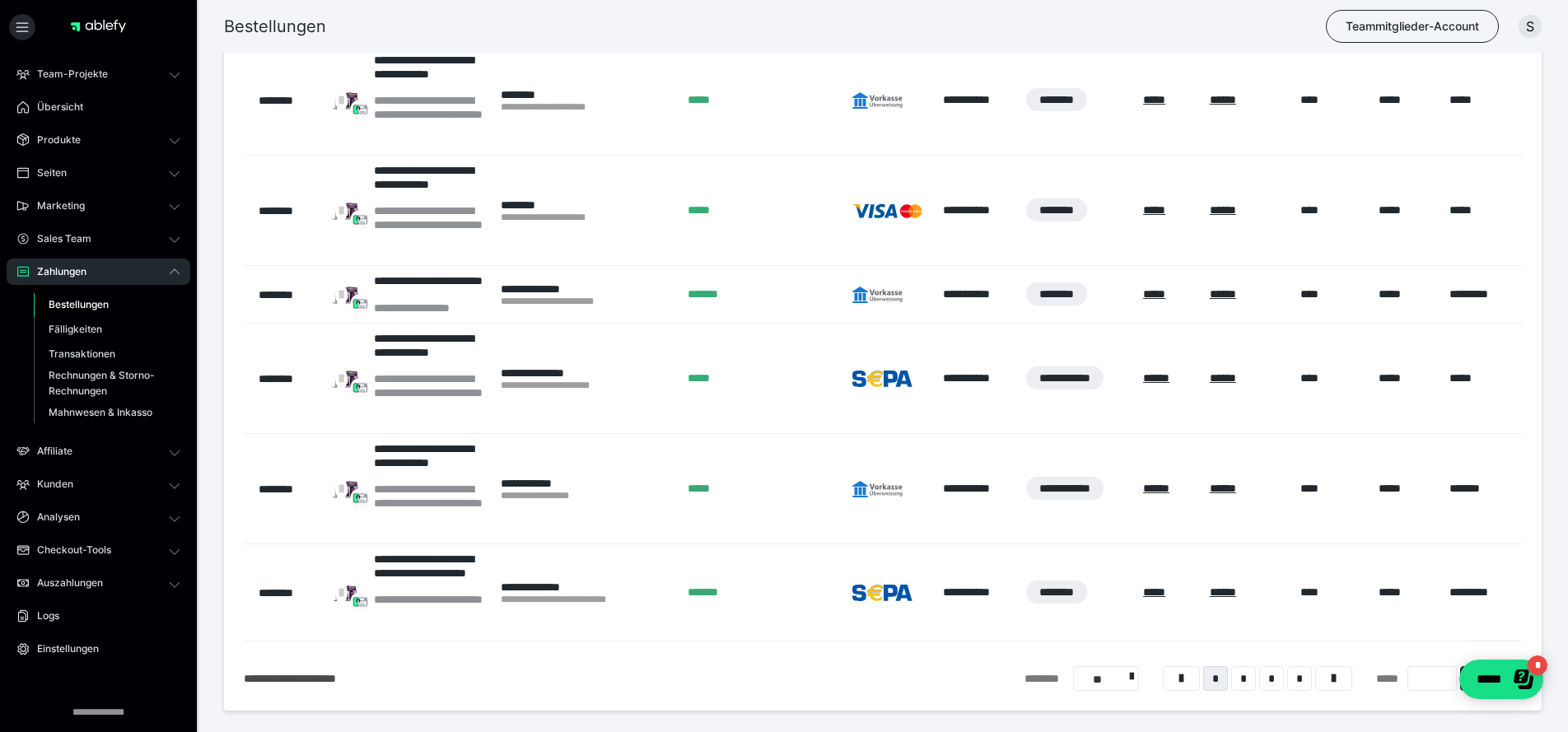 scroll, scrollTop: 655, scrollLeft: 0, axis: vertical 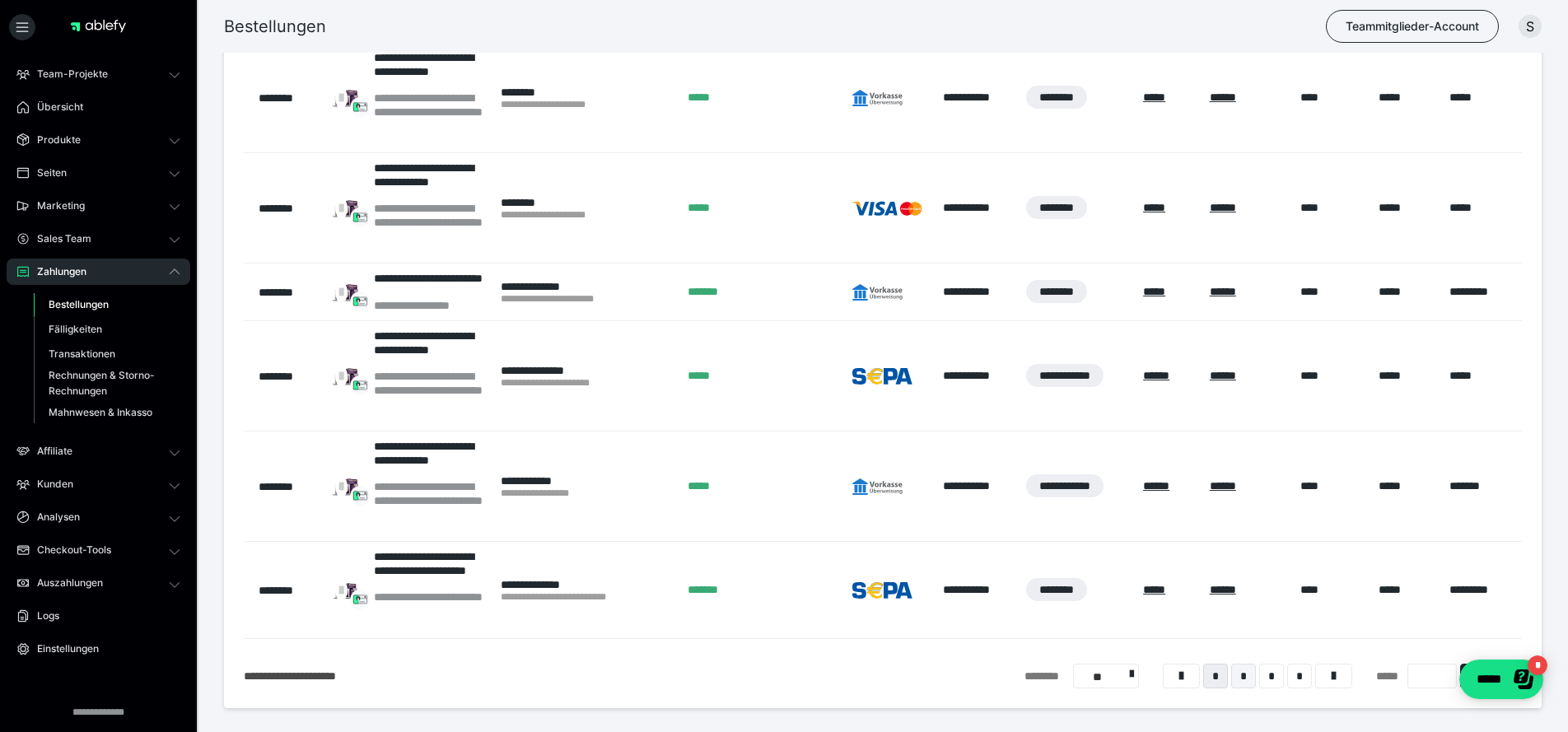 click on "*" at bounding box center [1244, 676] 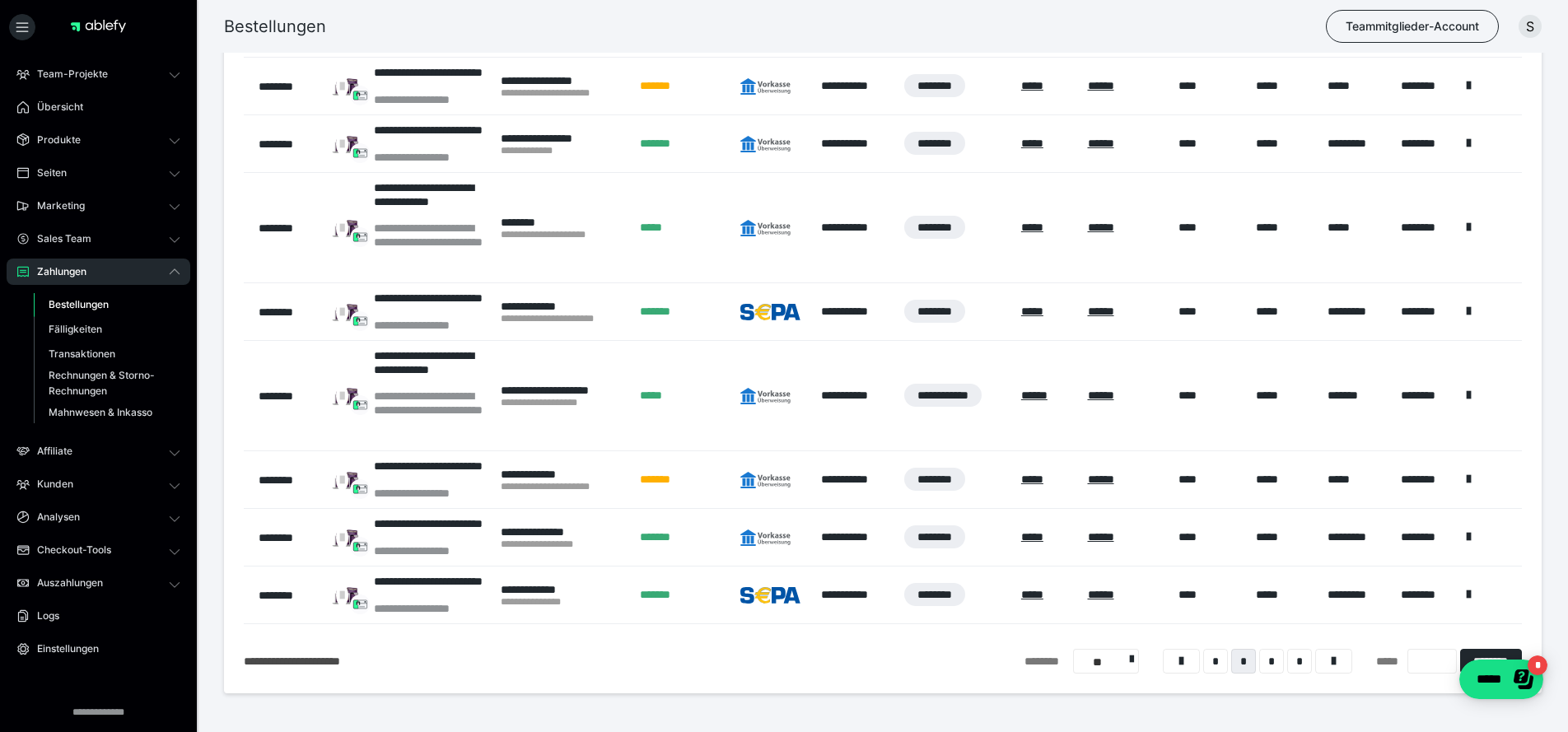 scroll, scrollTop: 516, scrollLeft: 0, axis: vertical 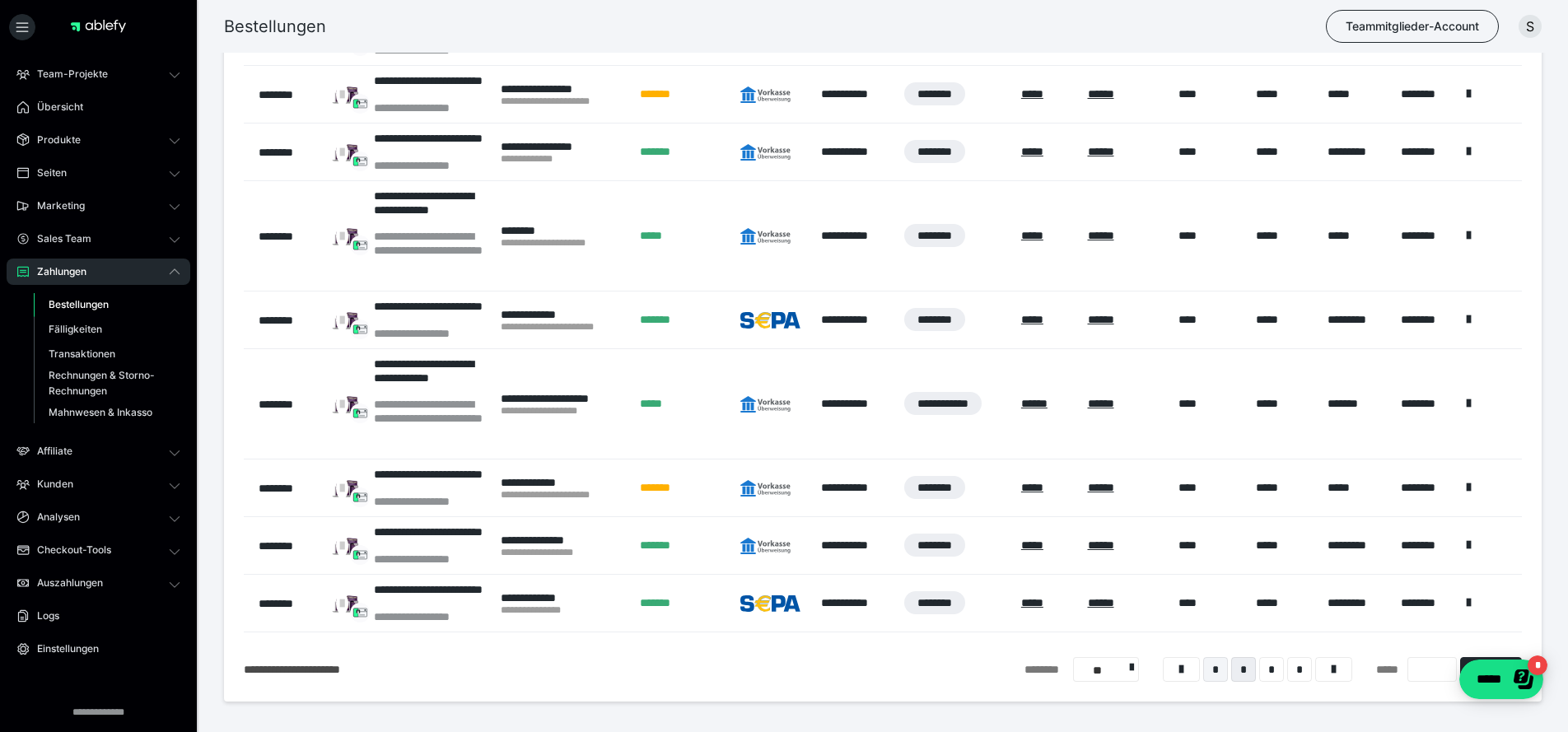 click on "*" at bounding box center (1216, 669) 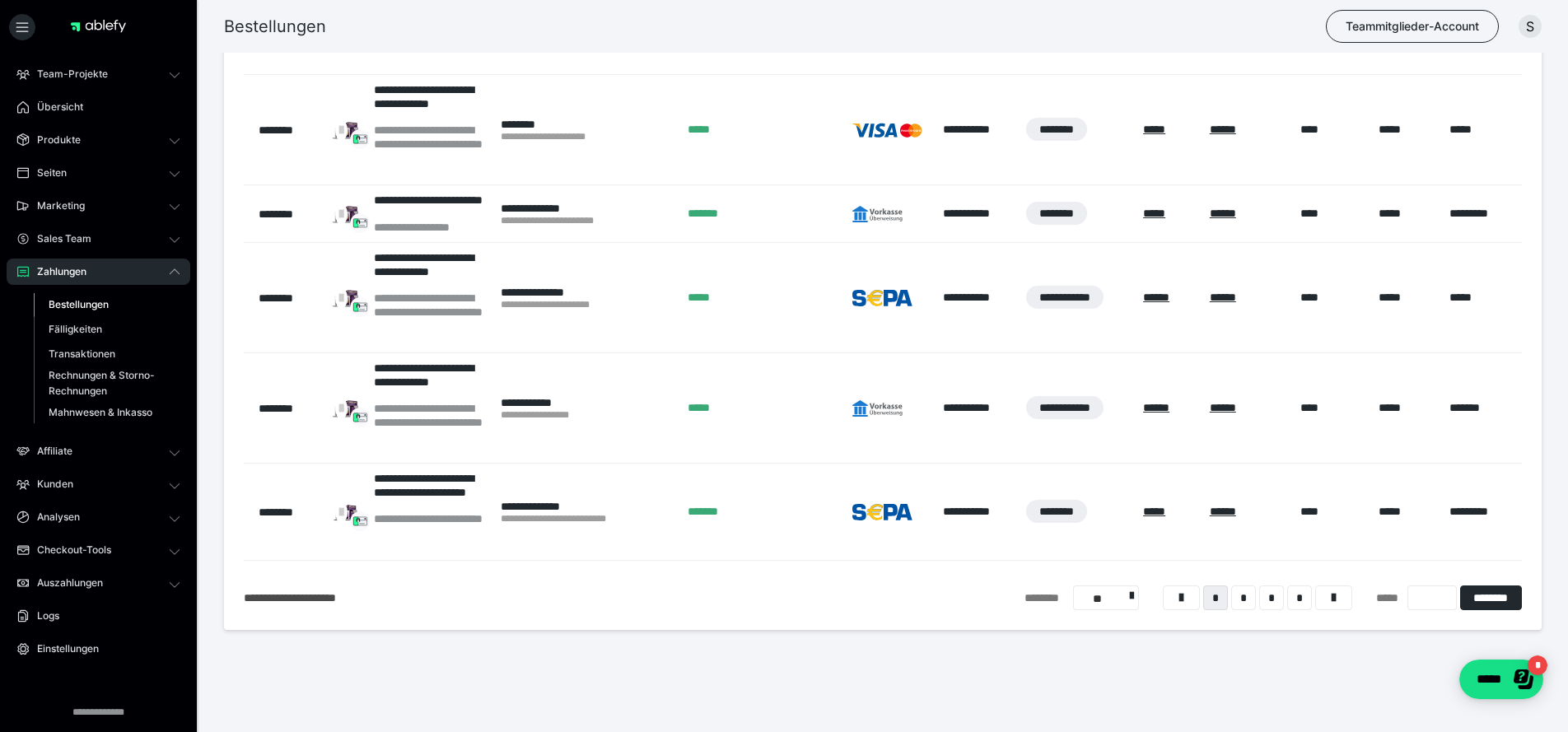 scroll, scrollTop: 733, scrollLeft: 0, axis: vertical 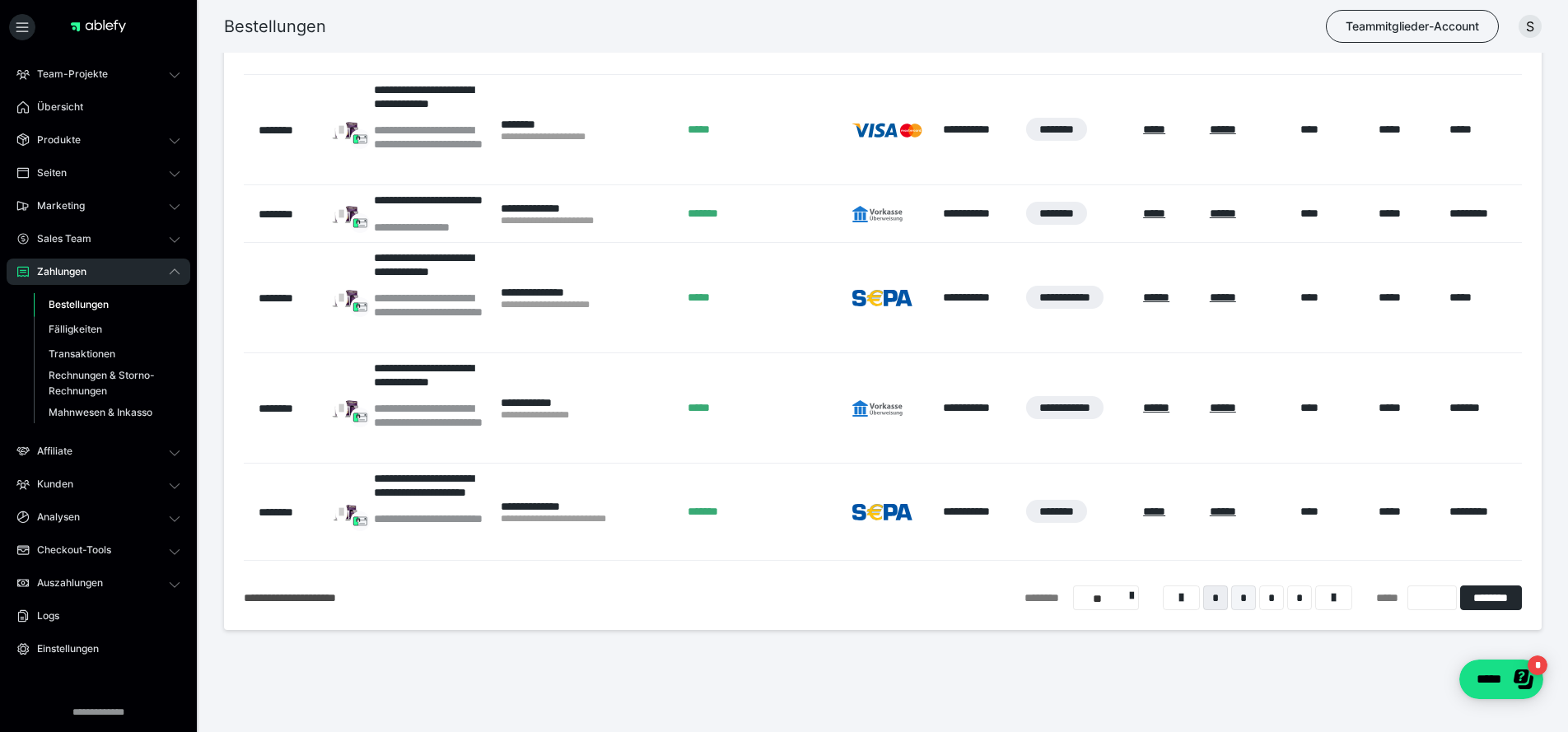 click on "*" at bounding box center (1244, 598) 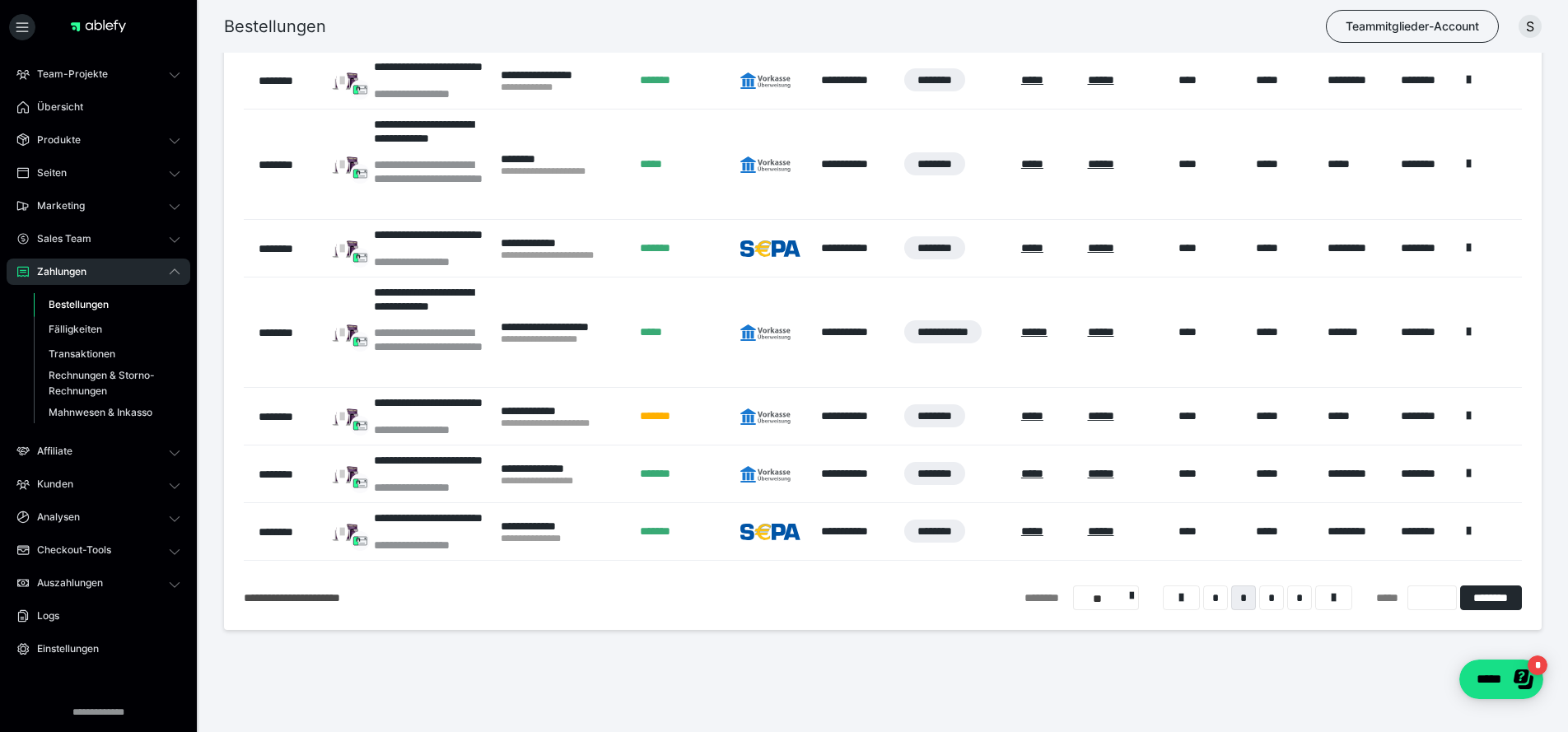 scroll, scrollTop: 588, scrollLeft: 0, axis: vertical 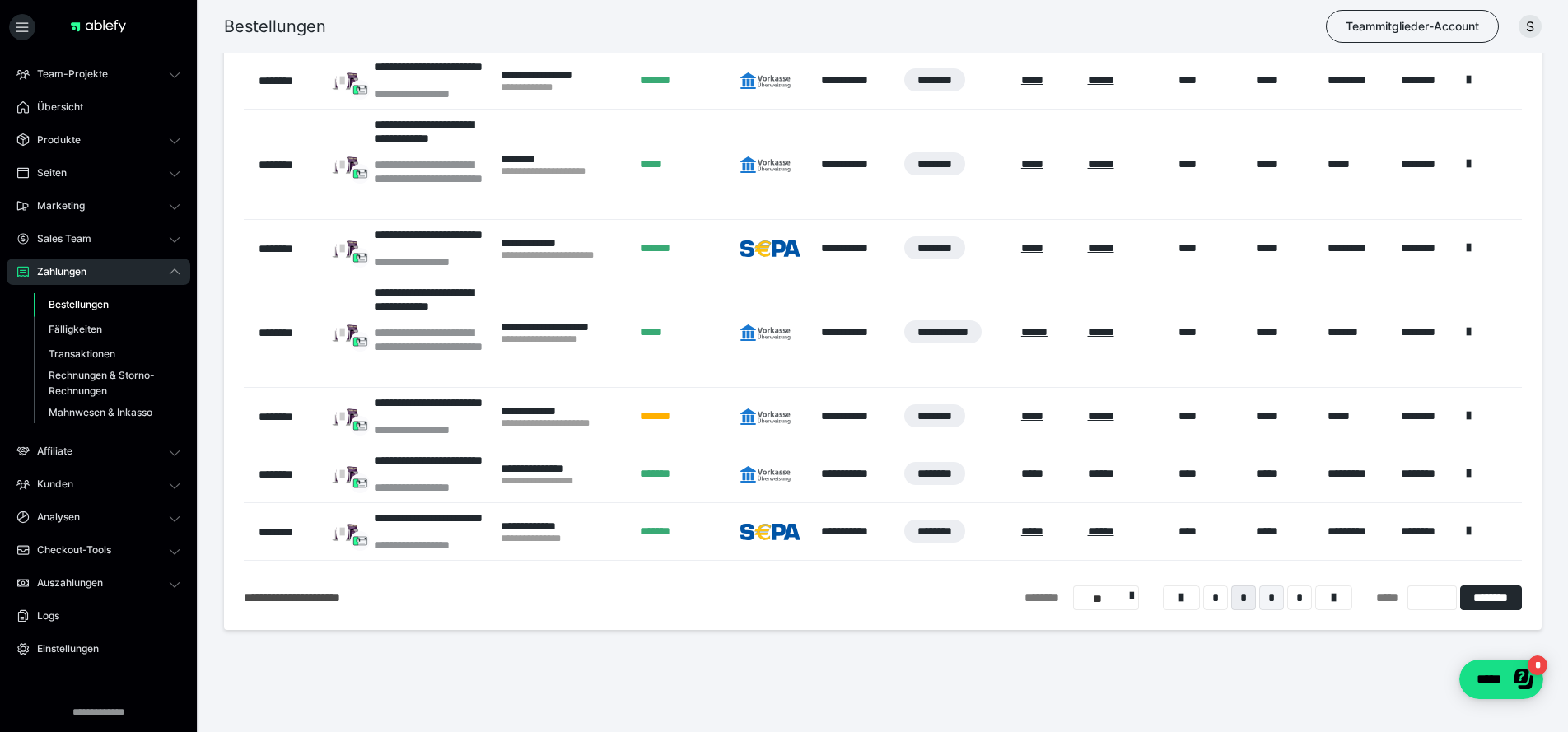 click on "*" at bounding box center [1272, 598] 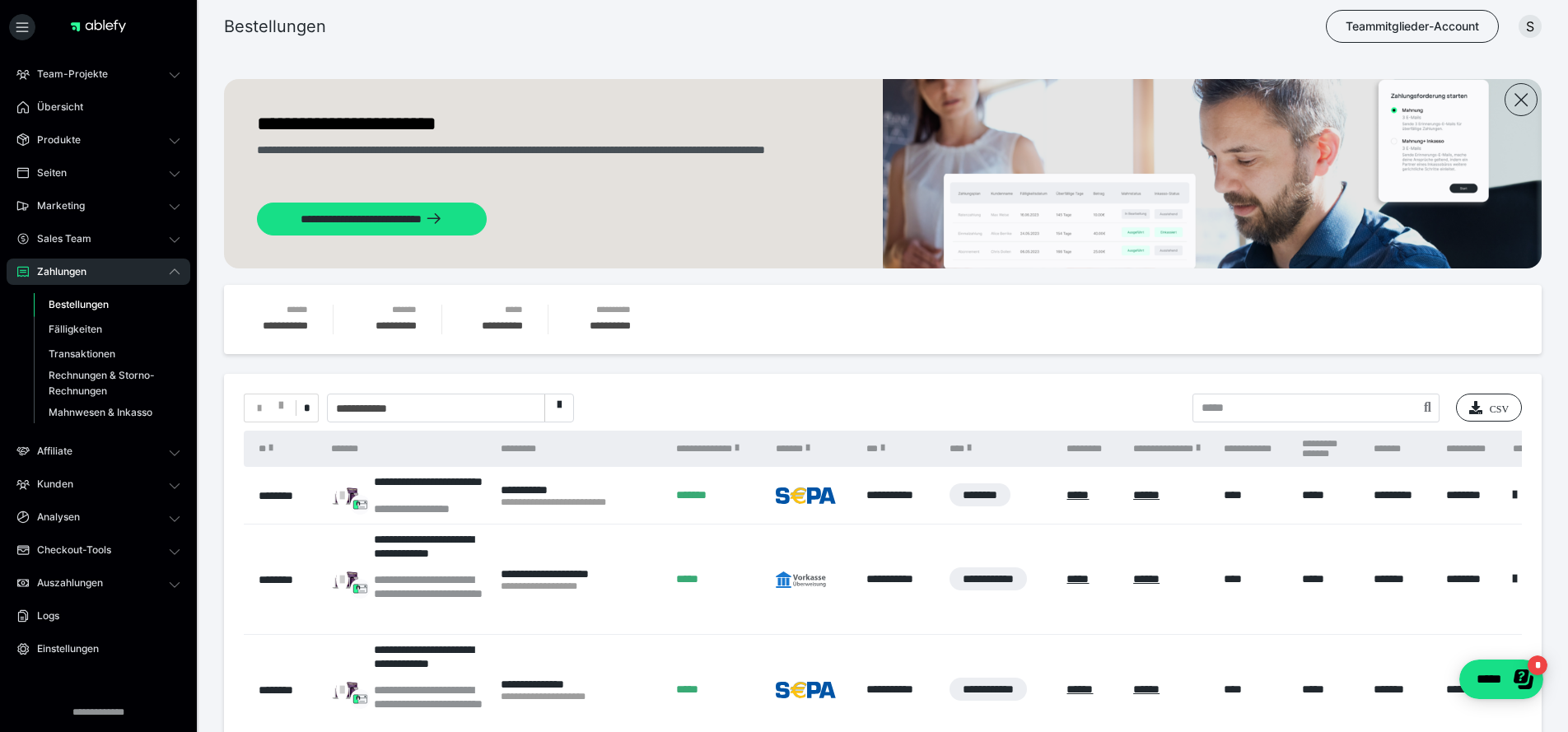 scroll, scrollTop: 0, scrollLeft: 0, axis: both 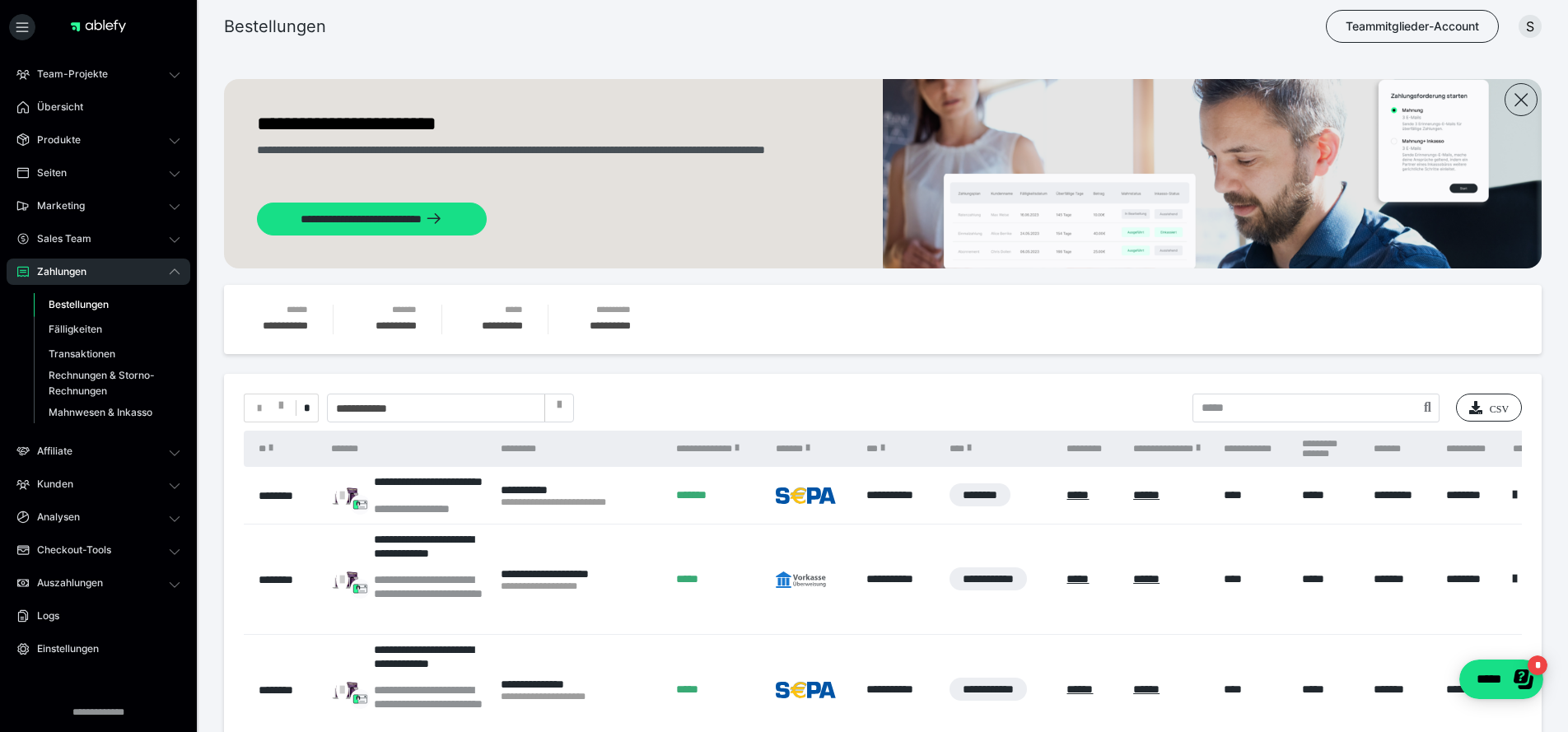 click at bounding box center [559, 408] 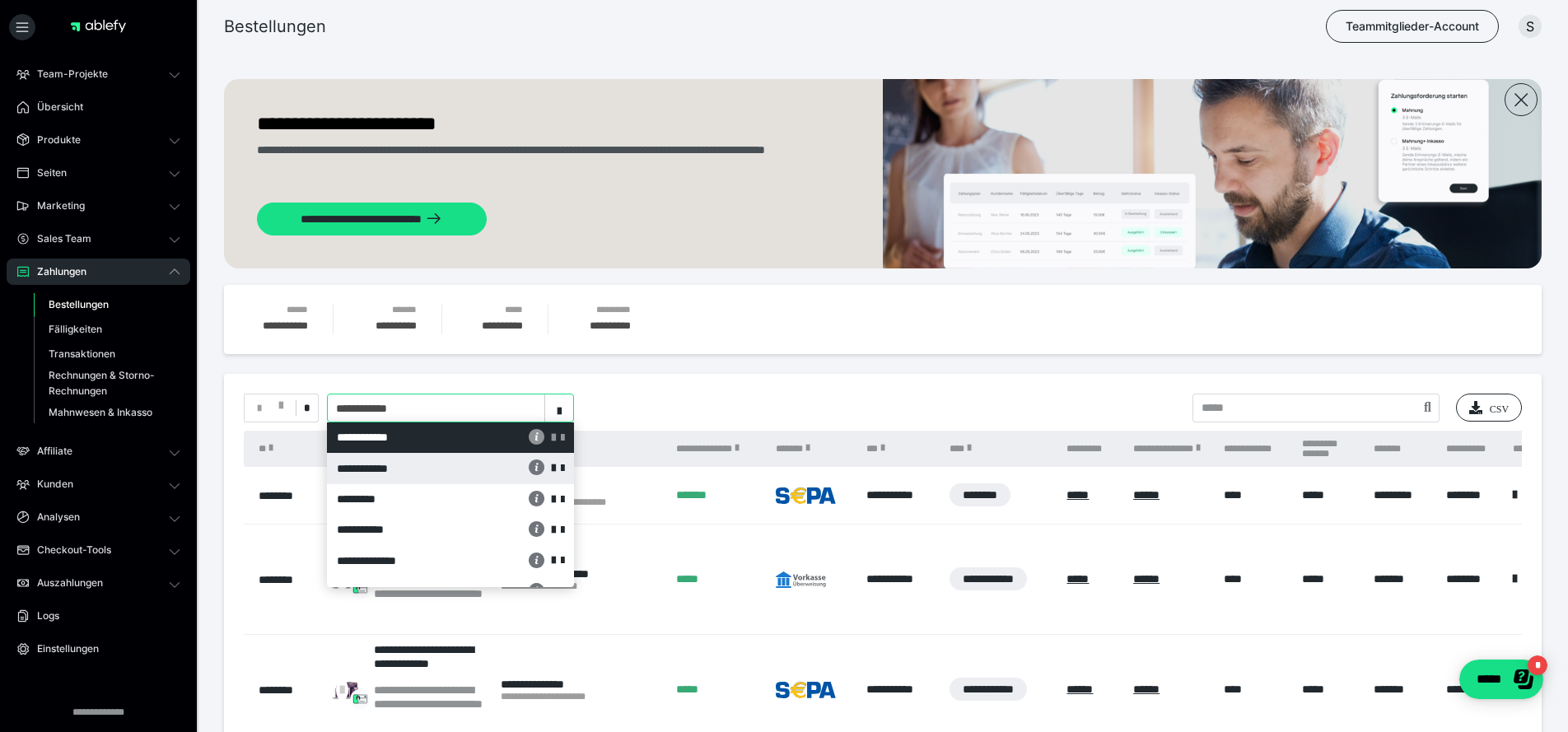click on "**********" at bounding box center (406, 469) 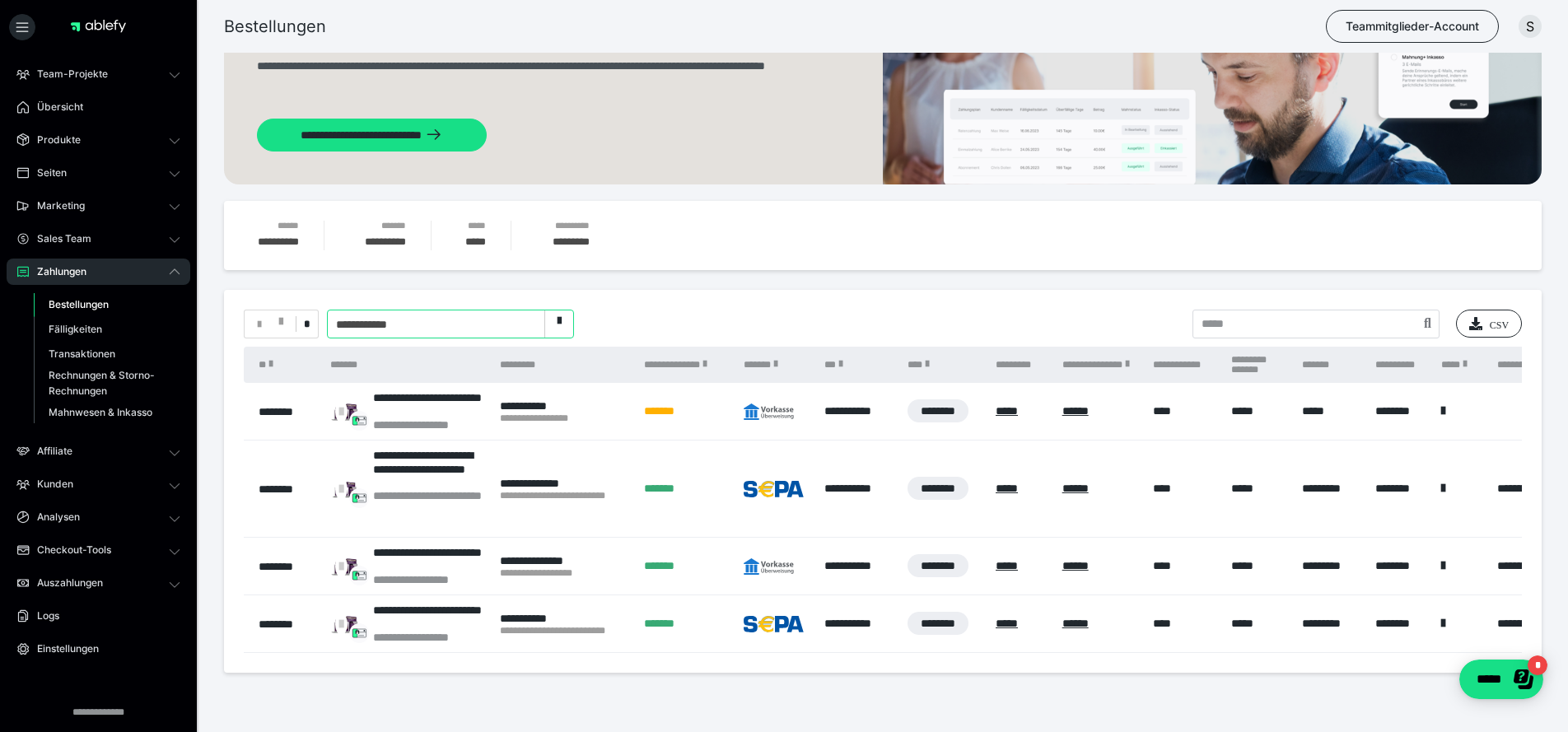 scroll, scrollTop: 82, scrollLeft: 0, axis: vertical 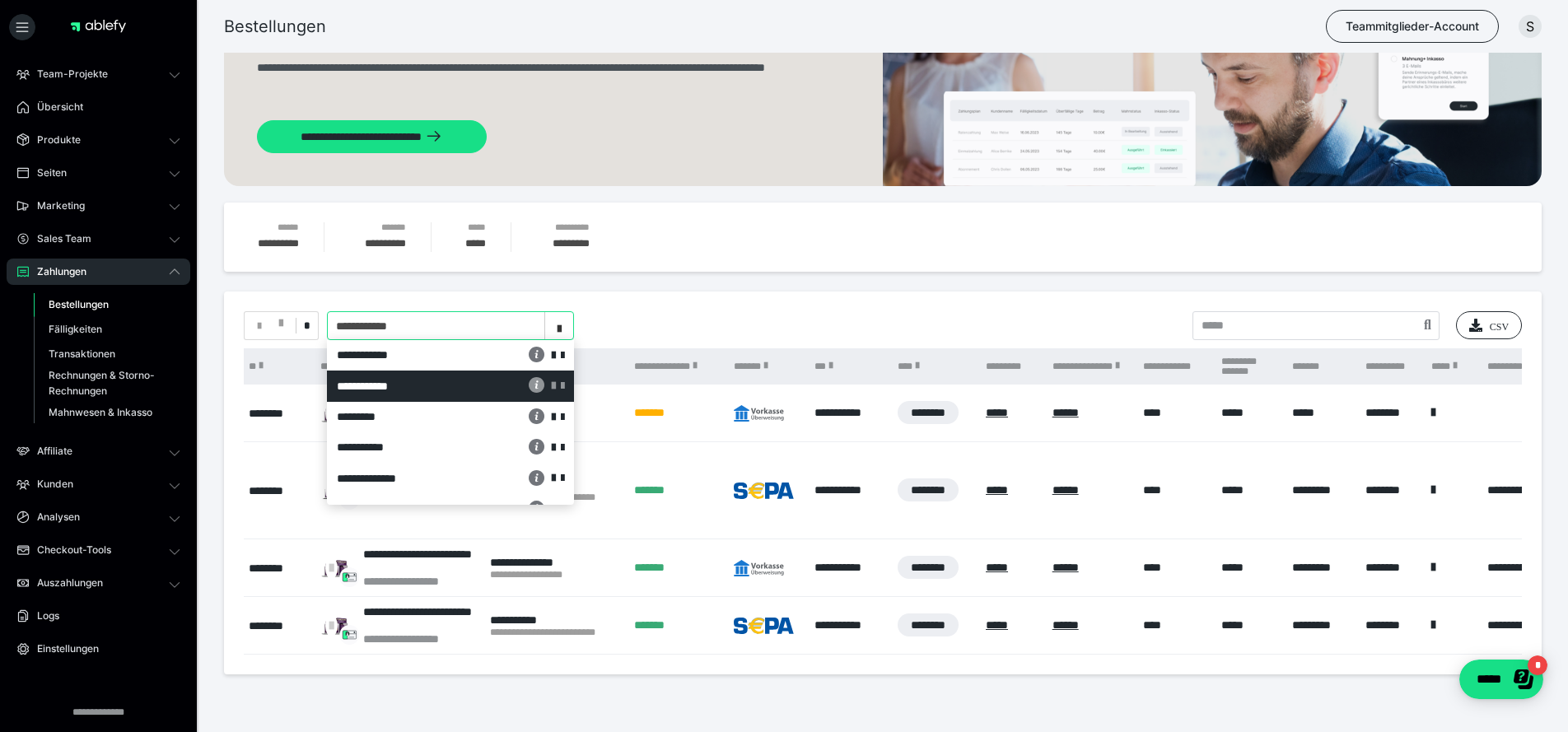 click at bounding box center (559, 326) 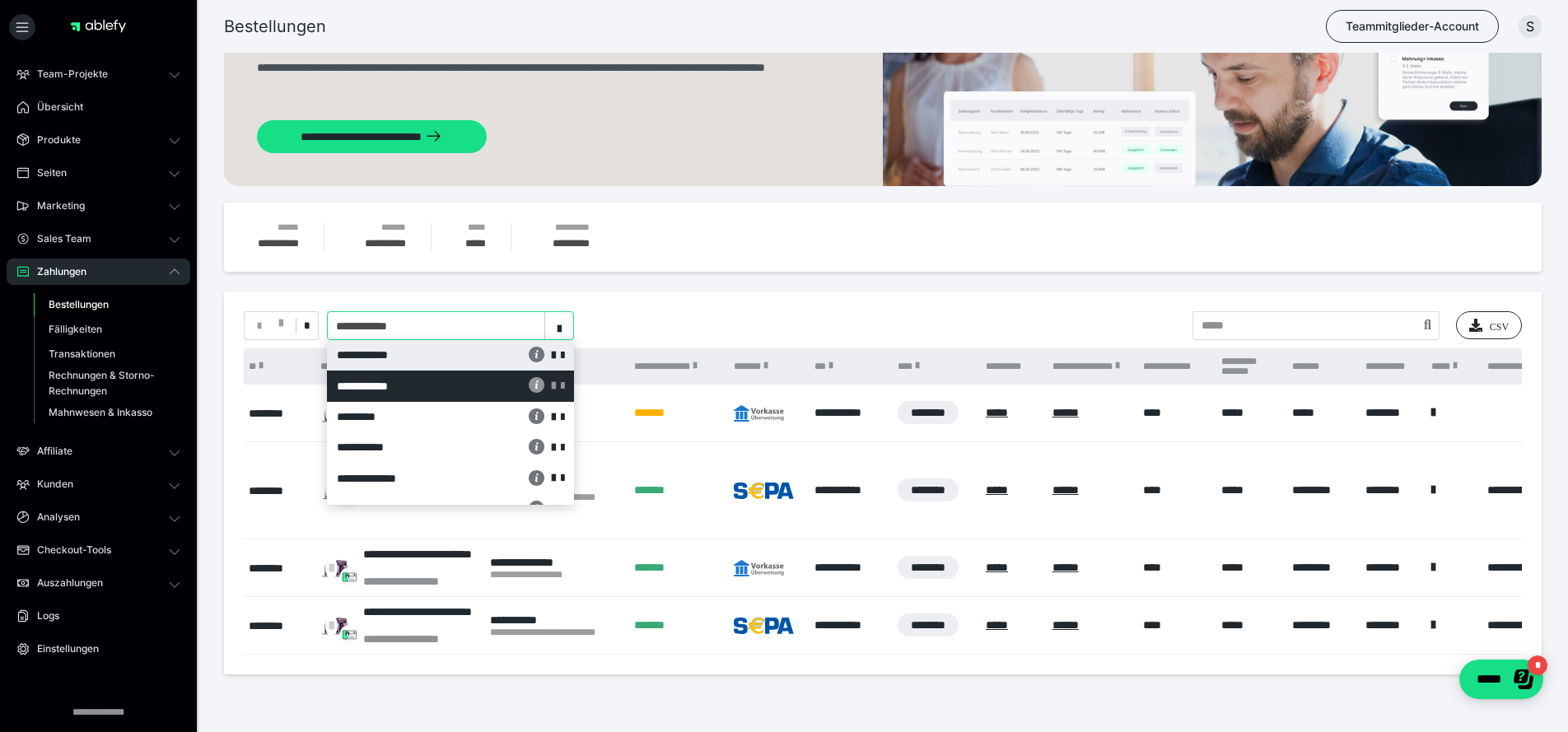 click on "**********" at bounding box center [406, 355] 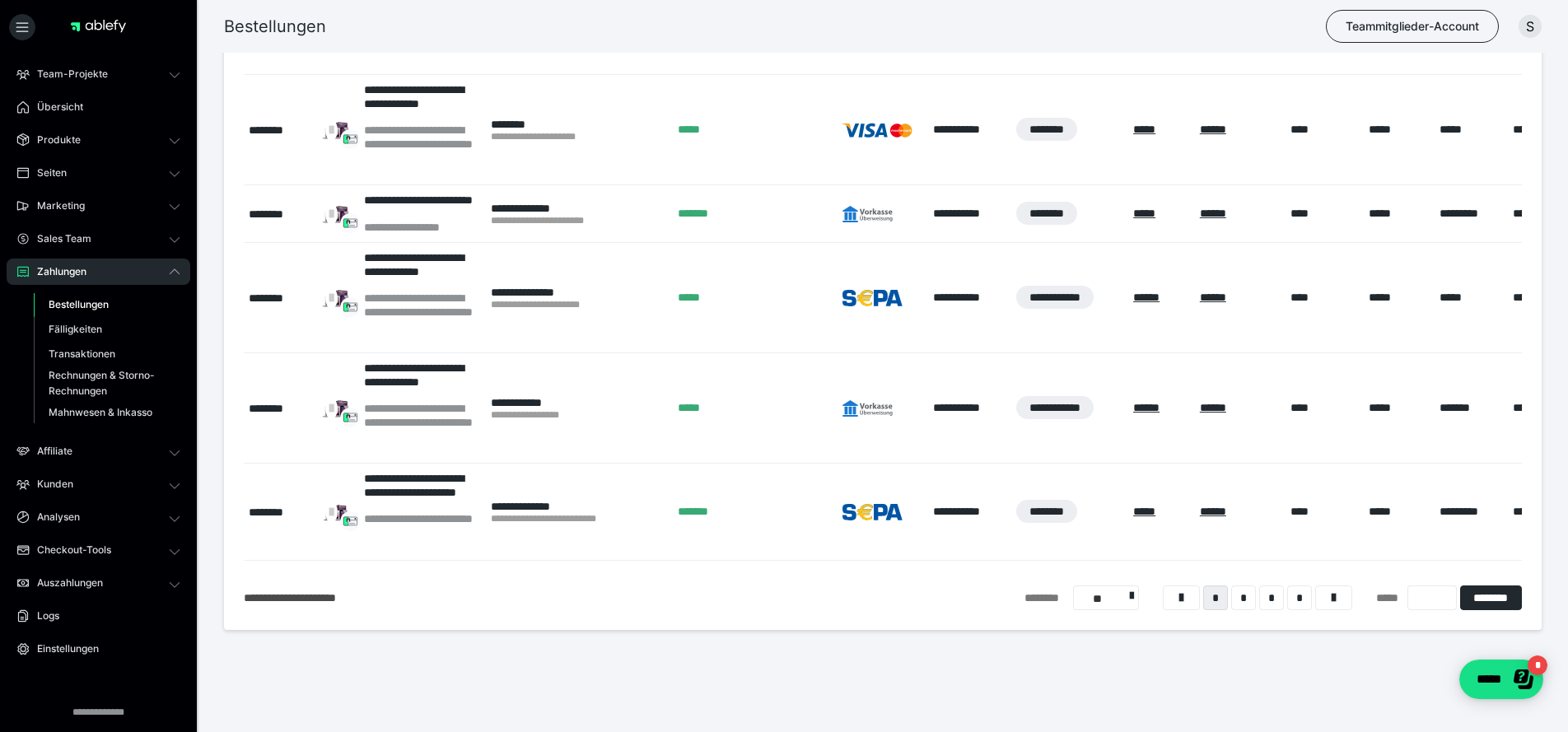 scroll, scrollTop: 733, scrollLeft: 0, axis: vertical 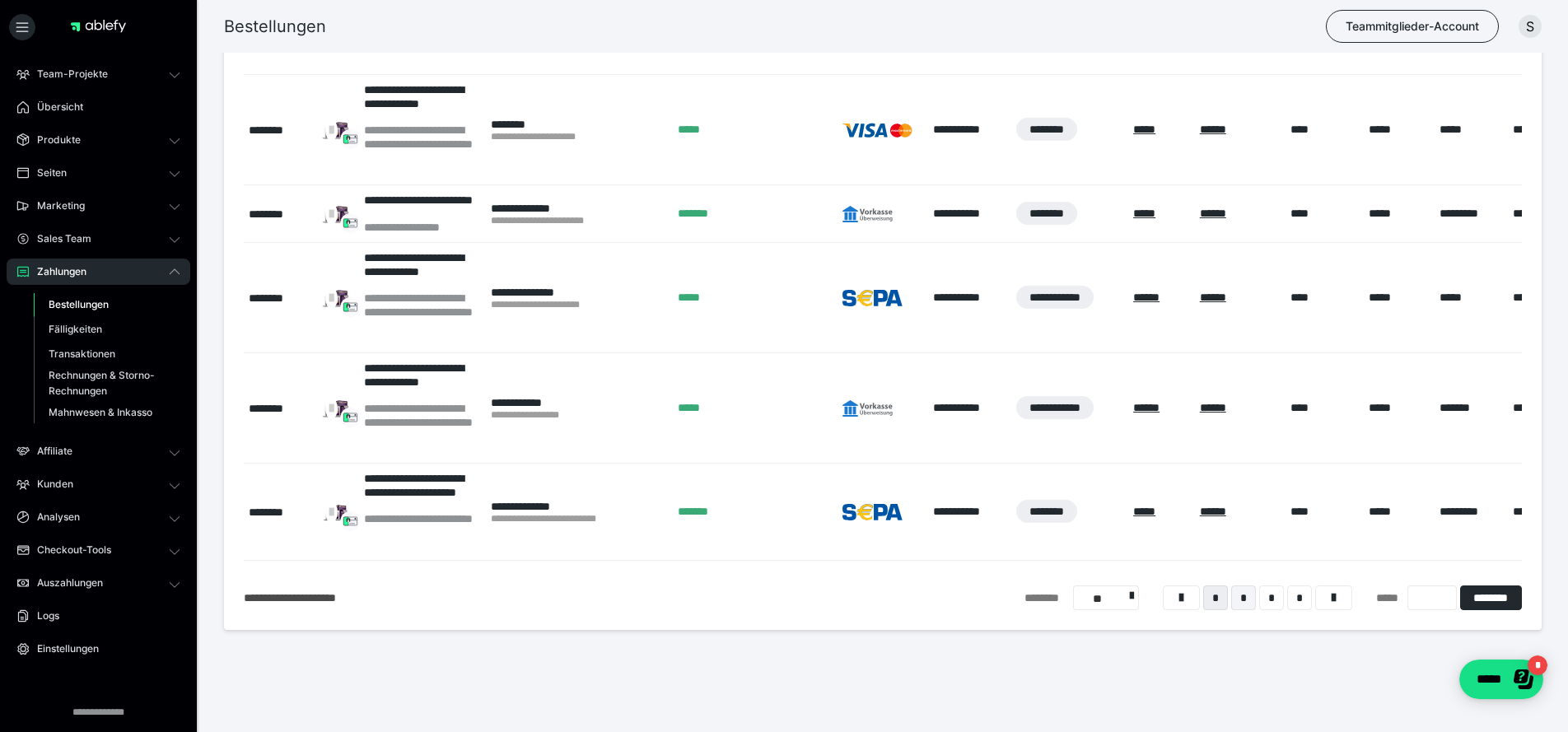click on "*" at bounding box center [1244, 598] 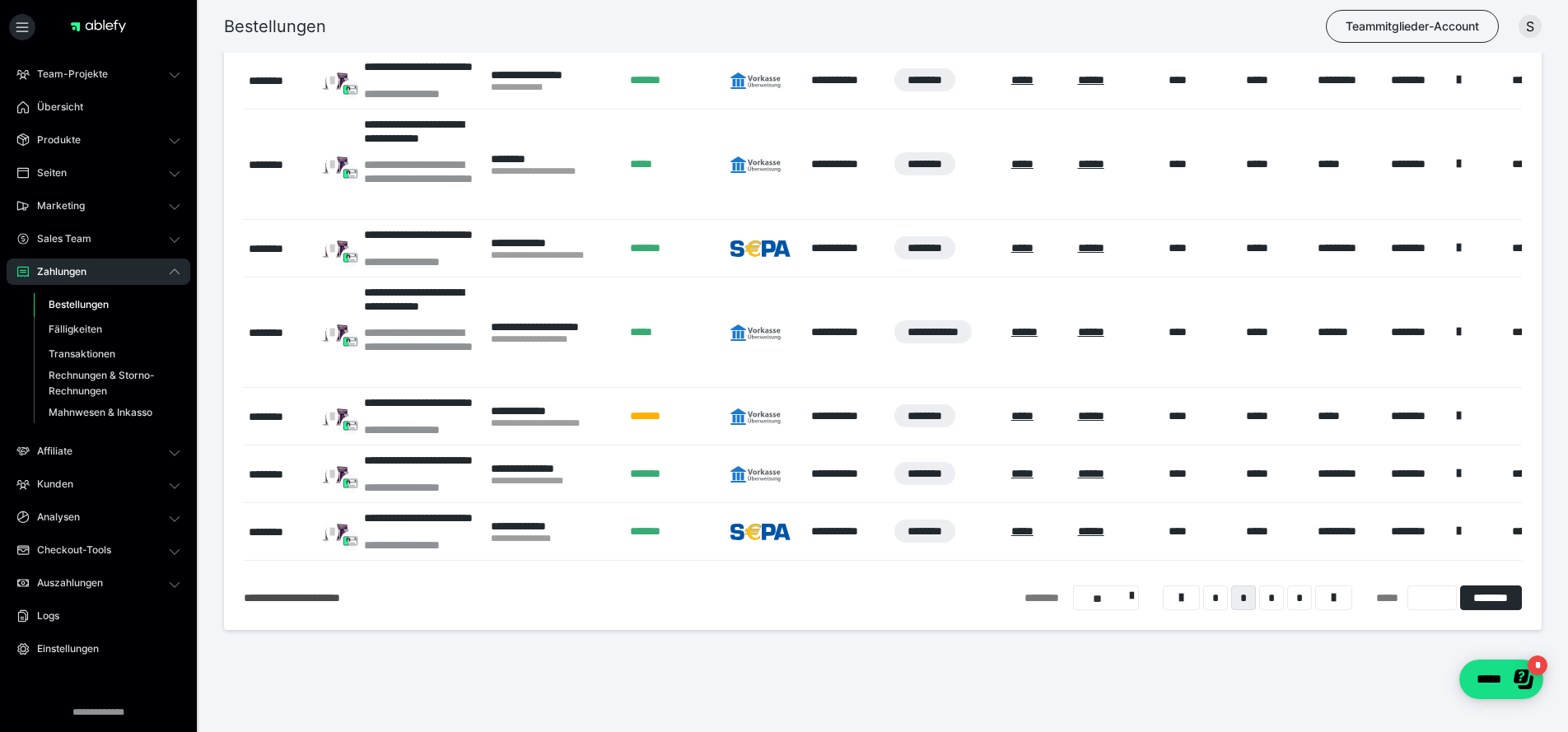 scroll, scrollTop: 588, scrollLeft: 0, axis: vertical 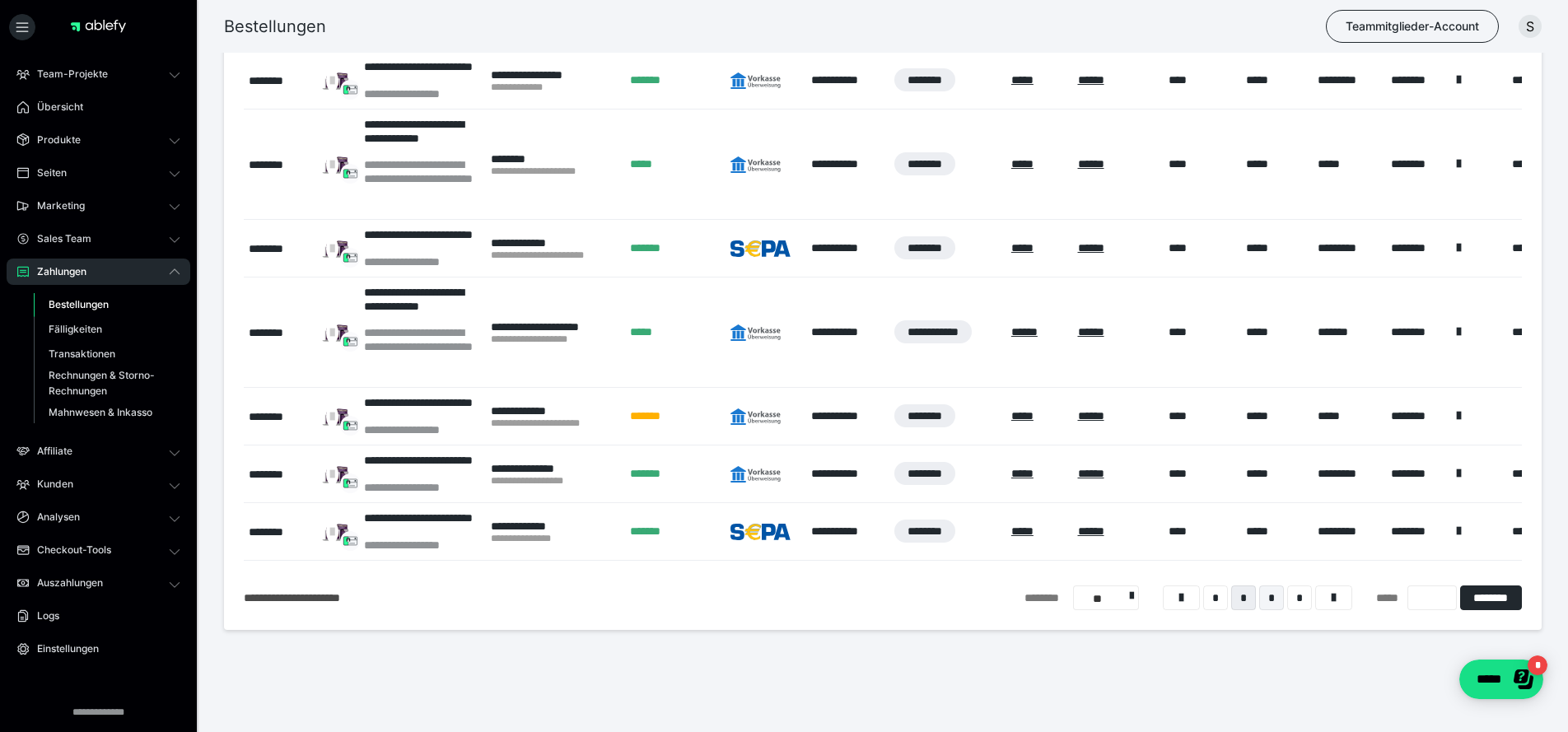 click on "*" at bounding box center [1272, 598] 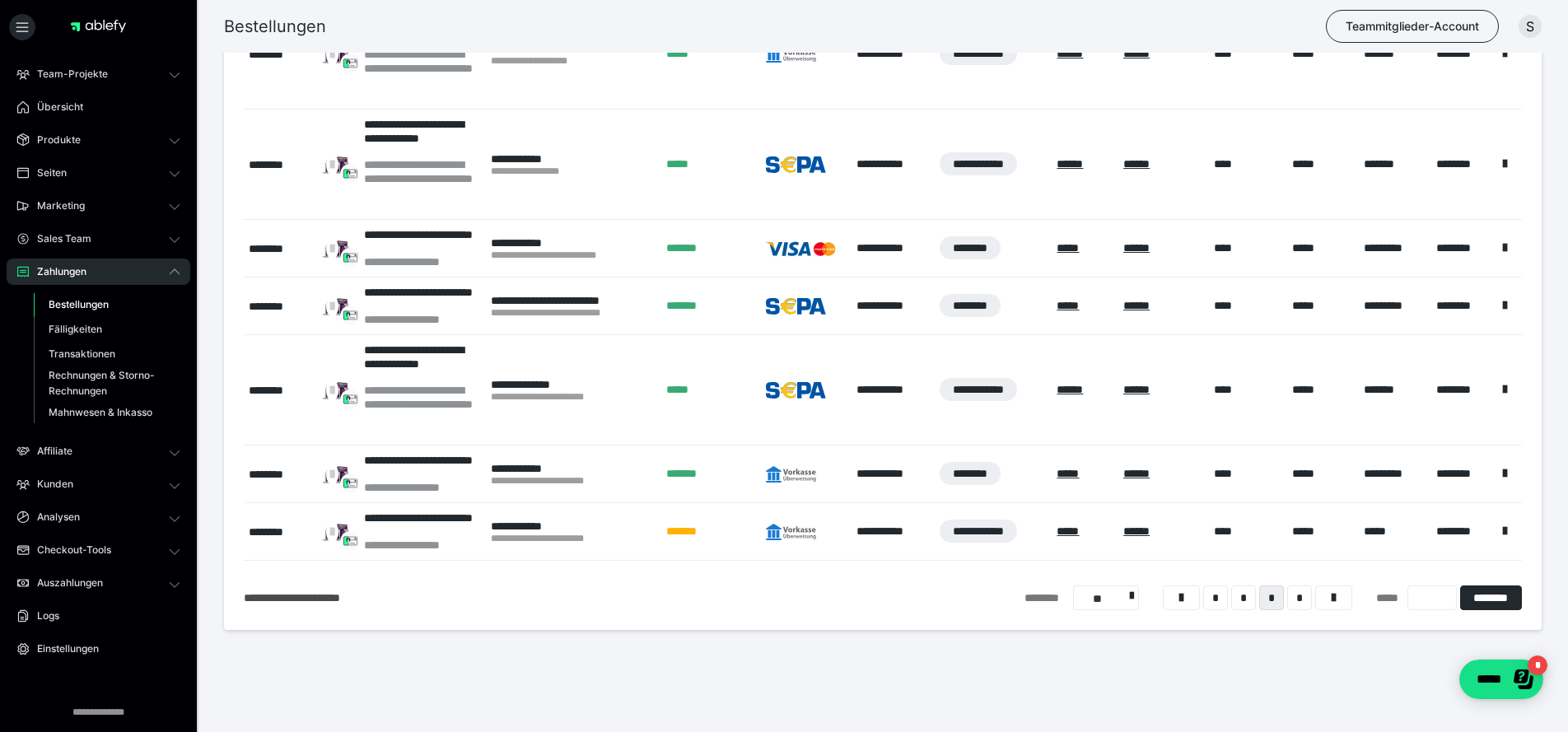 scroll, scrollTop: 746, scrollLeft: 0, axis: vertical 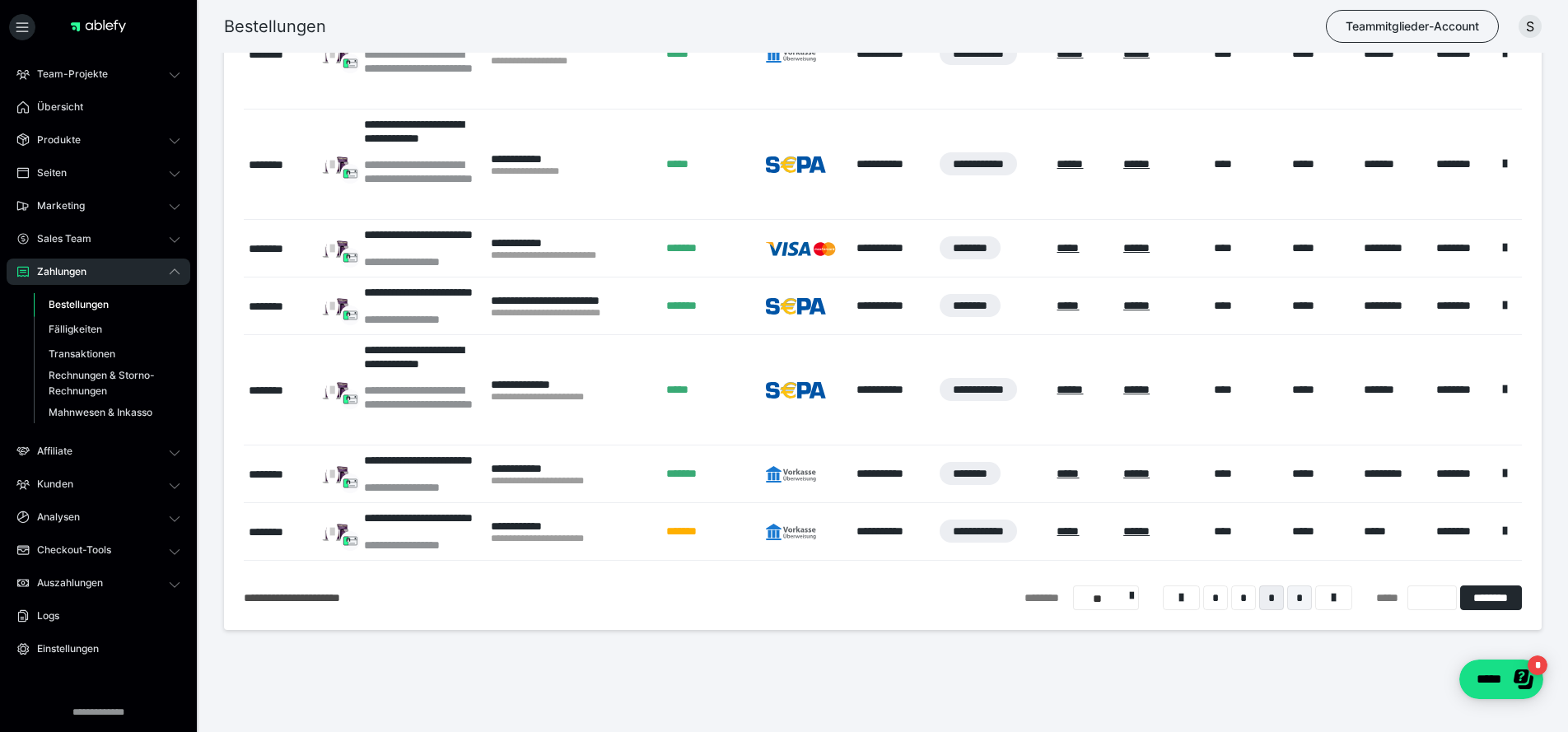 click on "*" at bounding box center [1300, 598] 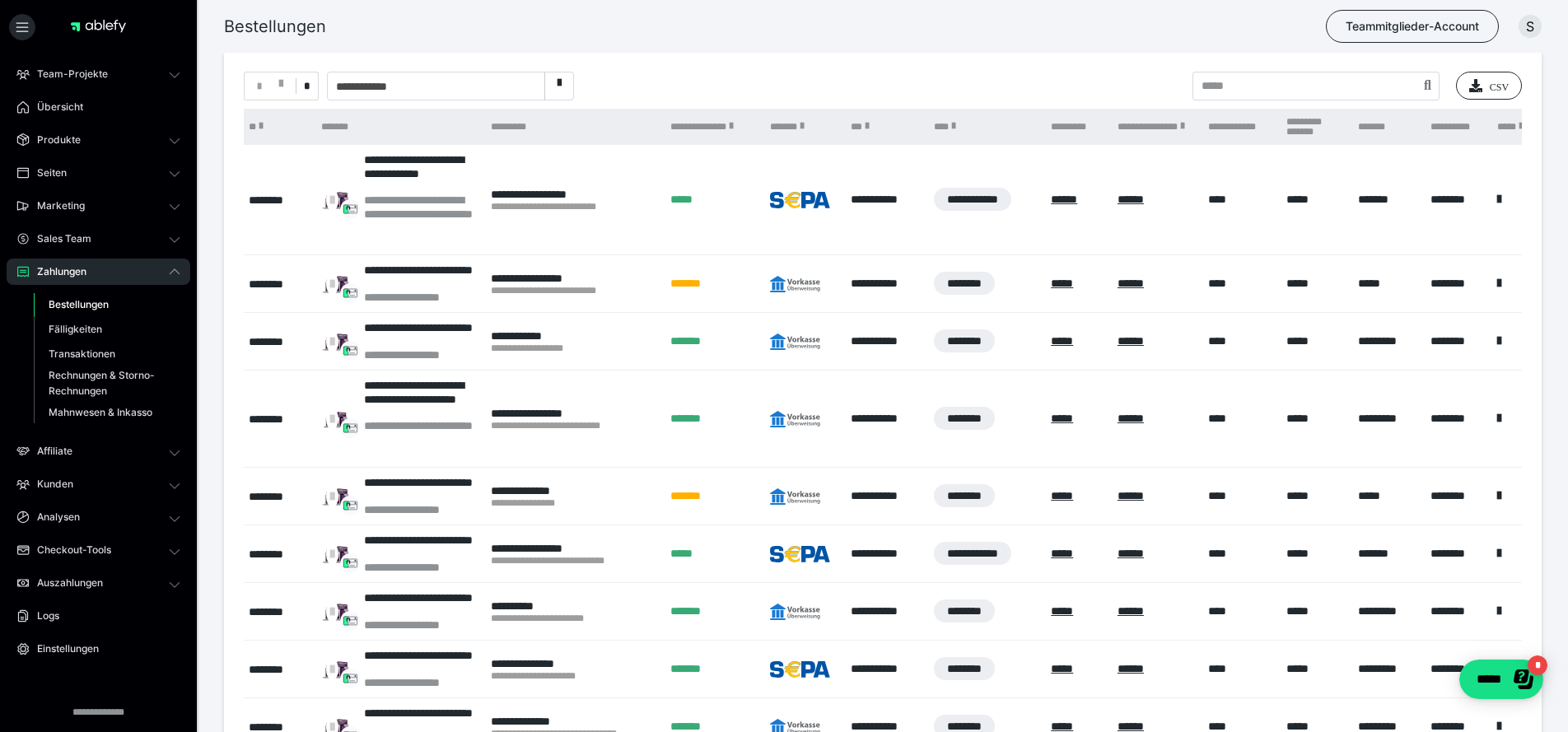 scroll, scrollTop: 316, scrollLeft: 0, axis: vertical 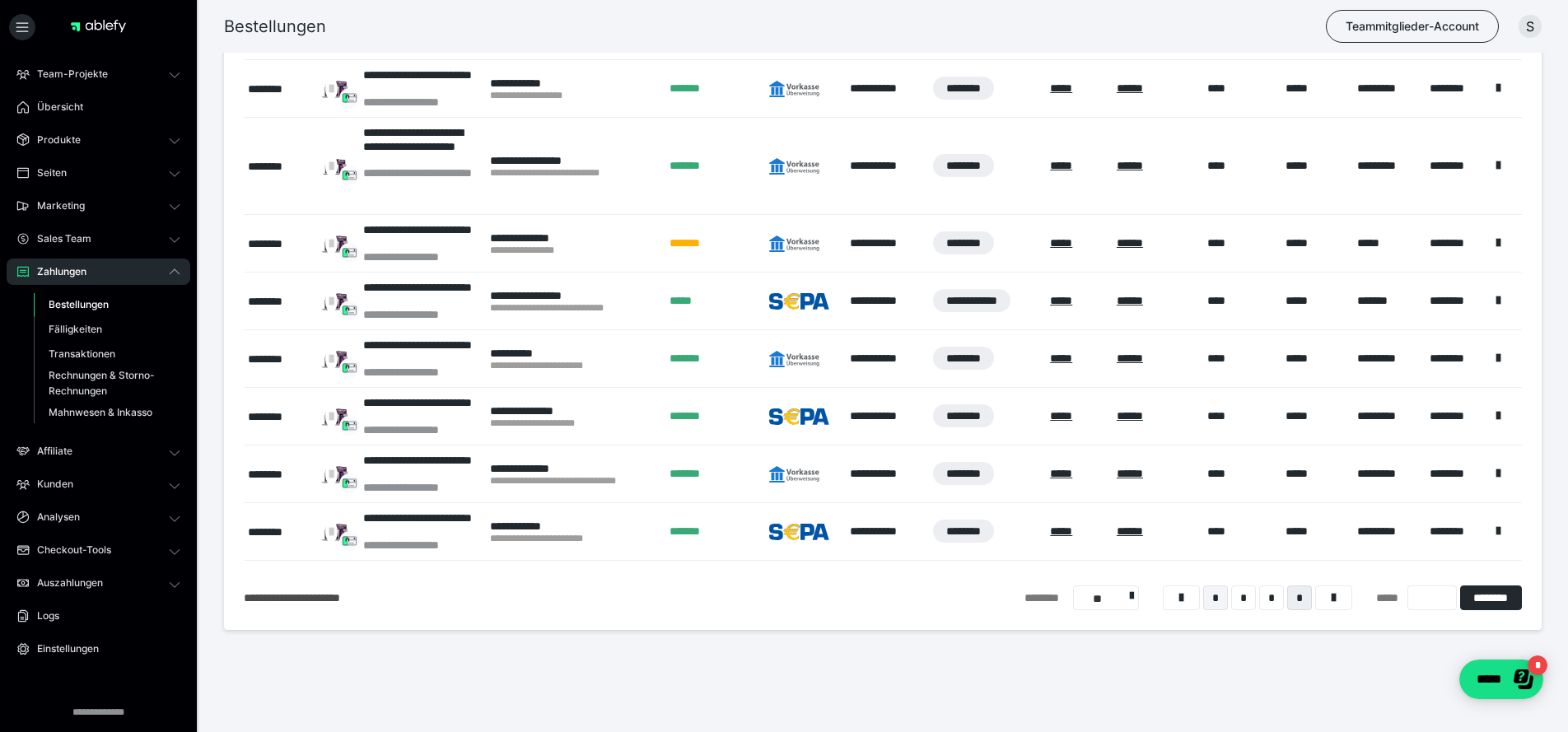 click on "*" at bounding box center (1216, 598) 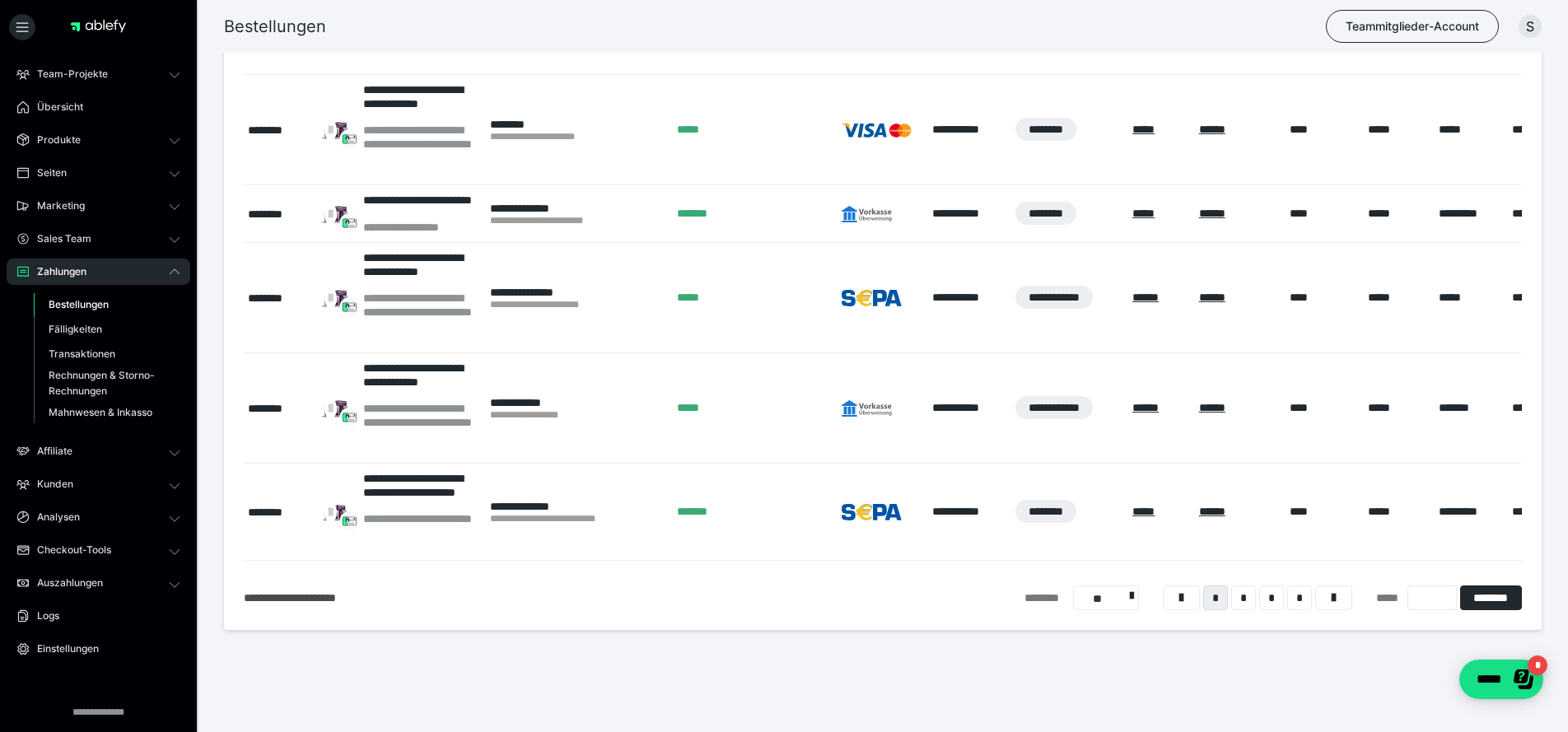 scroll, scrollTop: 733, scrollLeft: 0, axis: vertical 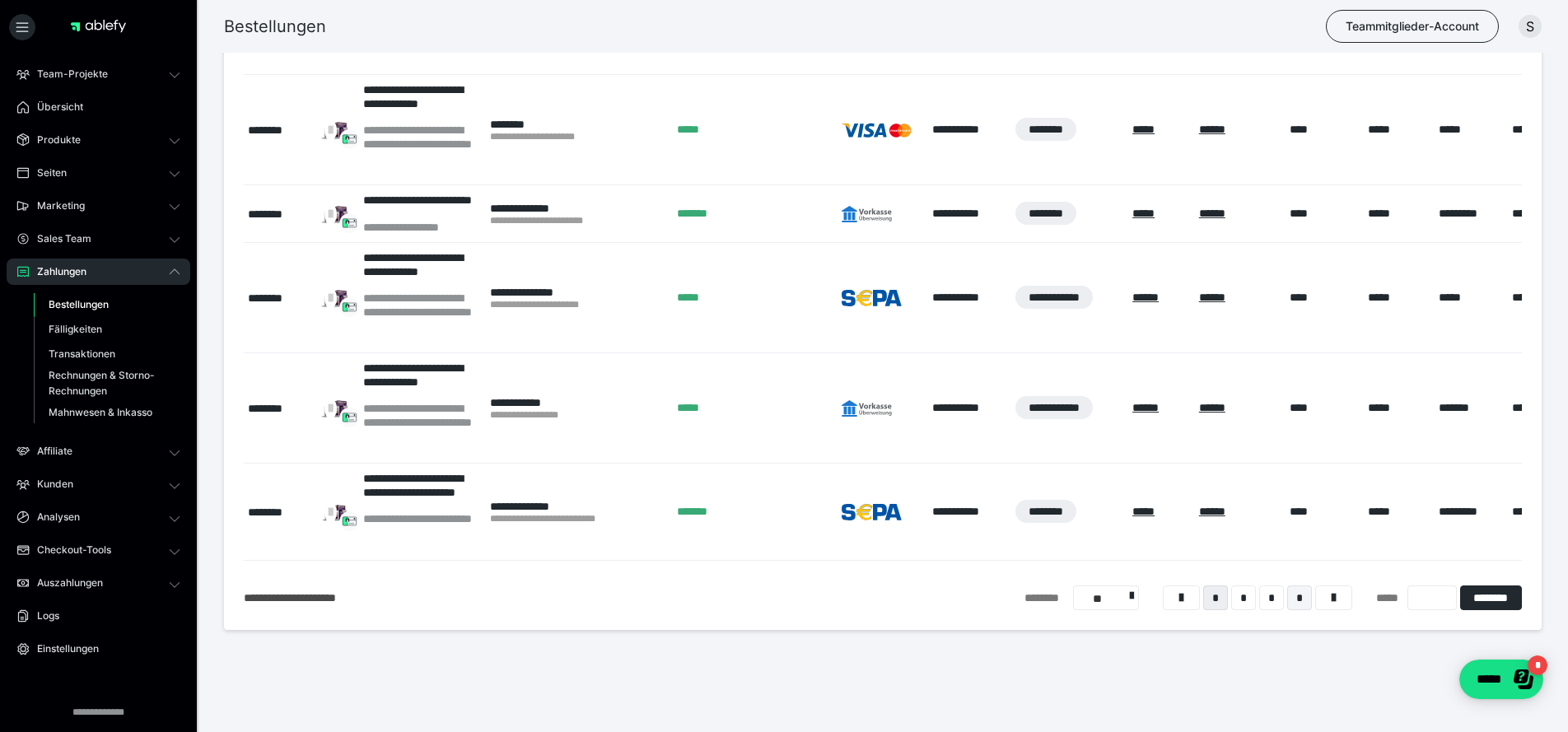 click on "*" at bounding box center [1300, 598] 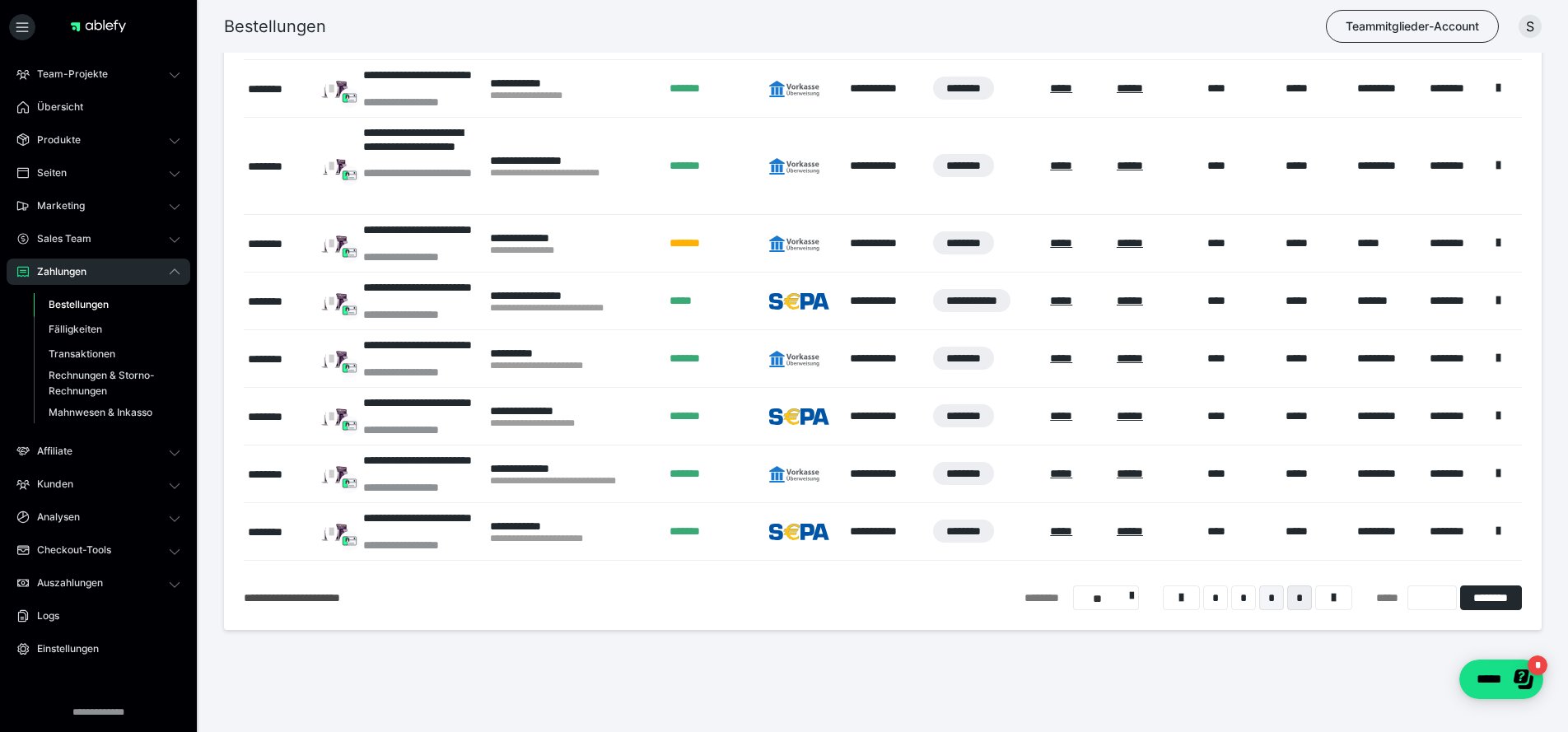 scroll, scrollTop: 575, scrollLeft: 0, axis: vertical 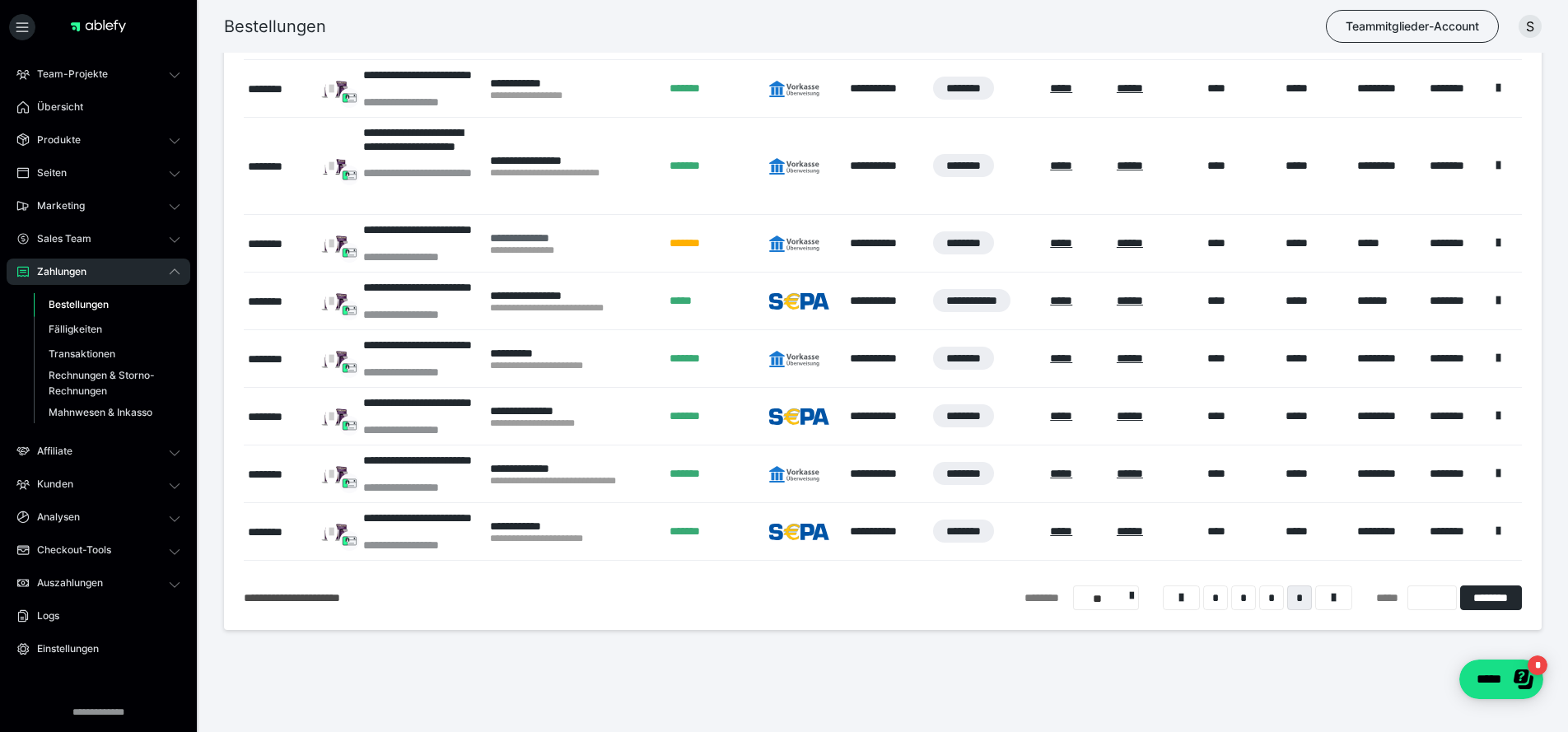 click on "**********" at bounding box center [572, 238] 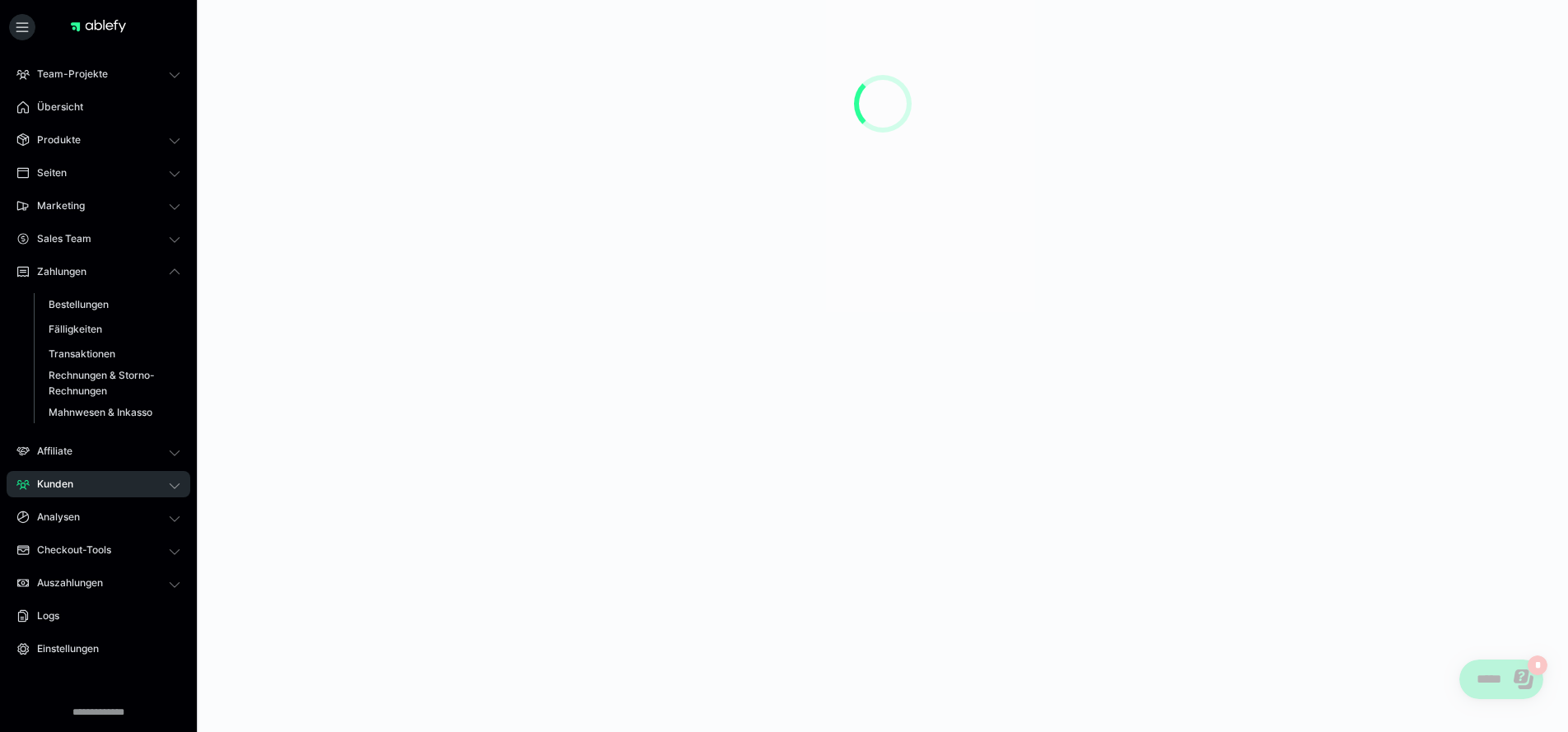 scroll, scrollTop: 0, scrollLeft: 0, axis: both 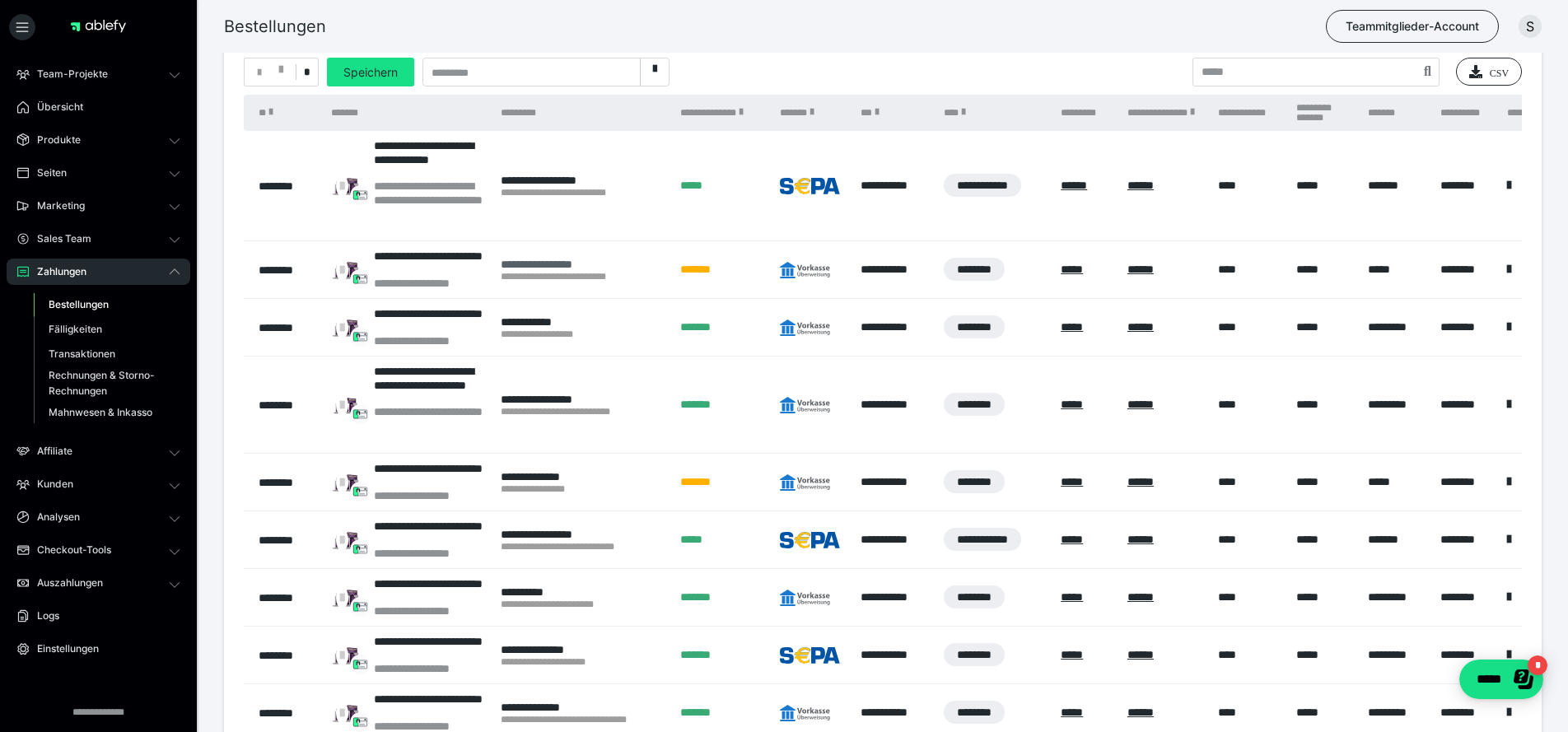 click on "**********" at bounding box center (582, 264) 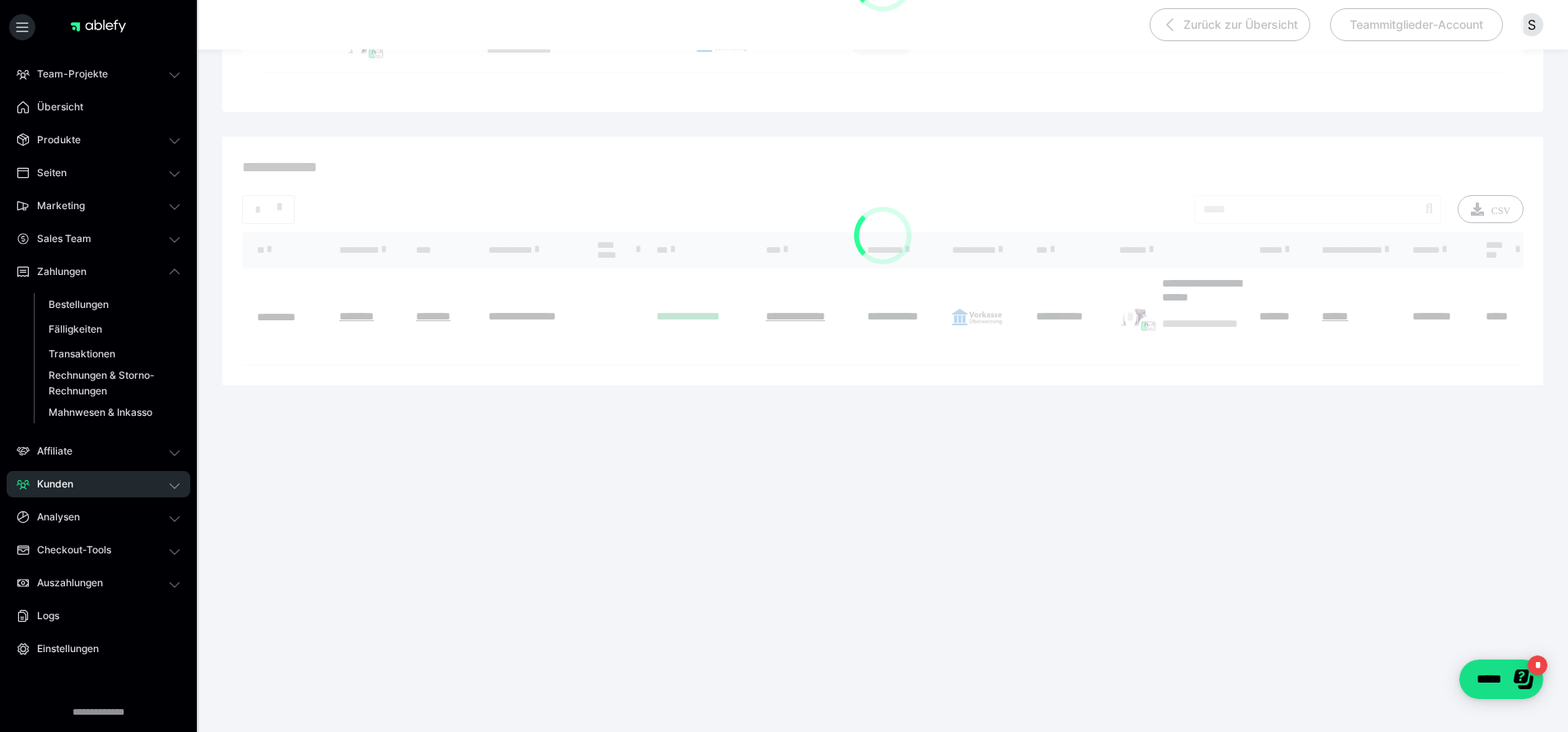 scroll, scrollTop: 0, scrollLeft: 0, axis: both 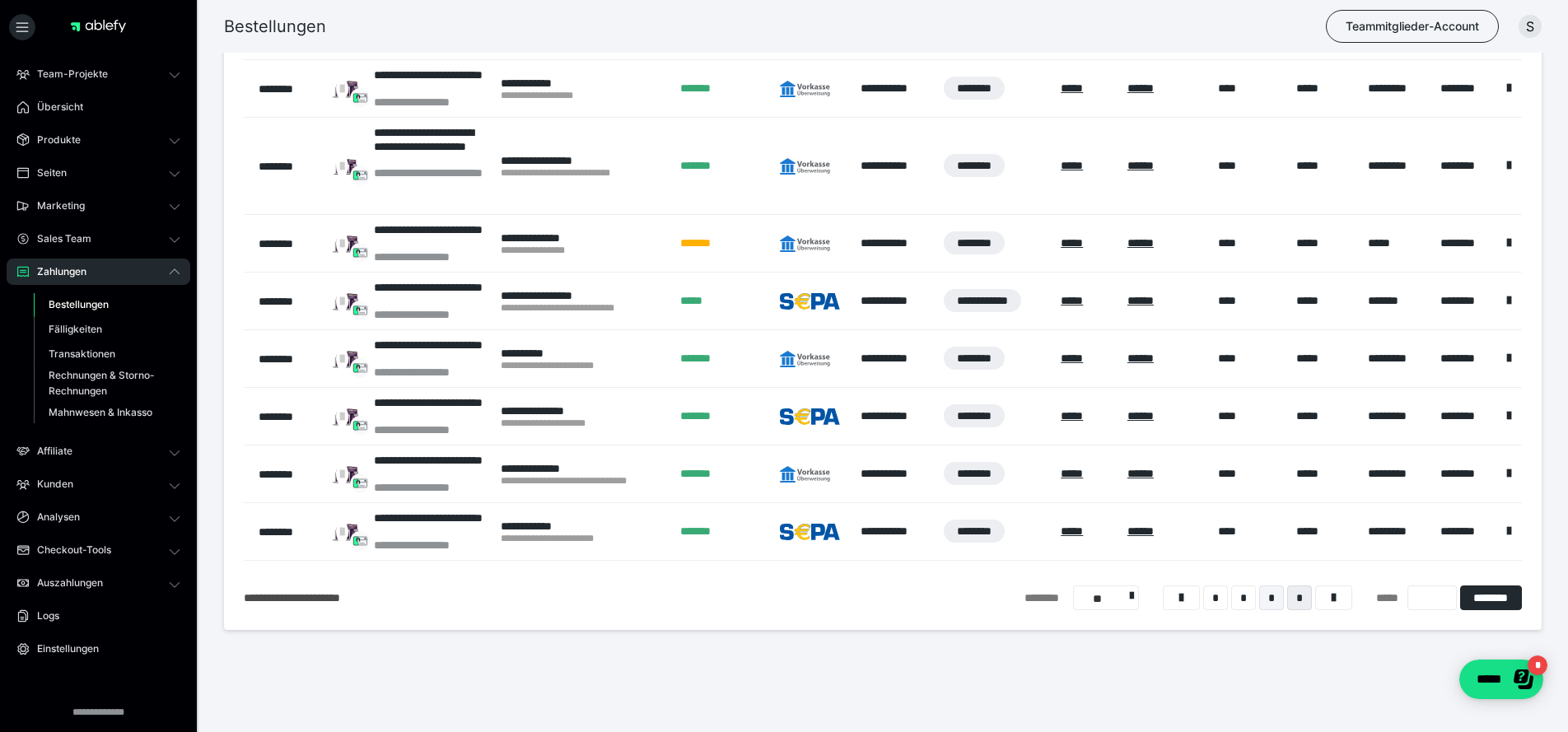 click on "*" at bounding box center [1272, 598] 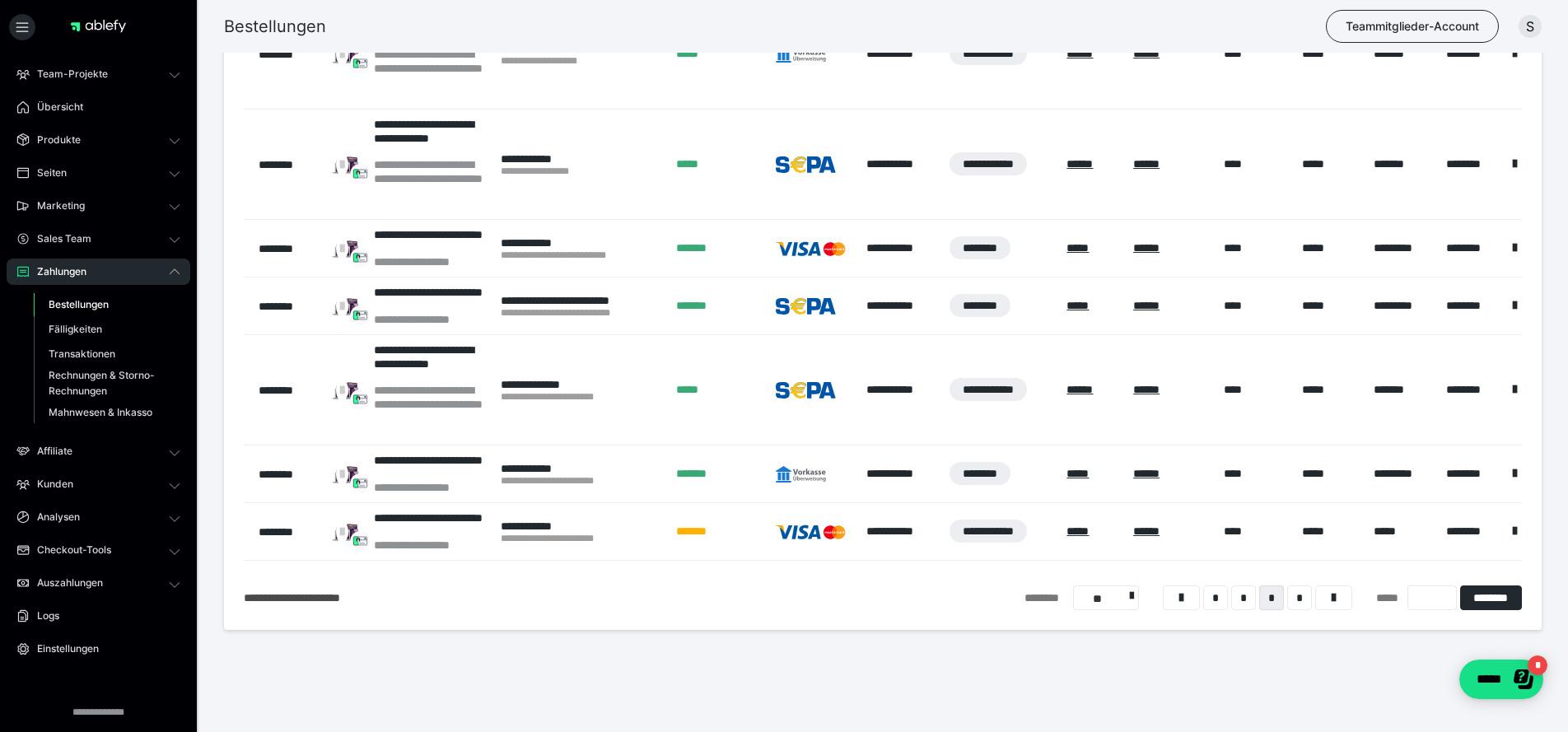 scroll, scrollTop: 746, scrollLeft: 0, axis: vertical 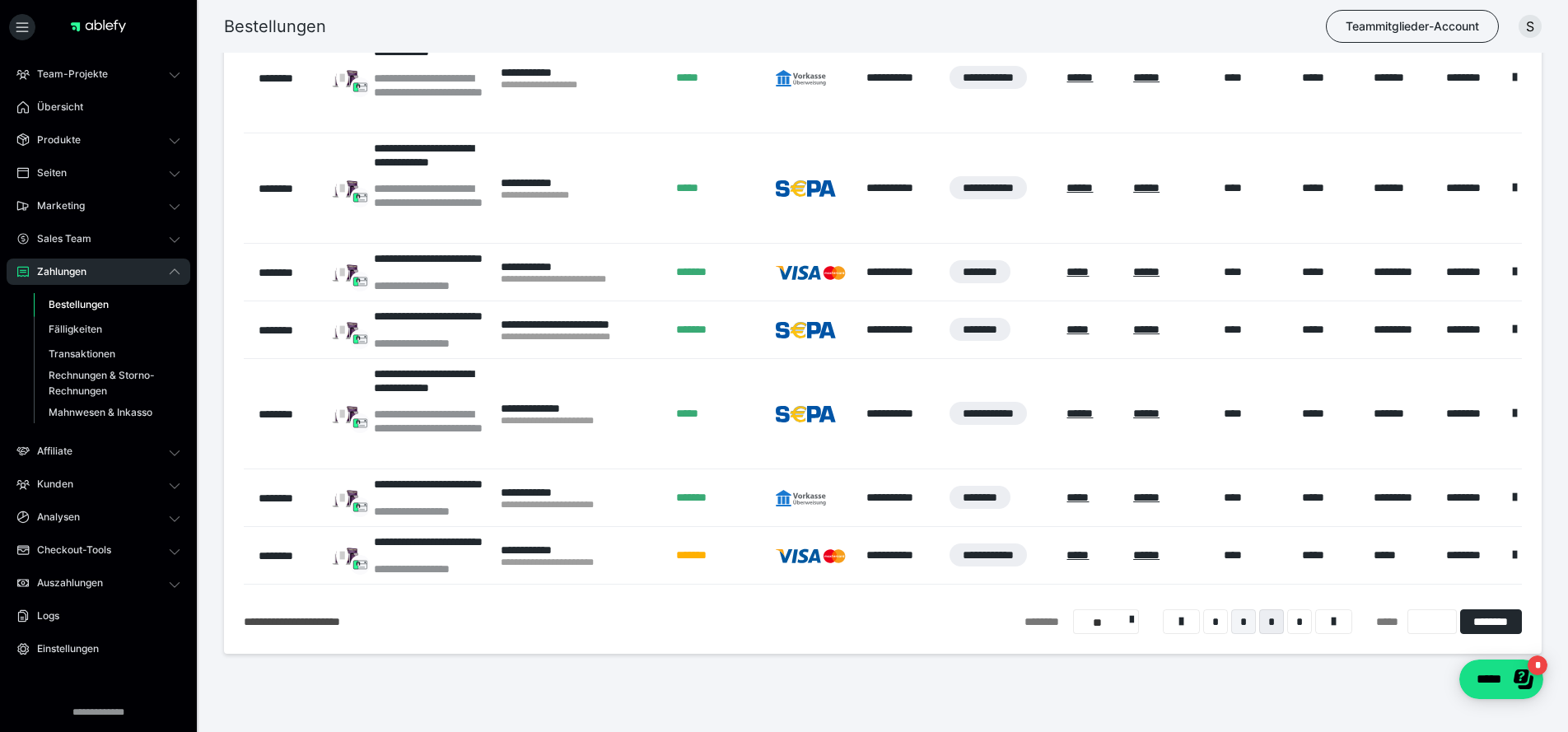 click on "*" at bounding box center [1244, 622] 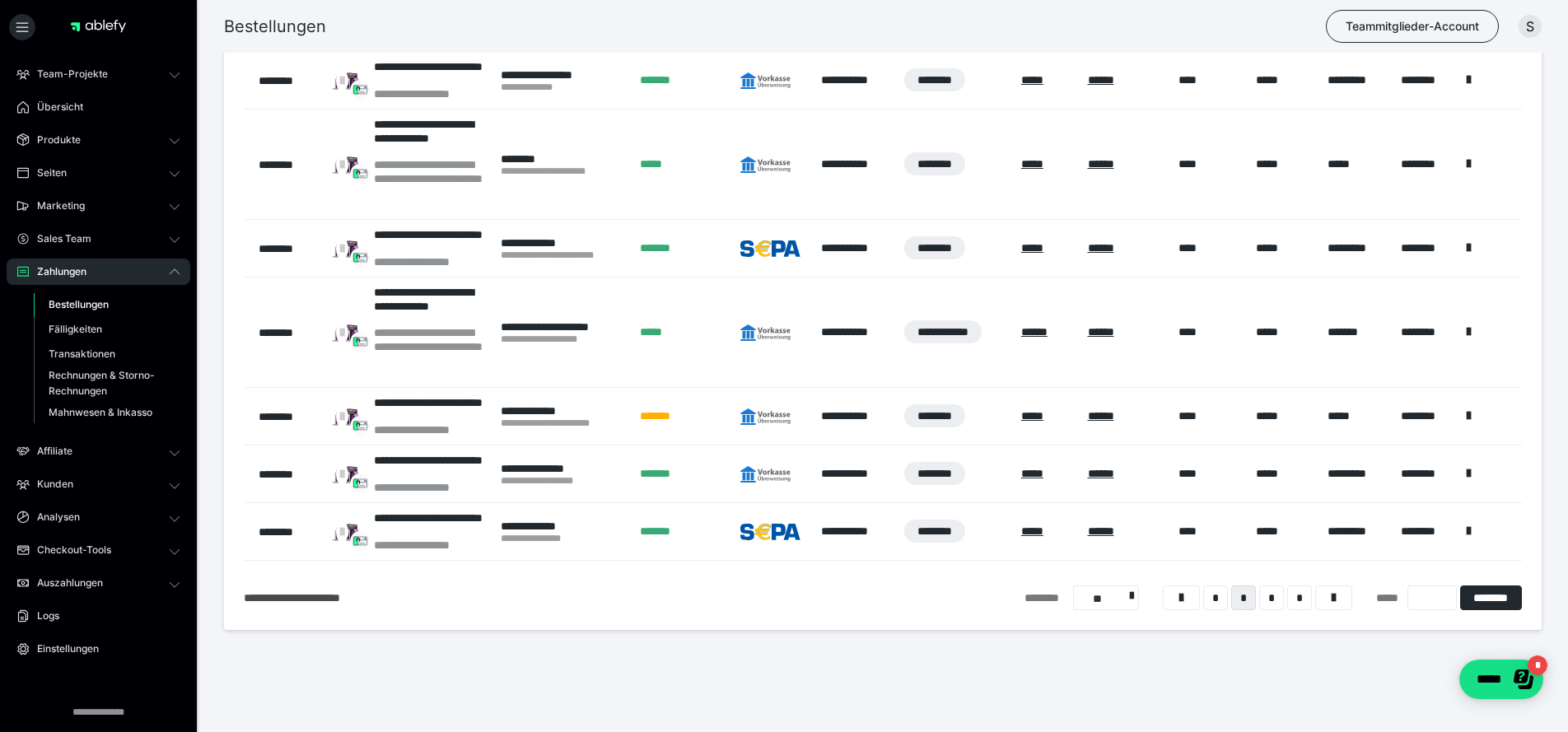 scroll, scrollTop: 588, scrollLeft: 0, axis: vertical 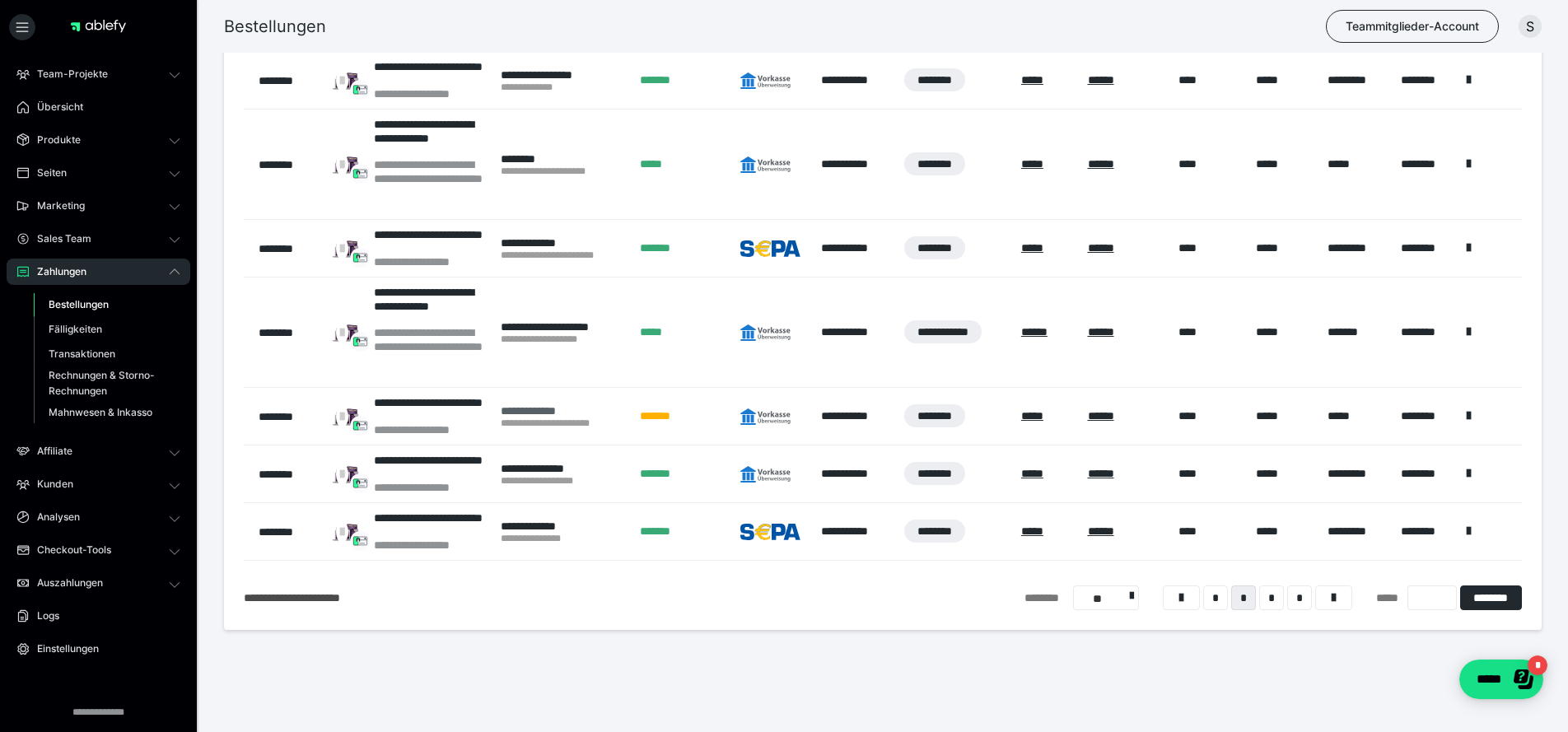click on "**********" at bounding box center (562, 411) 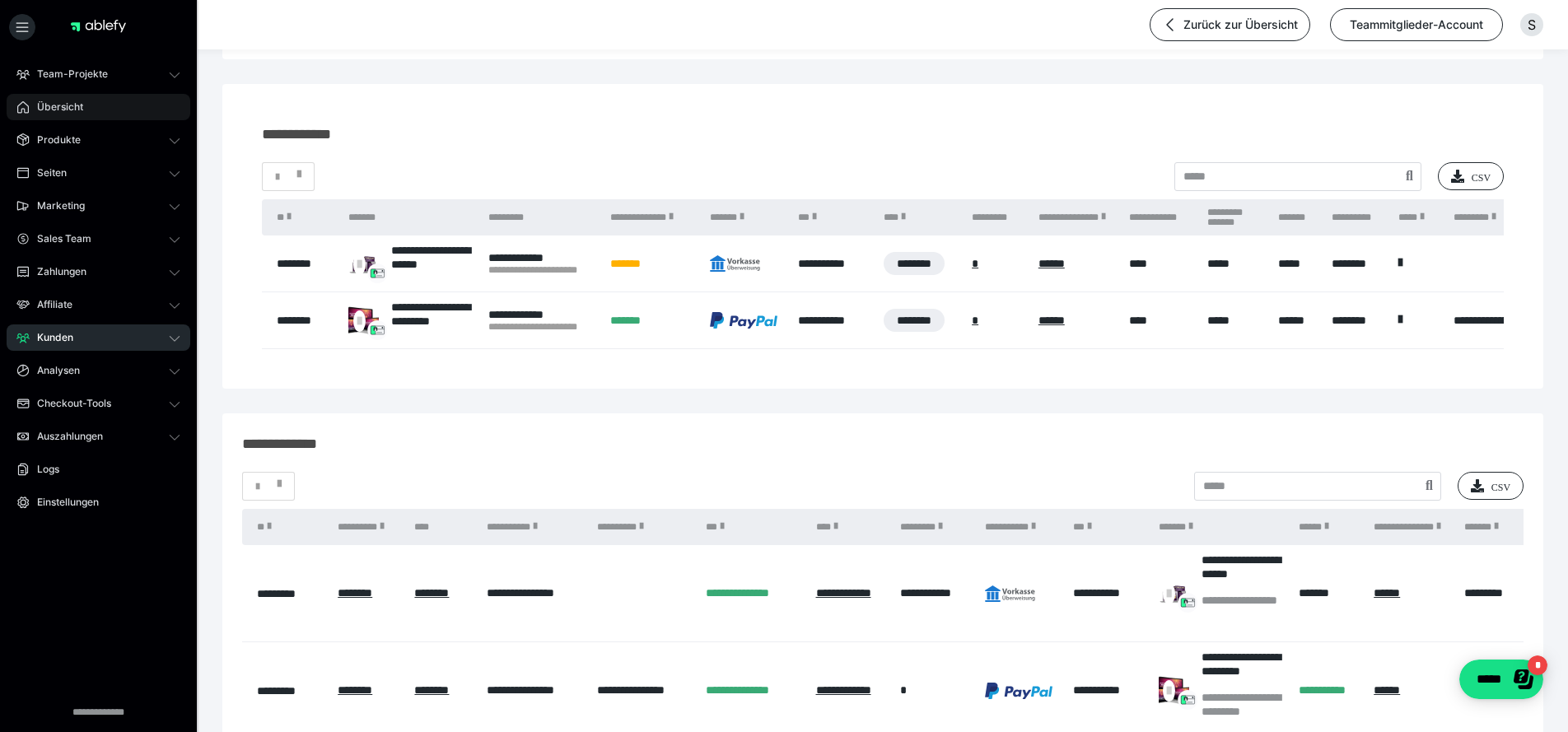 scroll, scrollTop: 129, scrollLeft: 0, axis: vertical 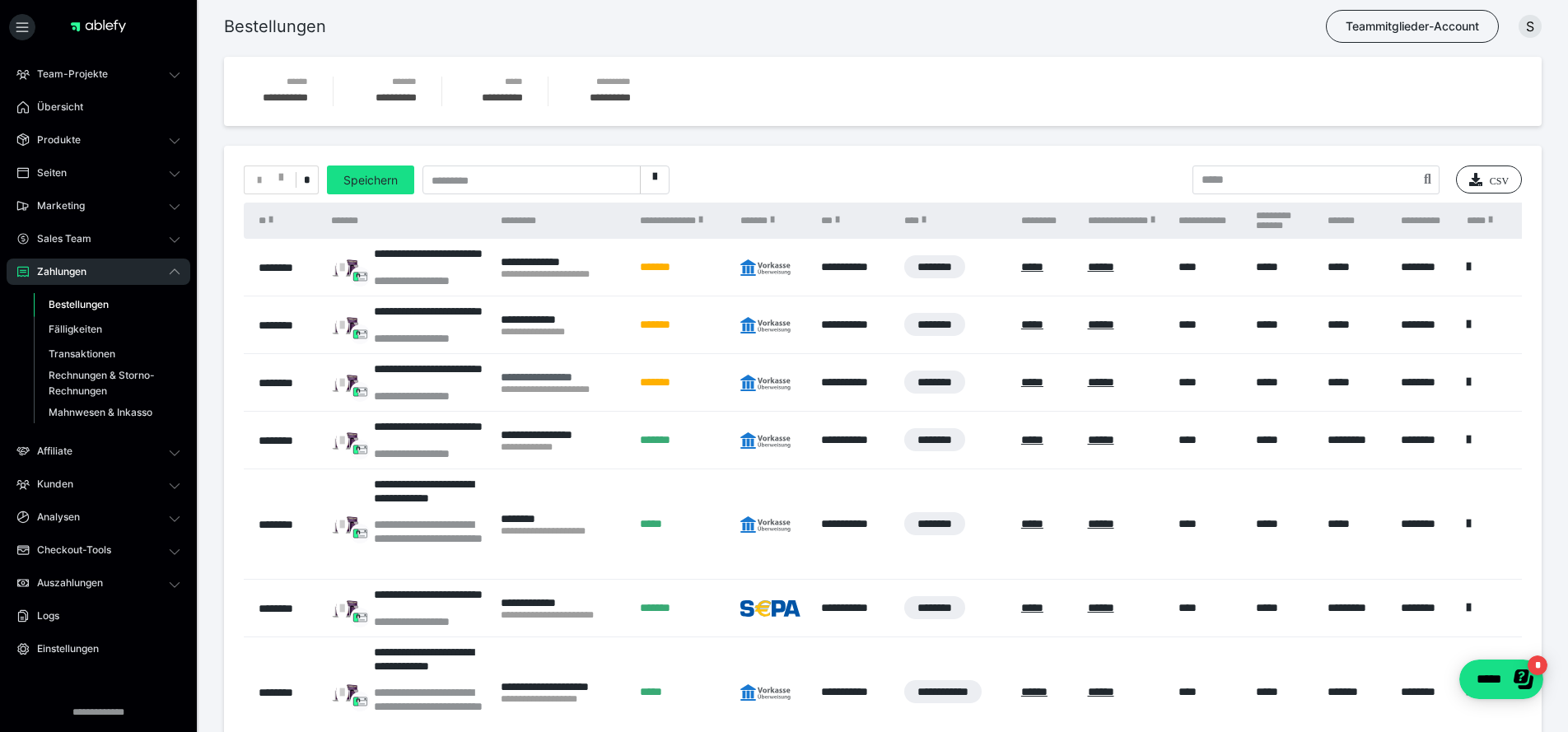 click on "**********" at bounding box center [562, 377] 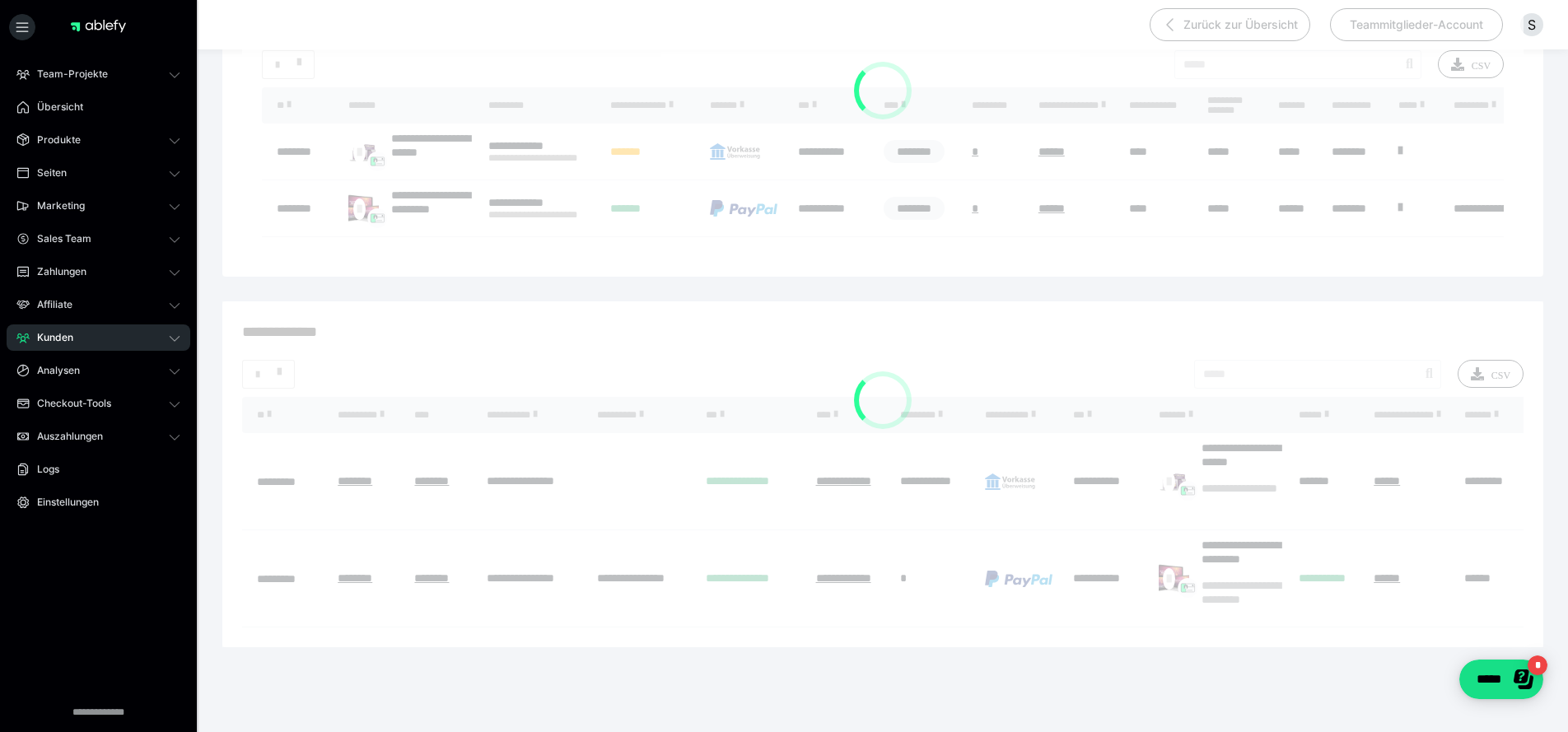 scroll, scrollTop: 0, scrollLeft: 0, axis: both 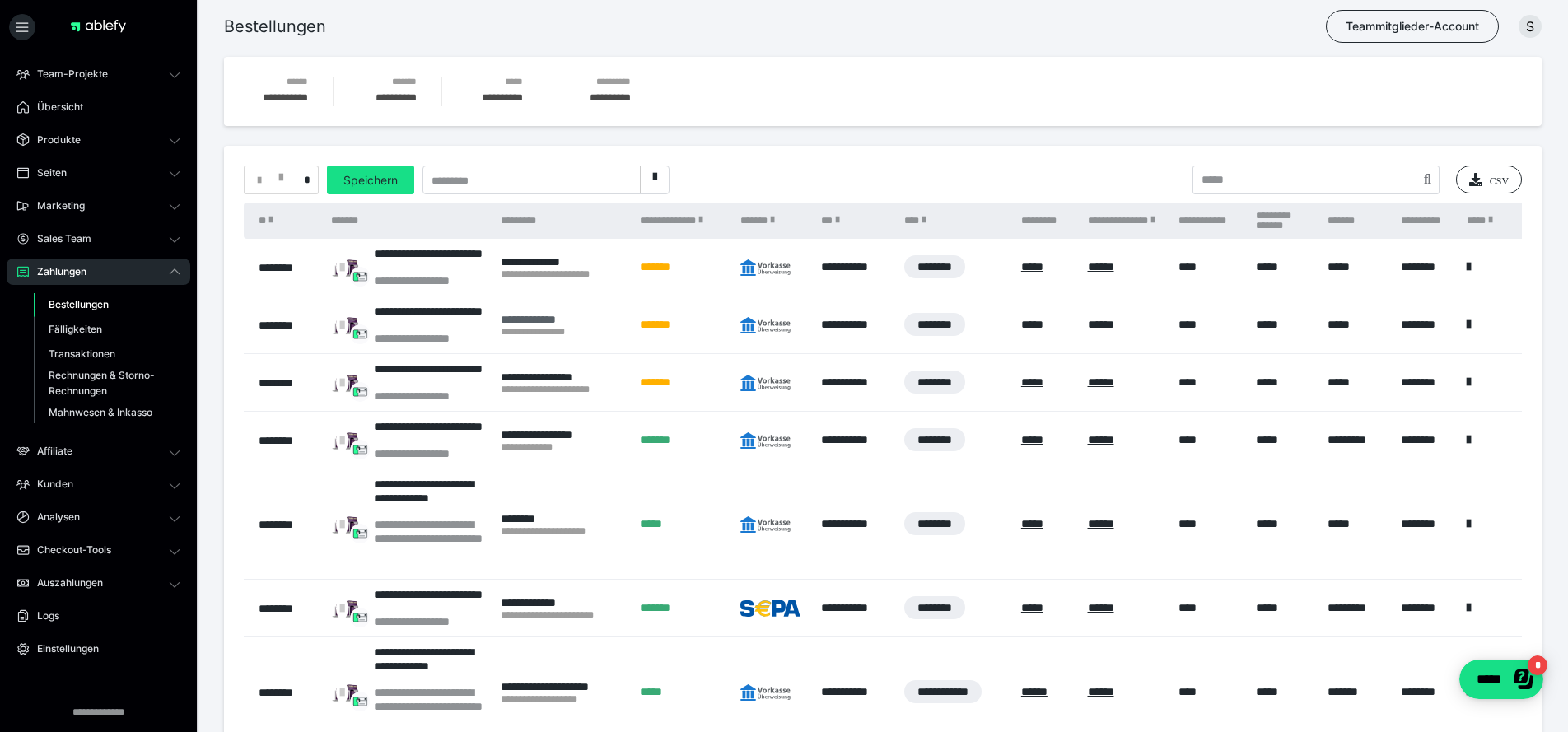 click on "**********" at bounding box center (562, 319) 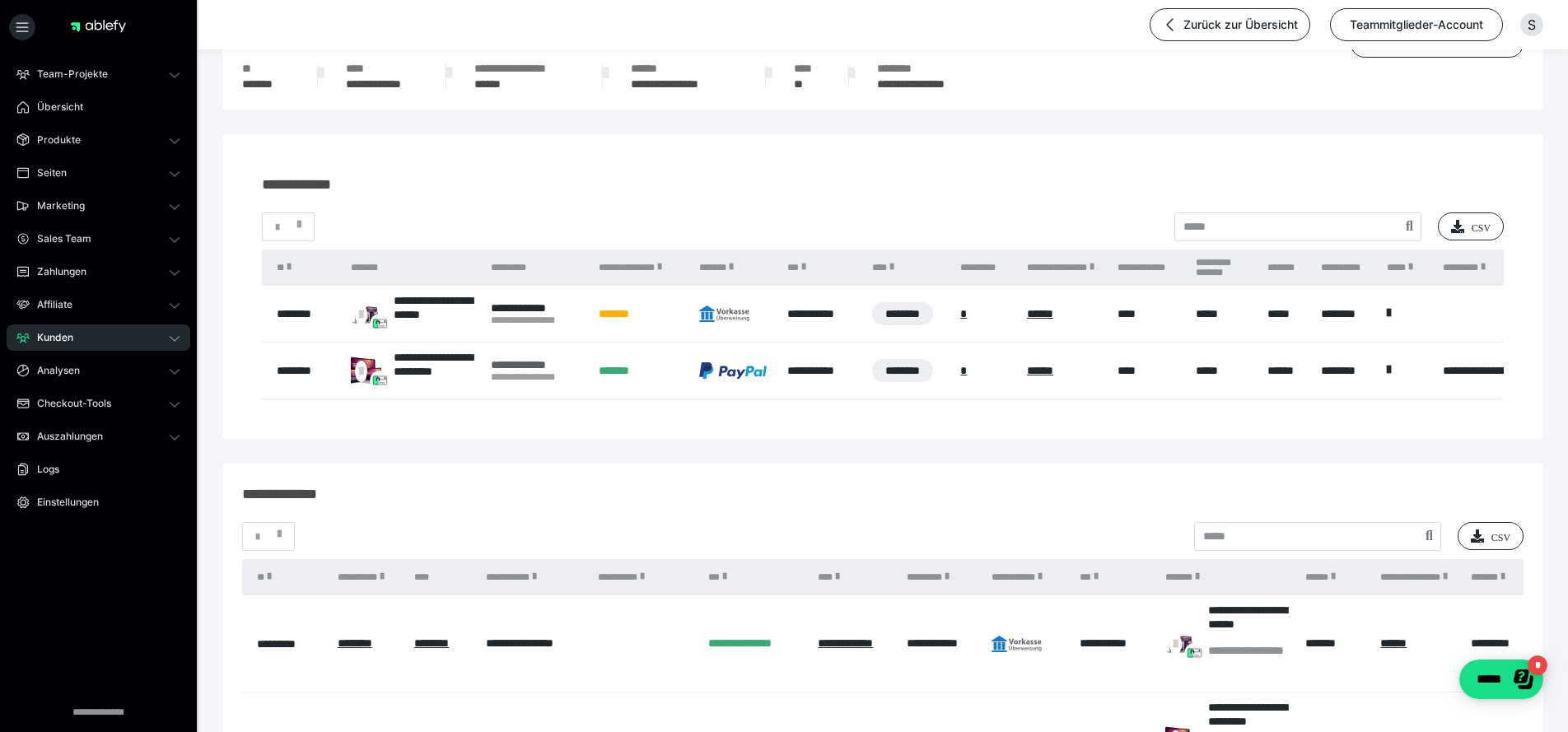 scroll, scrollTop: 67, scrollLeft: 0, axis: vertical 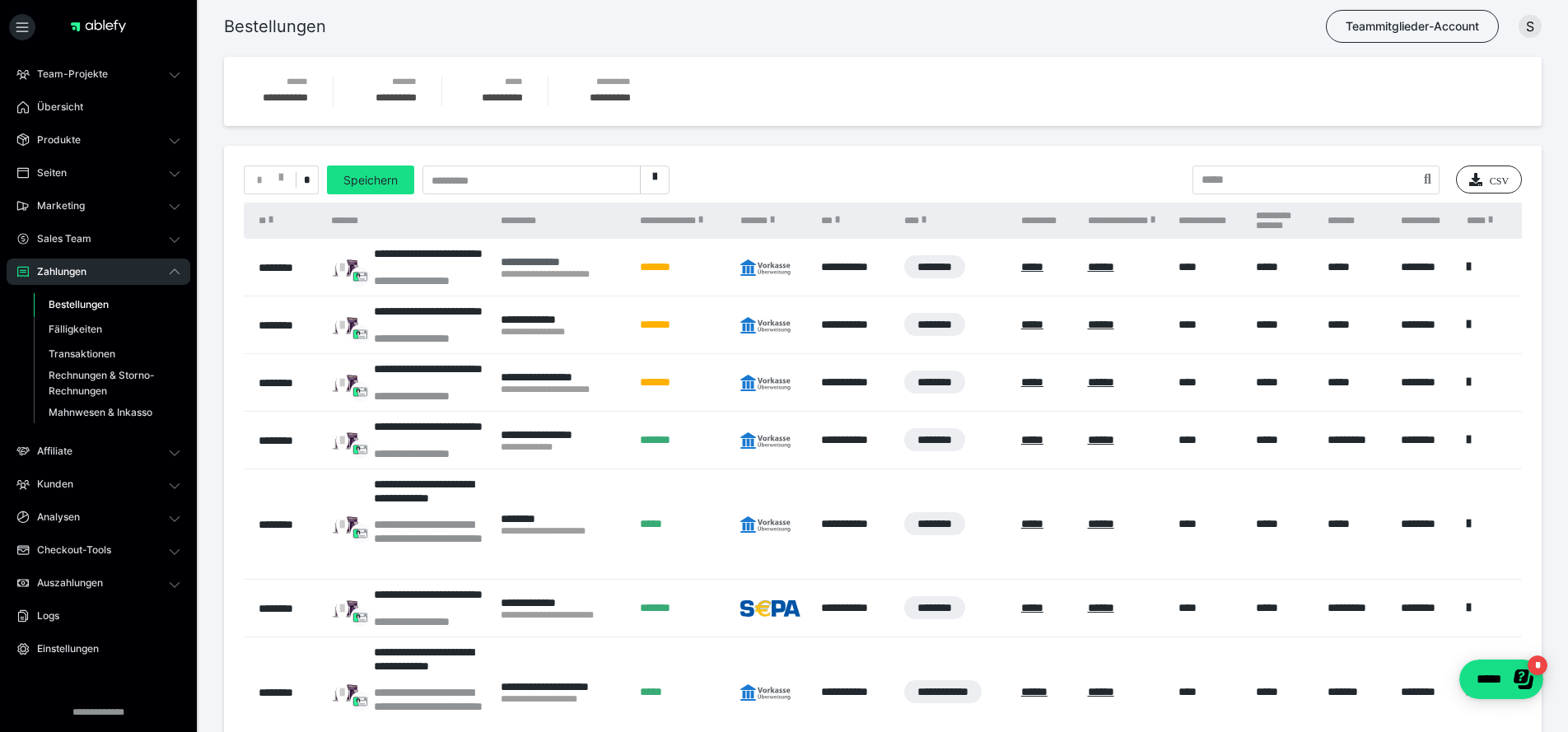 click on "**********" at bounding box center (562, 262) 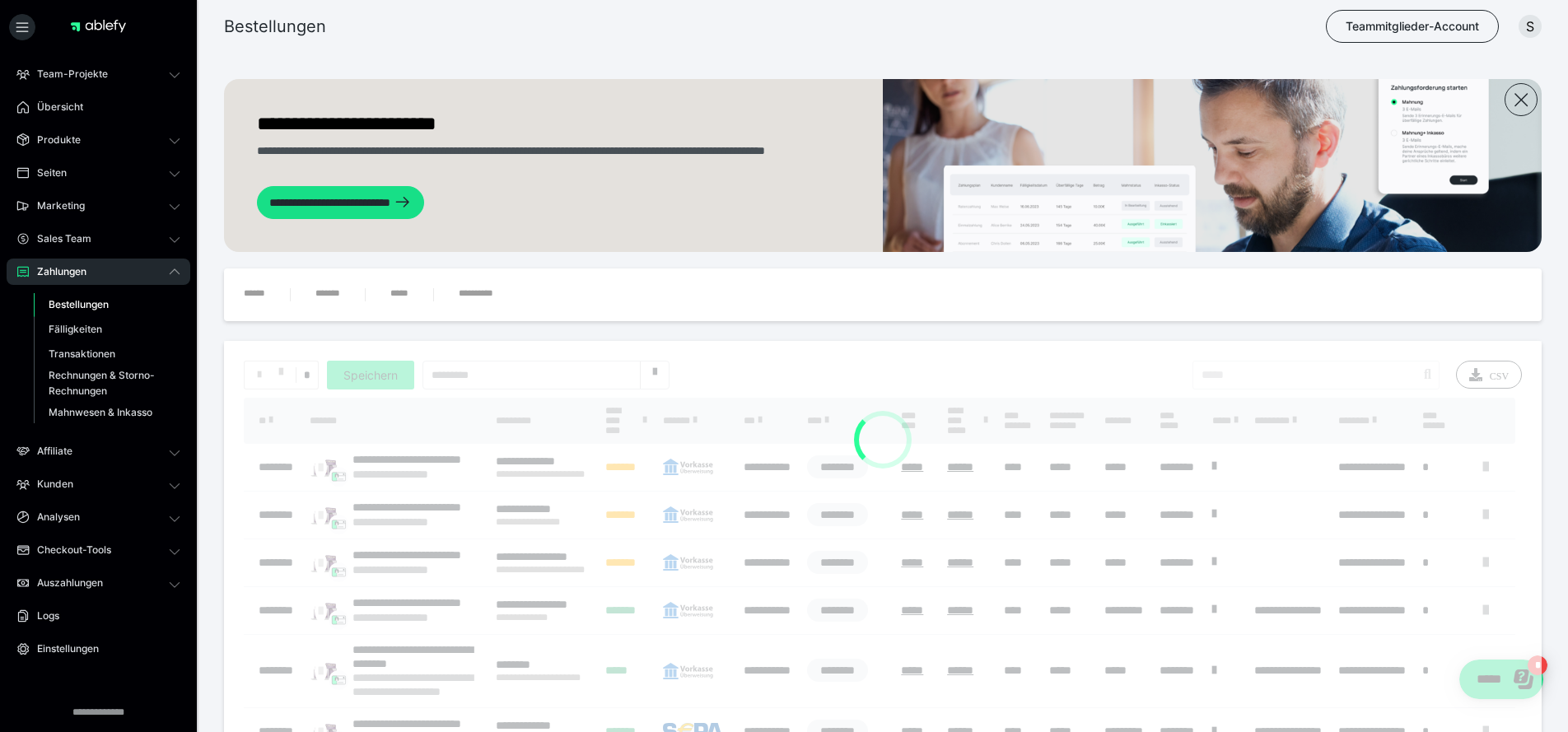 scroll, scrollTop: 228, scrollLeft: 0, axis: vertical 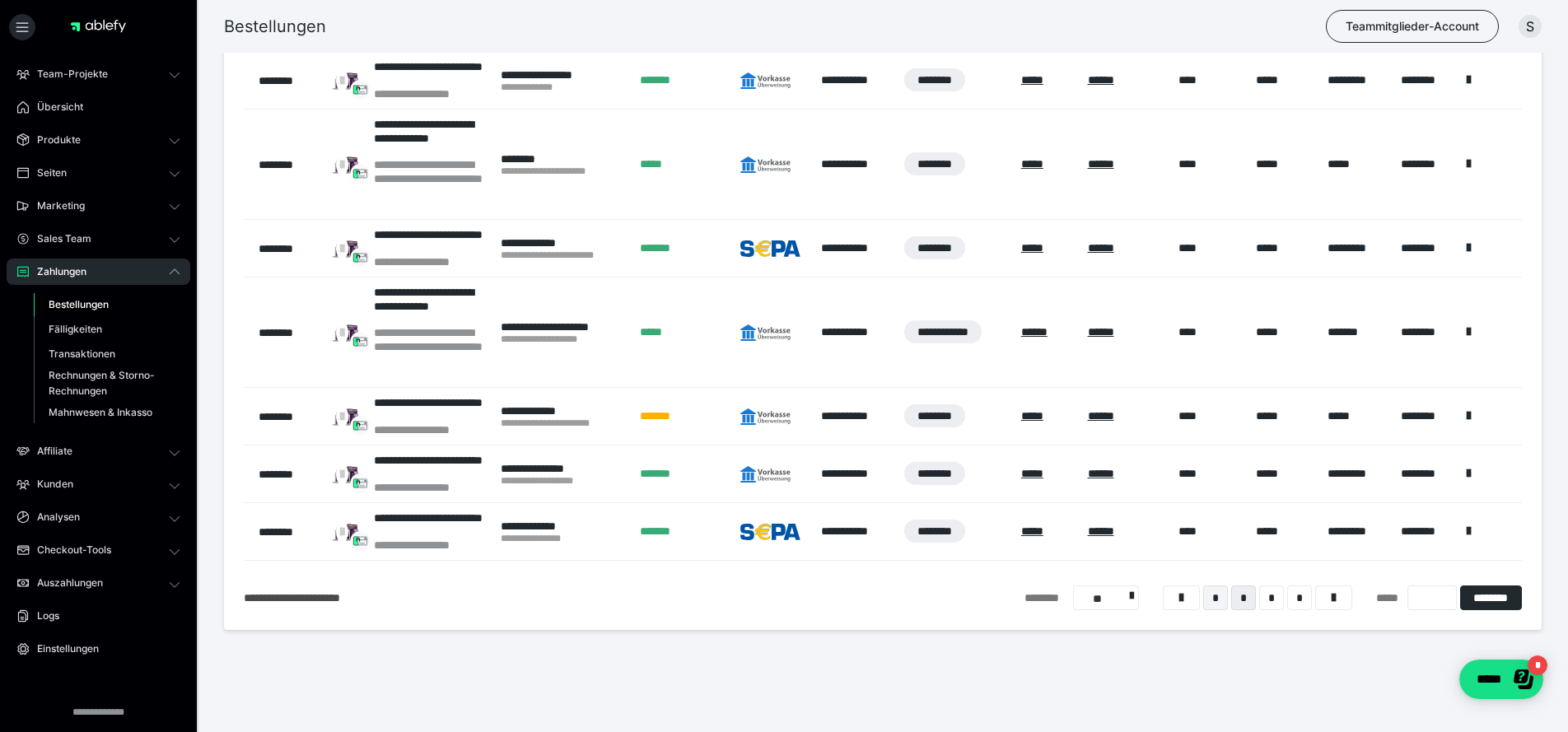 click on "*" at bounding box center (1216, 598) 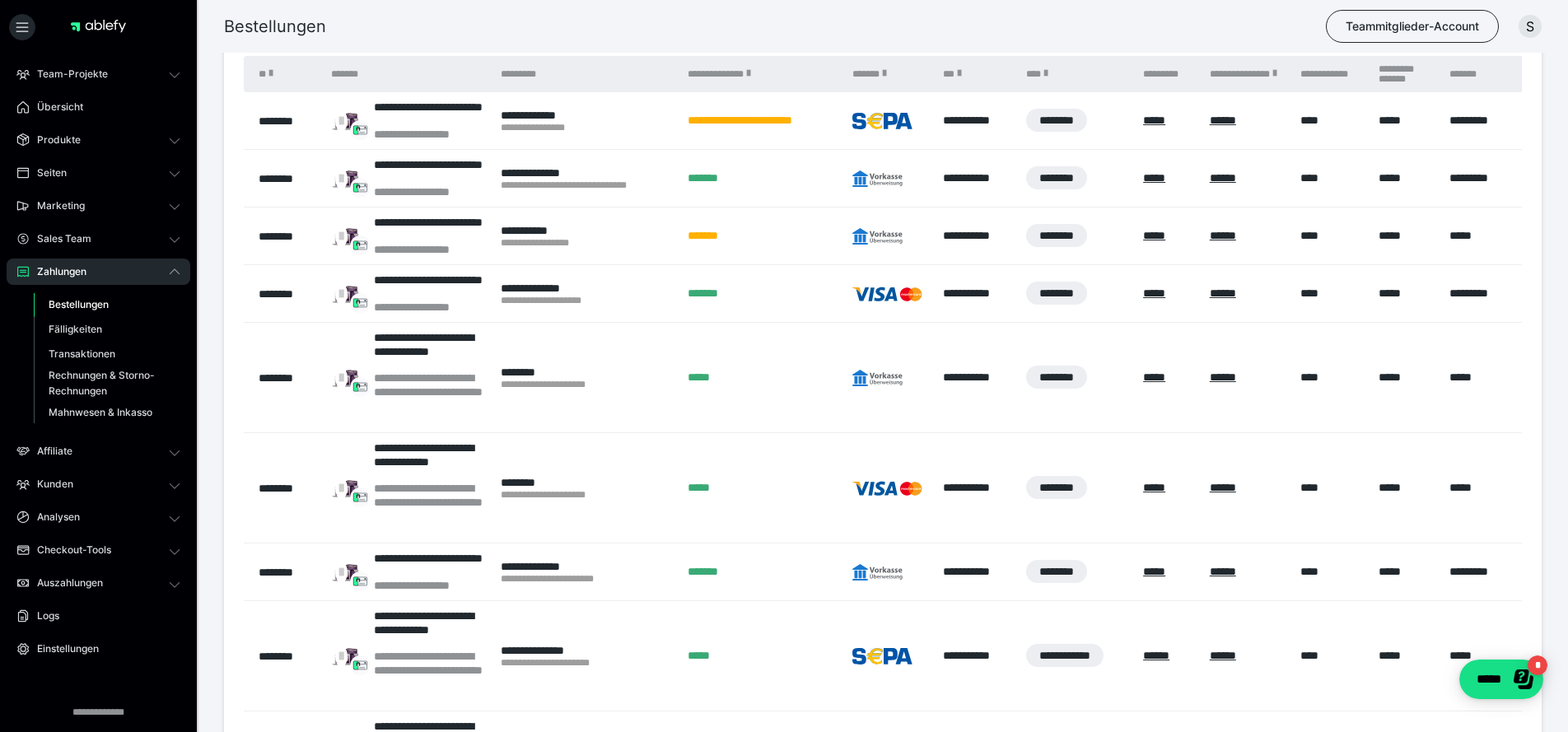 scroll, scrollTop: 374, scrollLeft: 0, axis: vertical 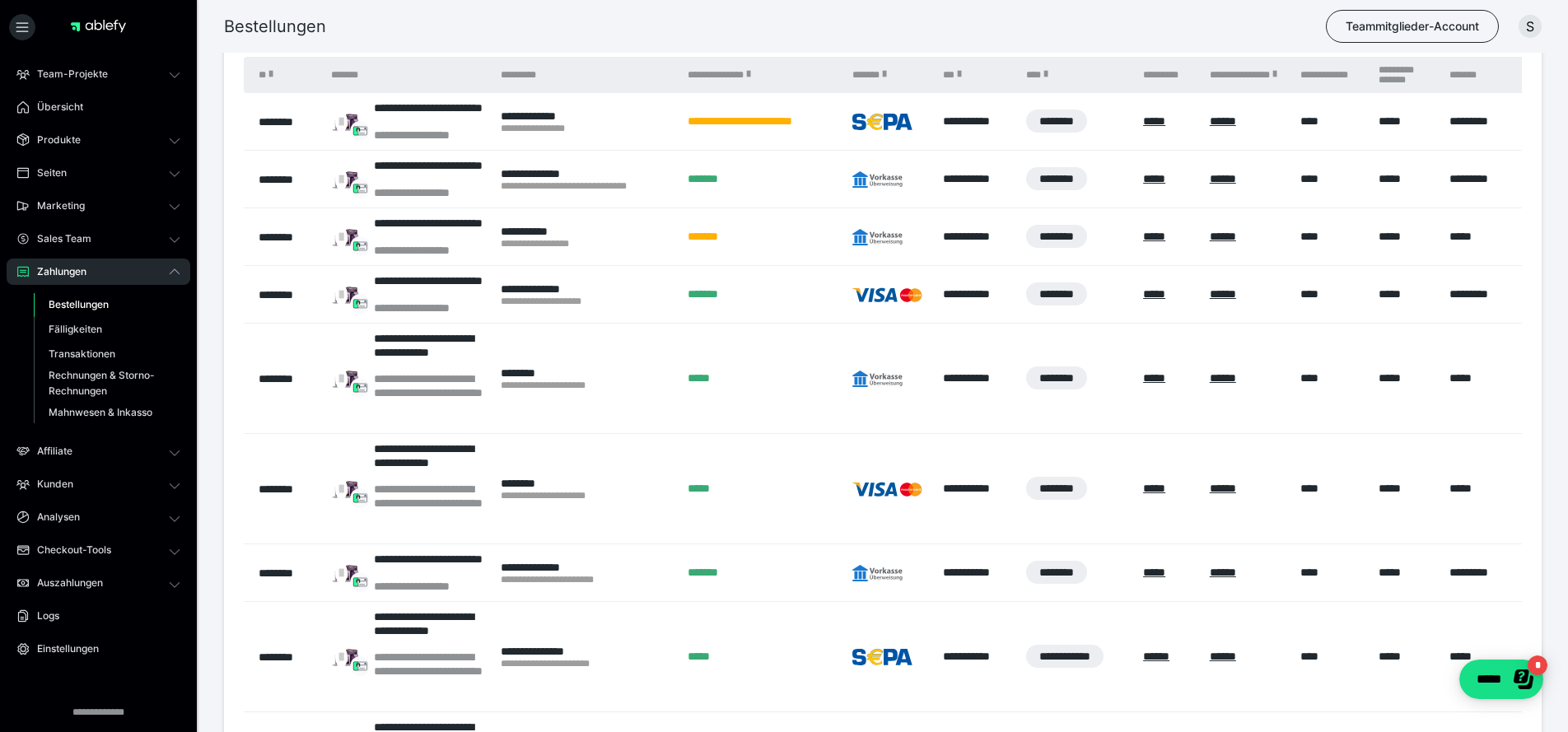 click on "Bestellungen" at bounding box center [78, 304] 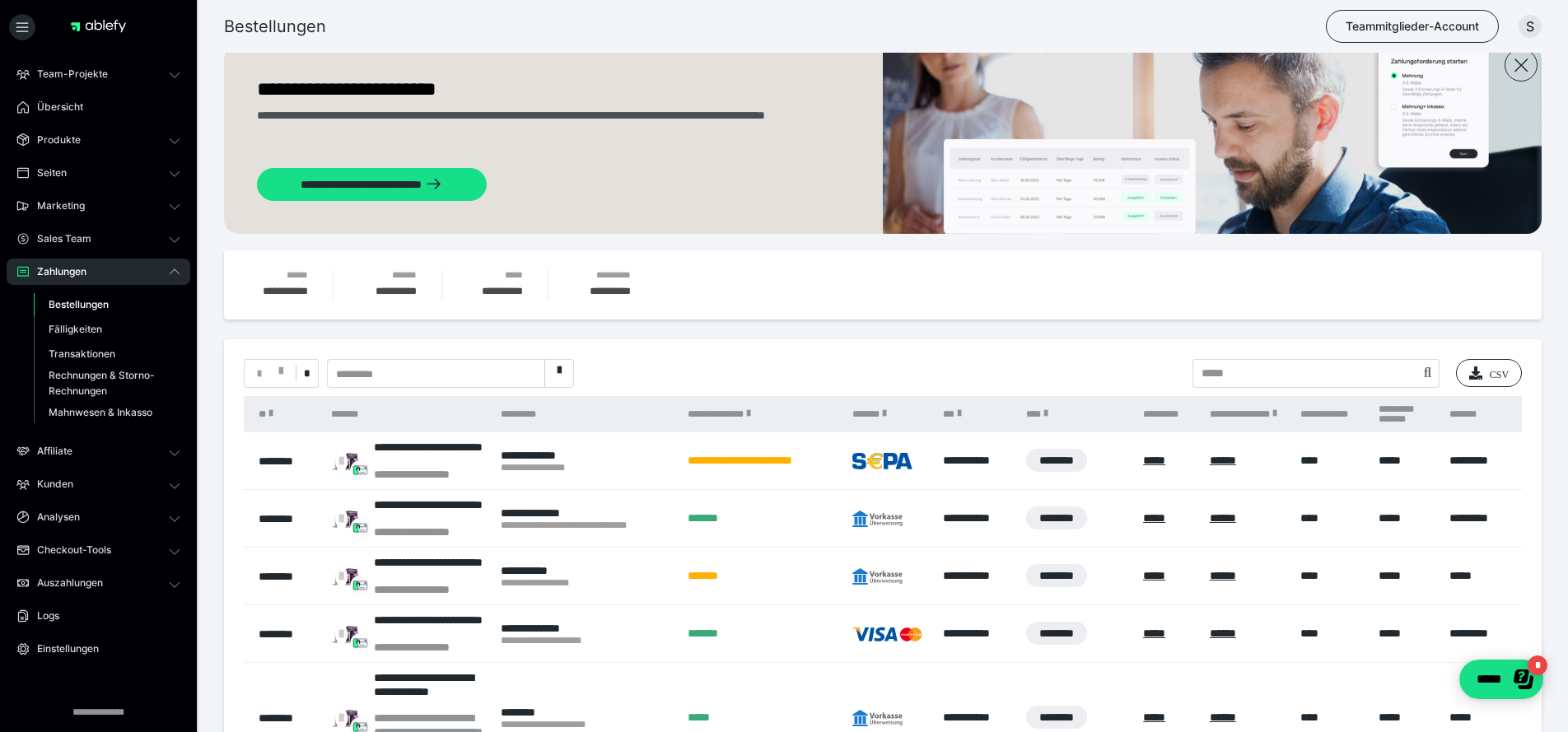 scroll, scrollTop: 77, scrollLeft: 0, axis: vertical 